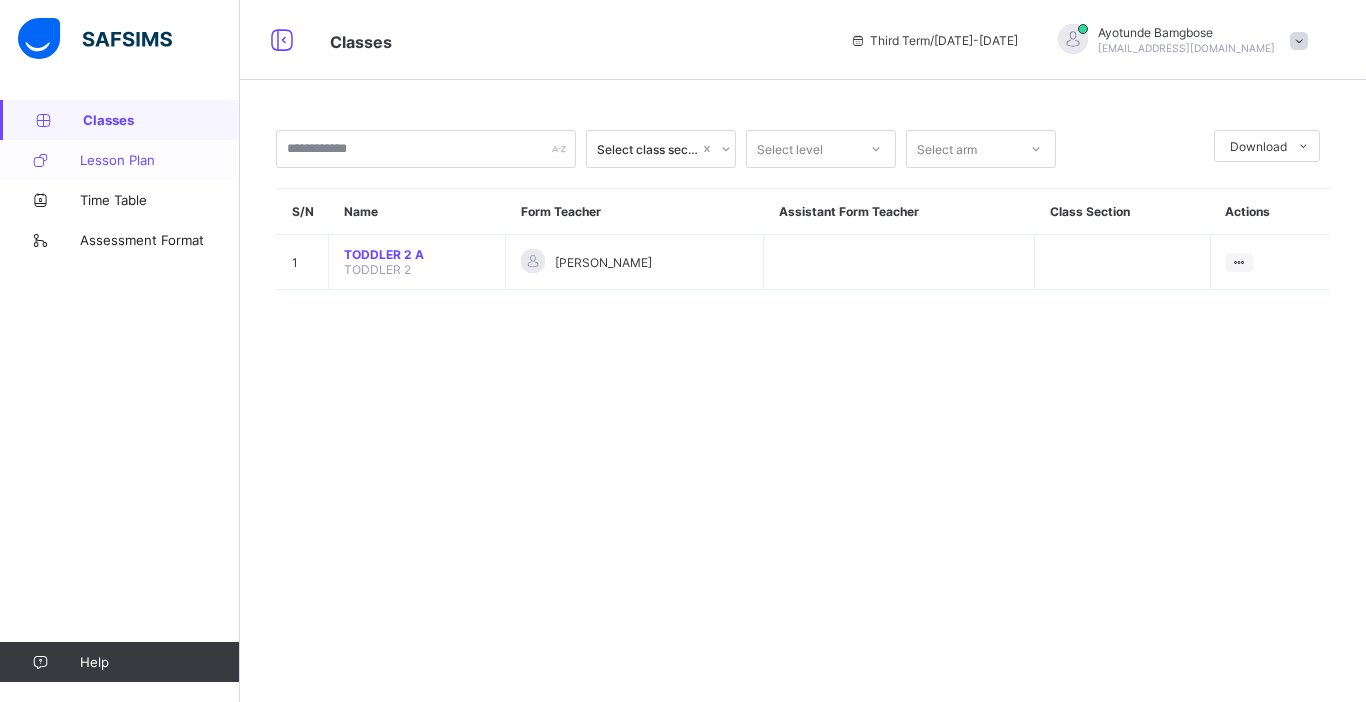 scroll, scrollTop: 0, scrollLeft: 0, axis: both 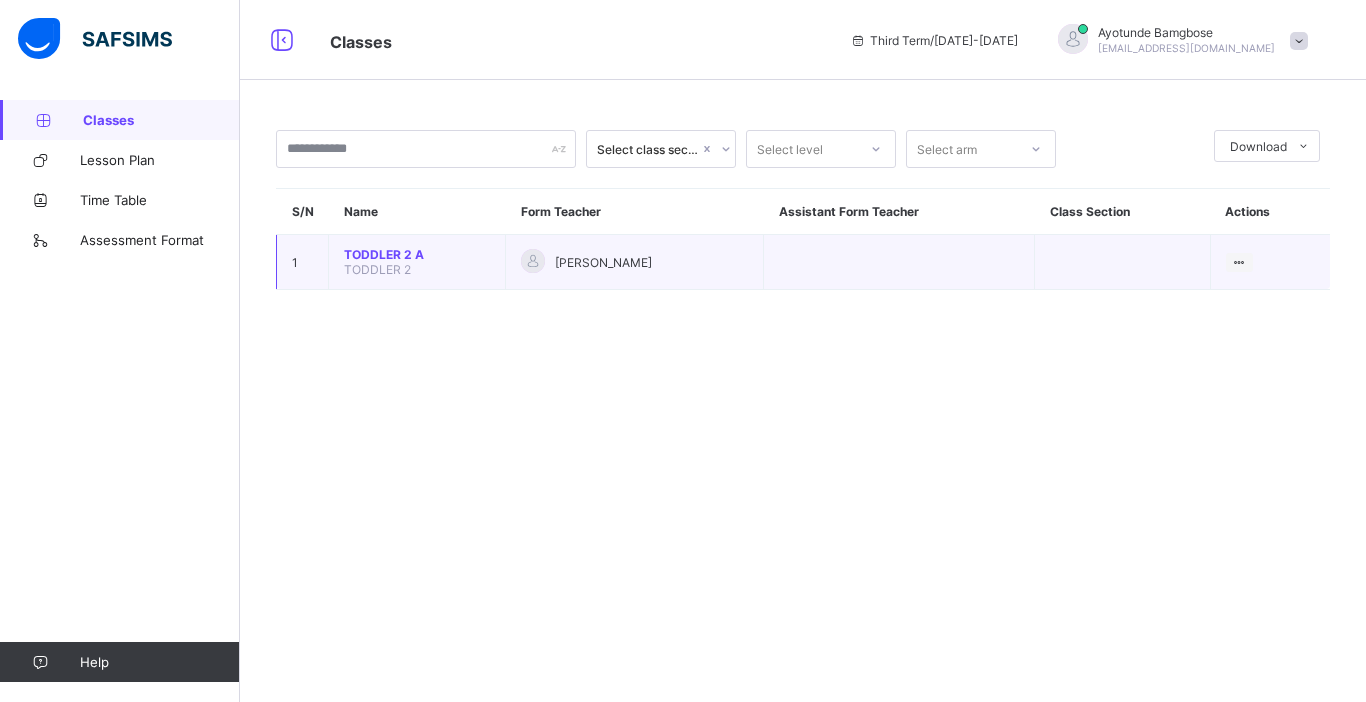 click on "[PERSON_NAME]" at bounding box center [635, 262] 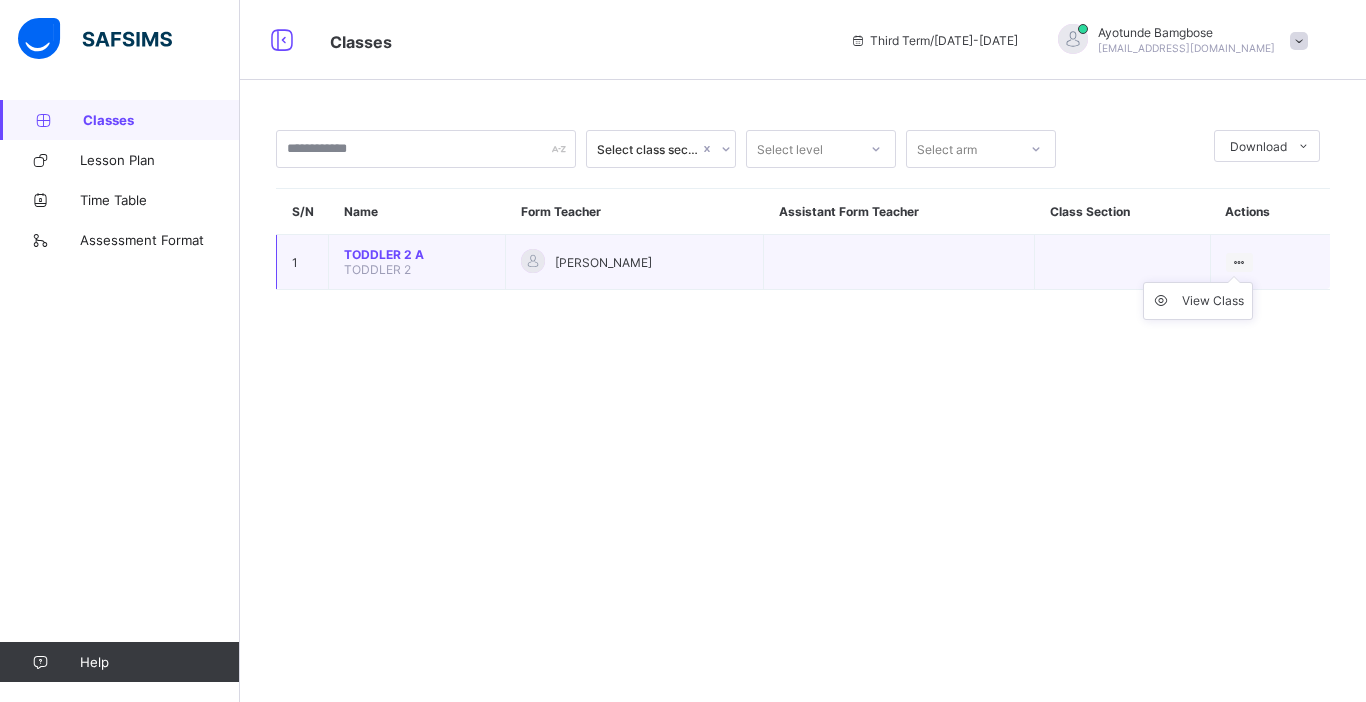 click at bounding box center [1239, 262] 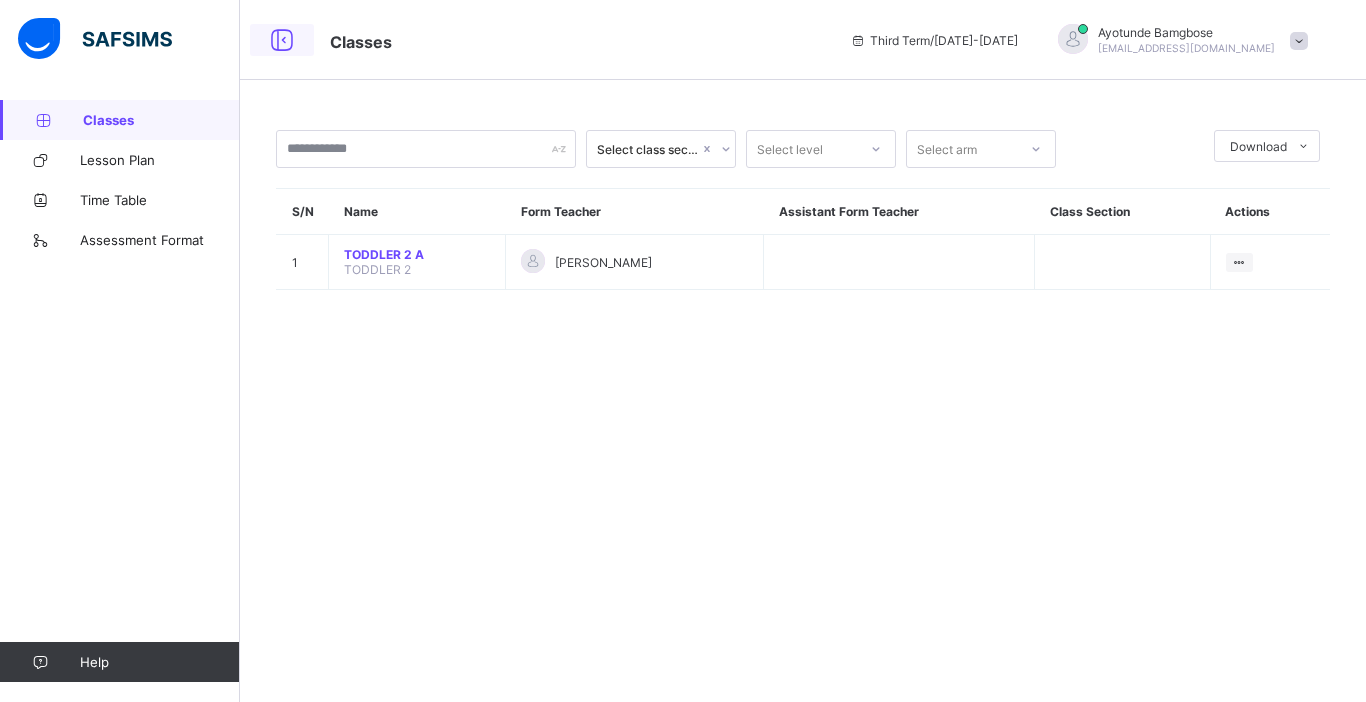 click at bounding box center [282, 40] 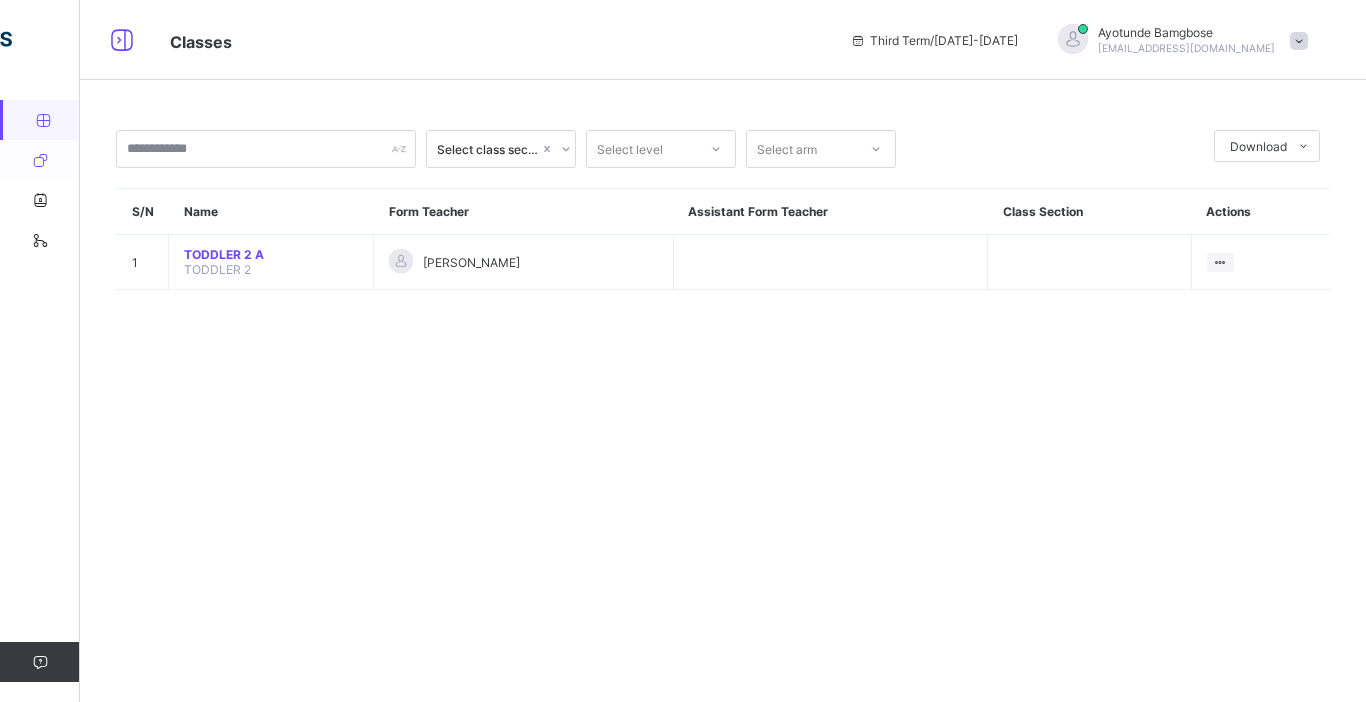click on "Lesson Plan" at bounding box center (120, 160) 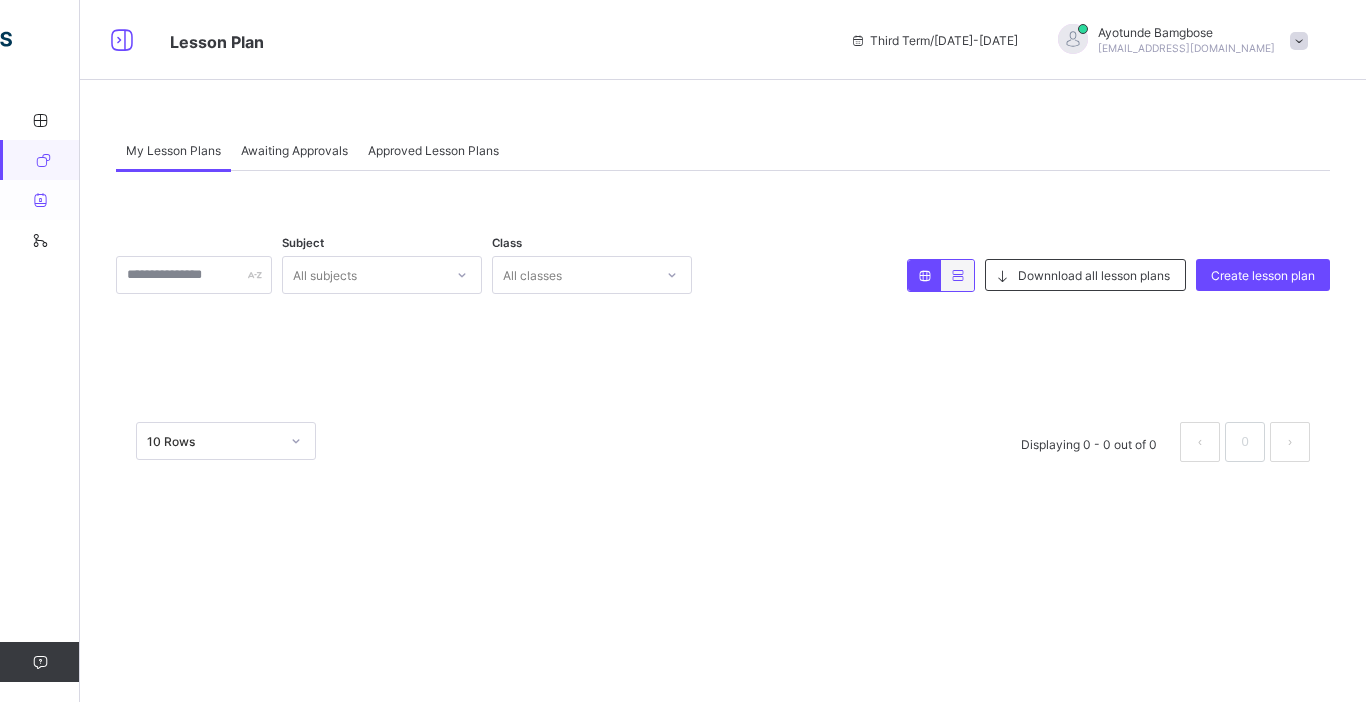 click at bounding box center (40, 200) 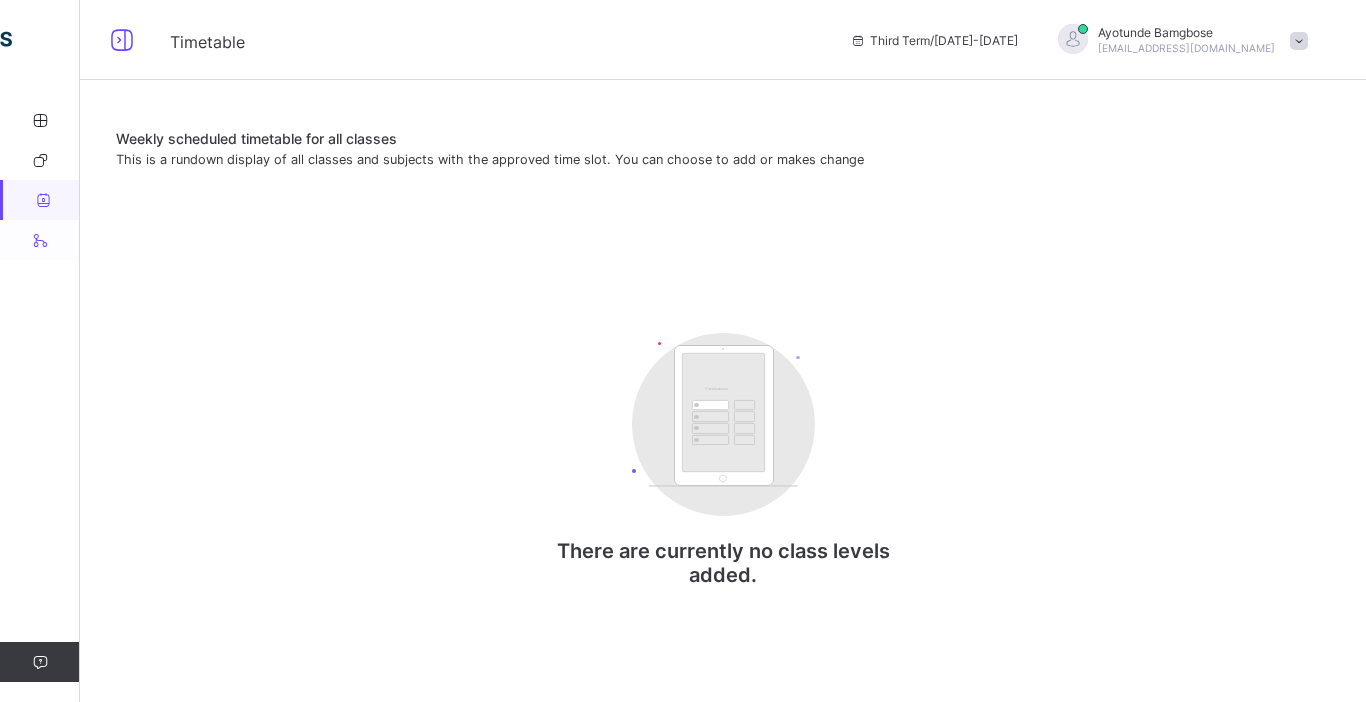 click at bounding box center (40, 240) 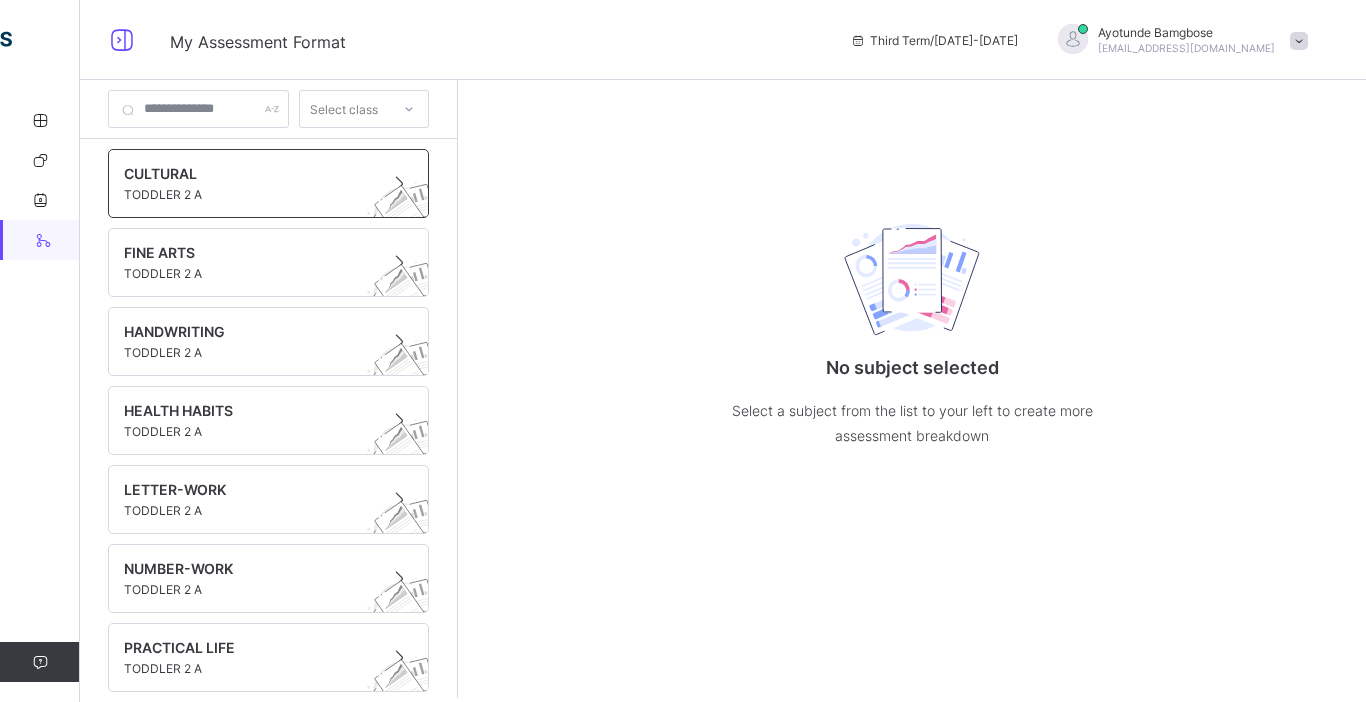 click on "TODDLER 2 A" at bounding box center [249, 194] 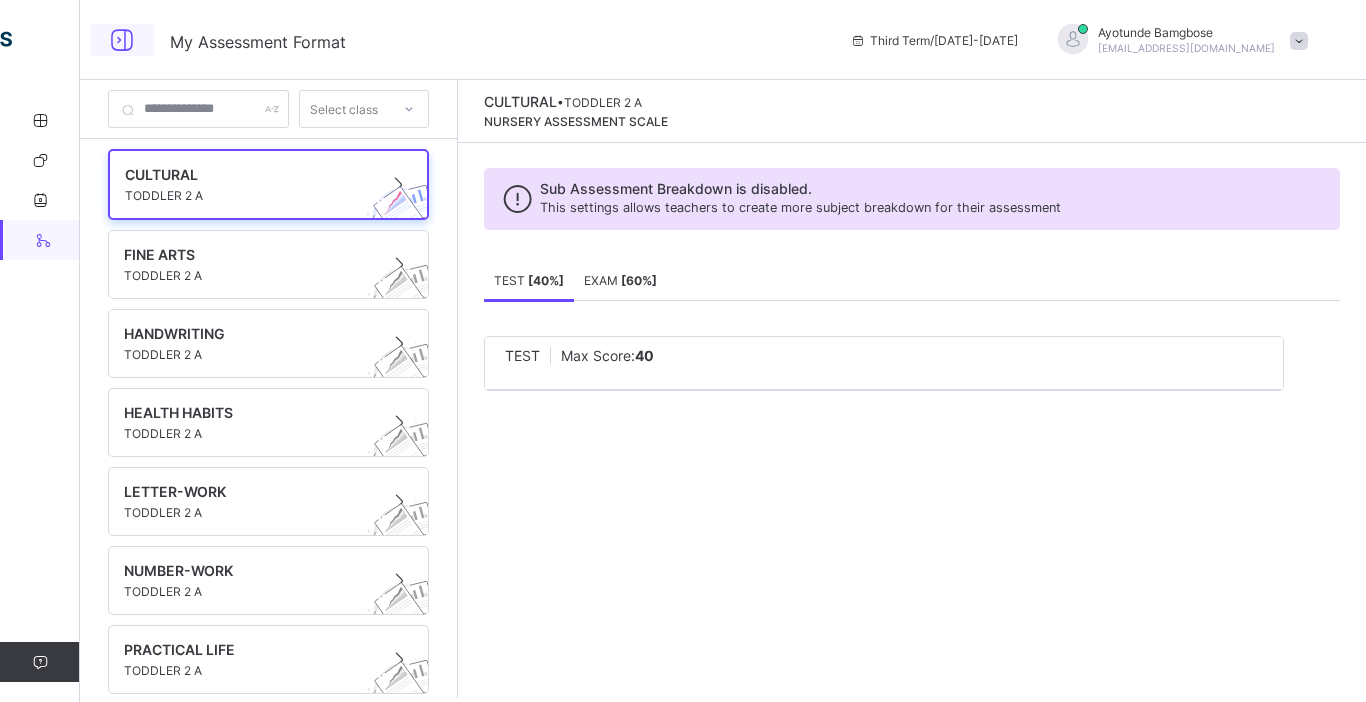 click at bounding box center [122, 40] 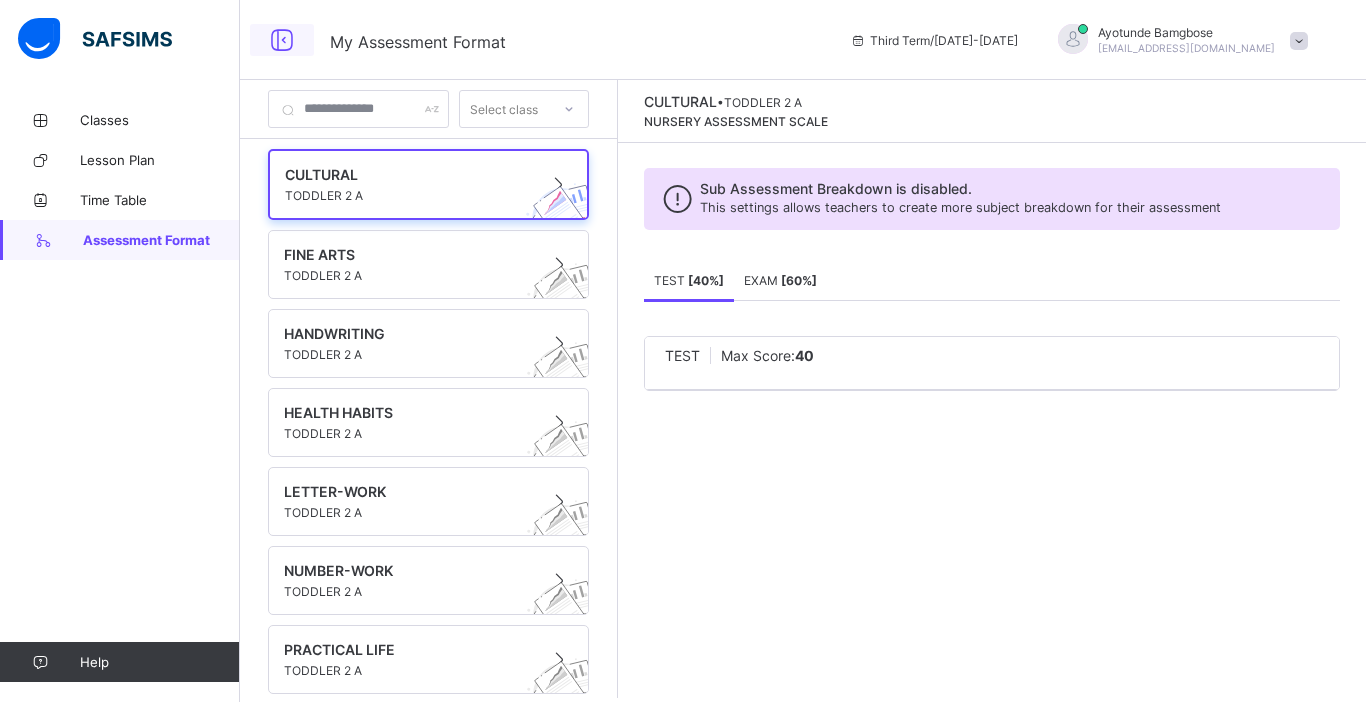 click at bounding box center (95, 39) 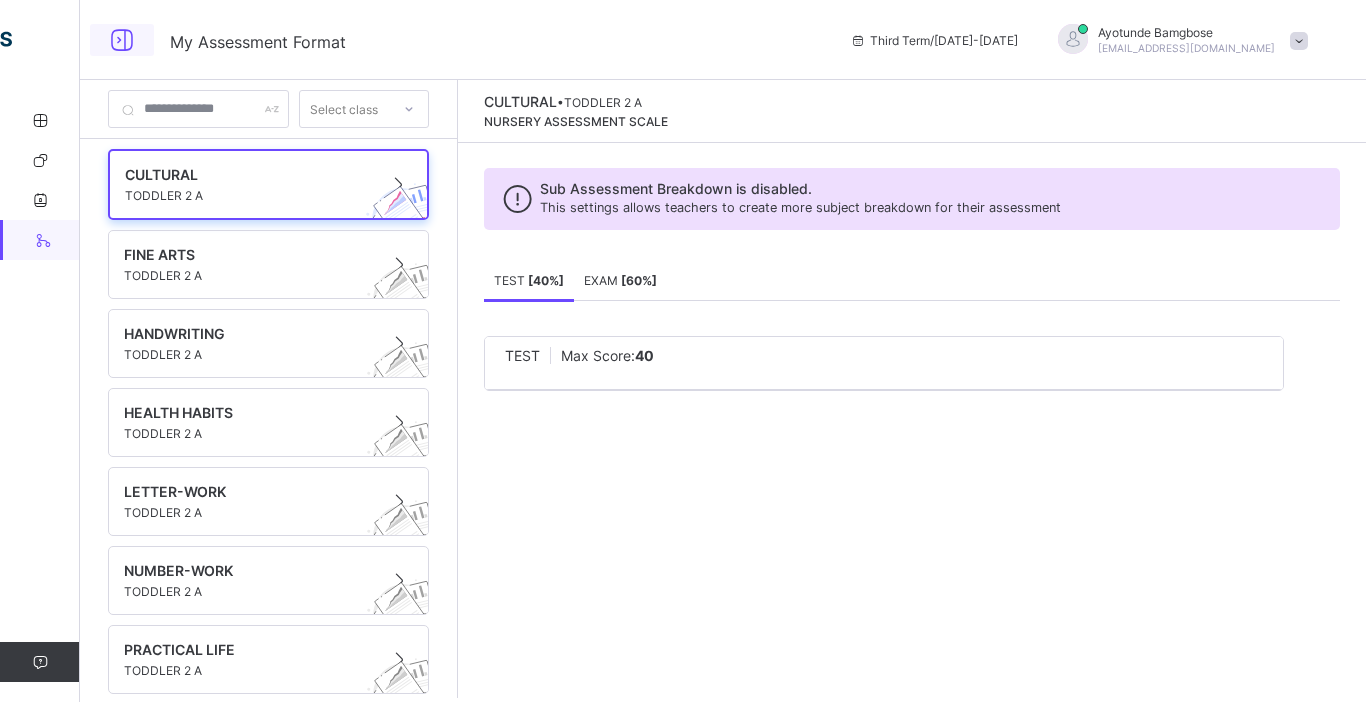 click at bounding box center [122, 40] 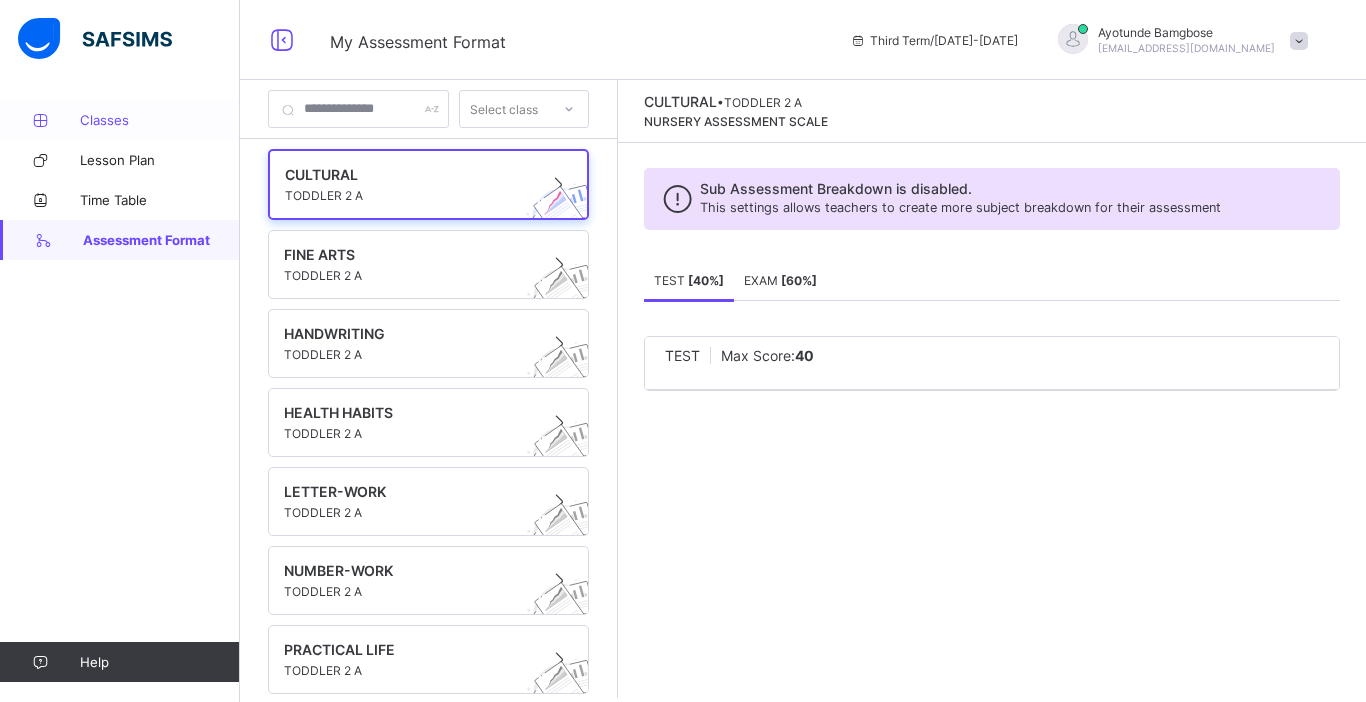click on "Classes" at bounding box center (120, 120) 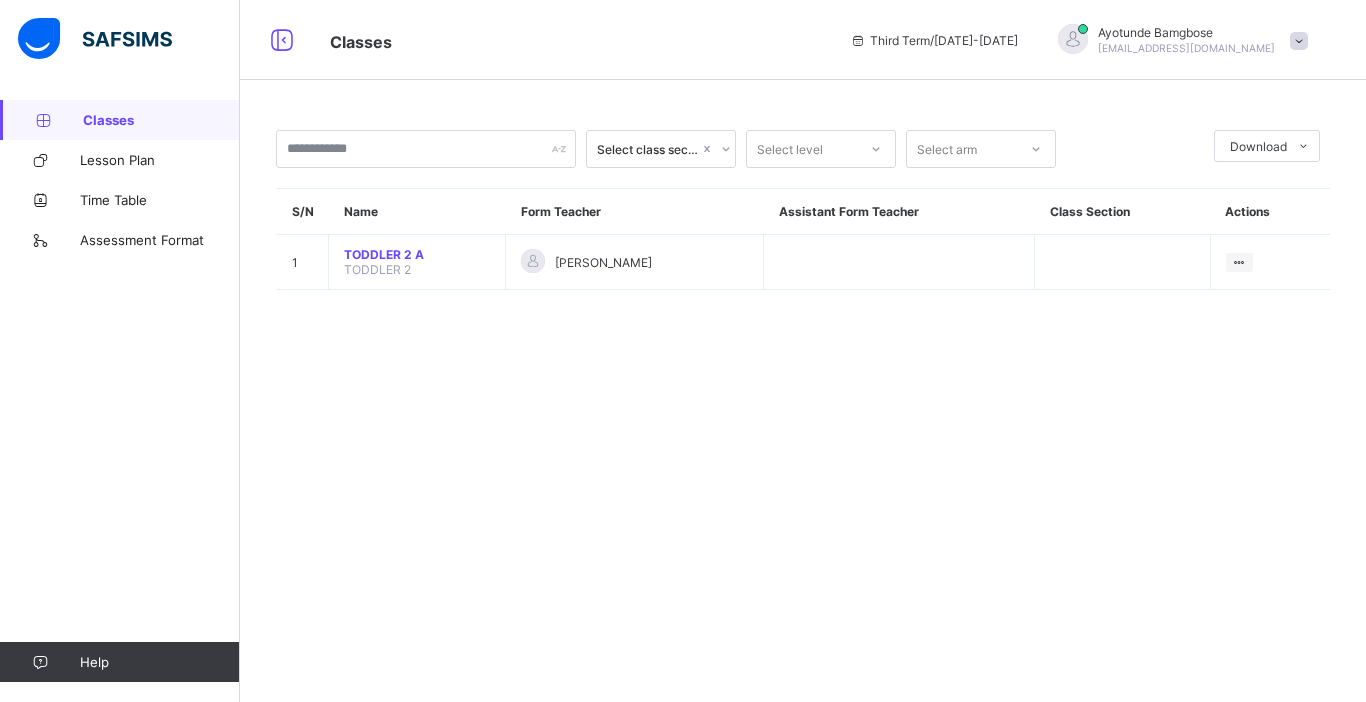 click at bounding box center (1299, 41) 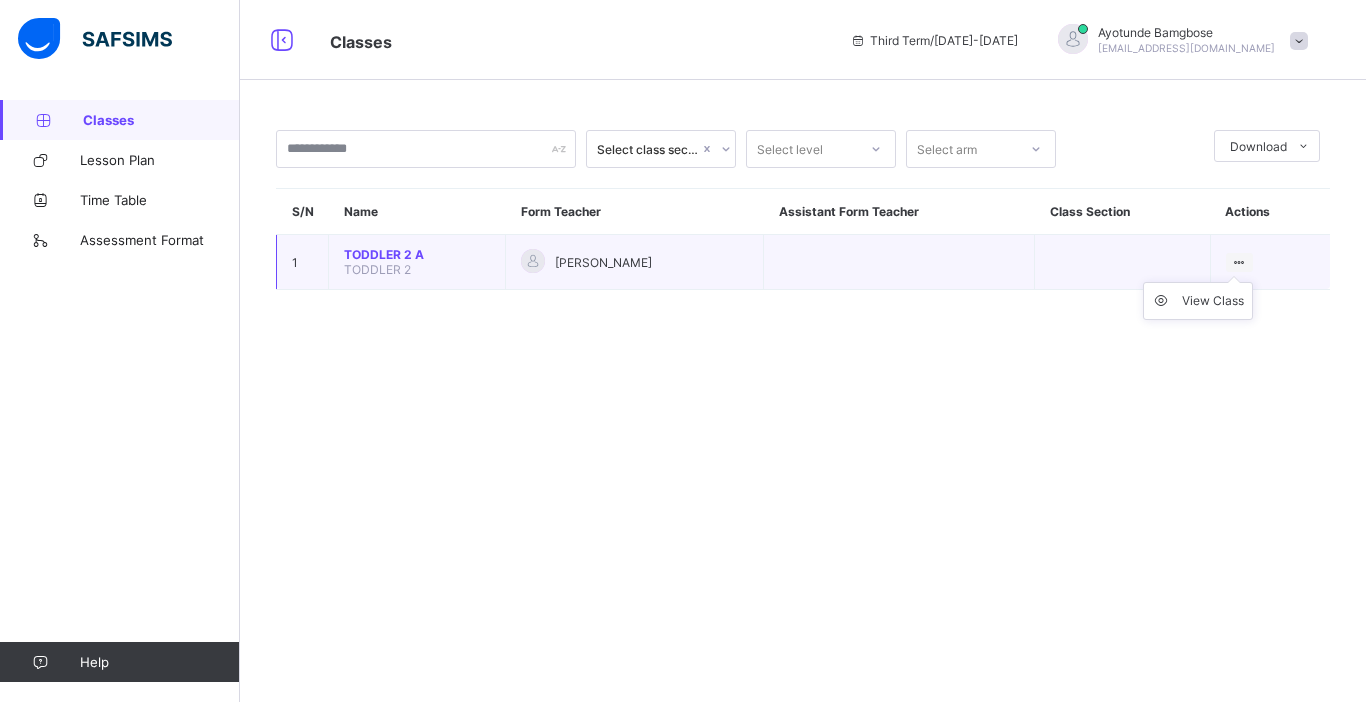 click on "View Class" at bounding box center (1198, 301) 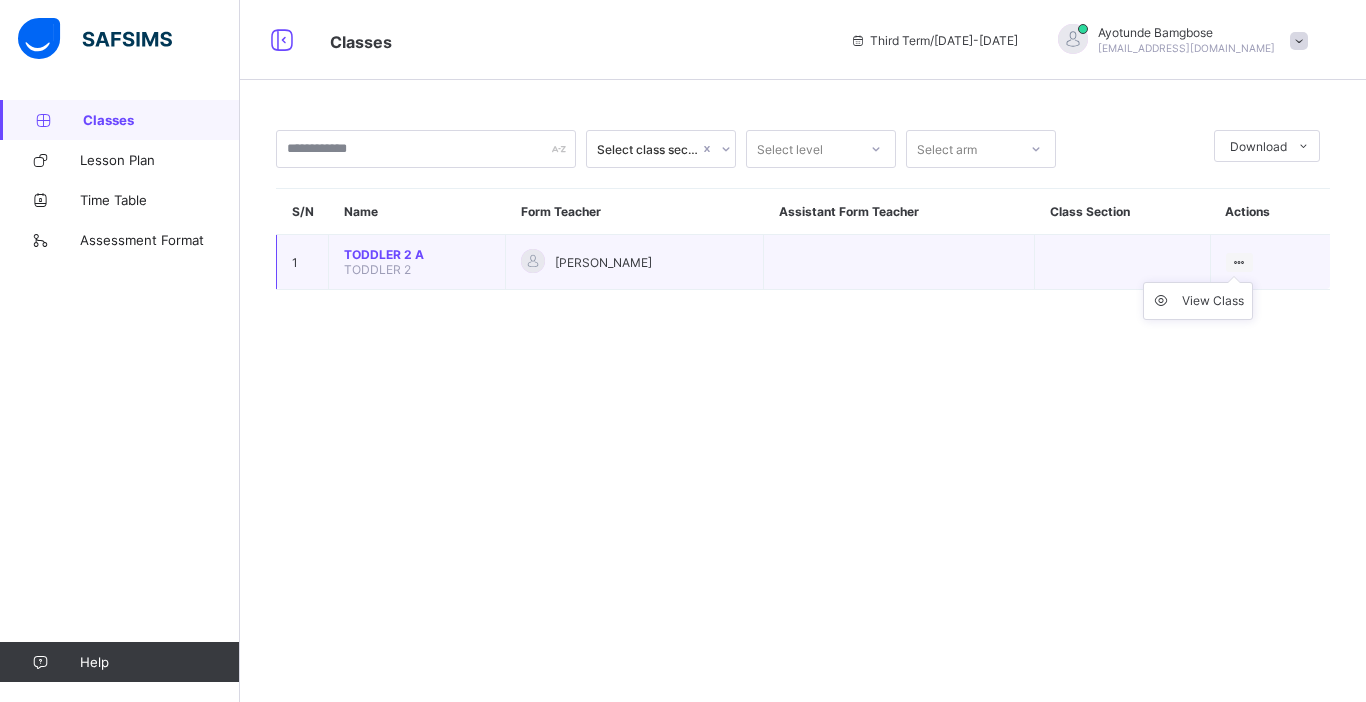 click at bounding box center (1239, 262) 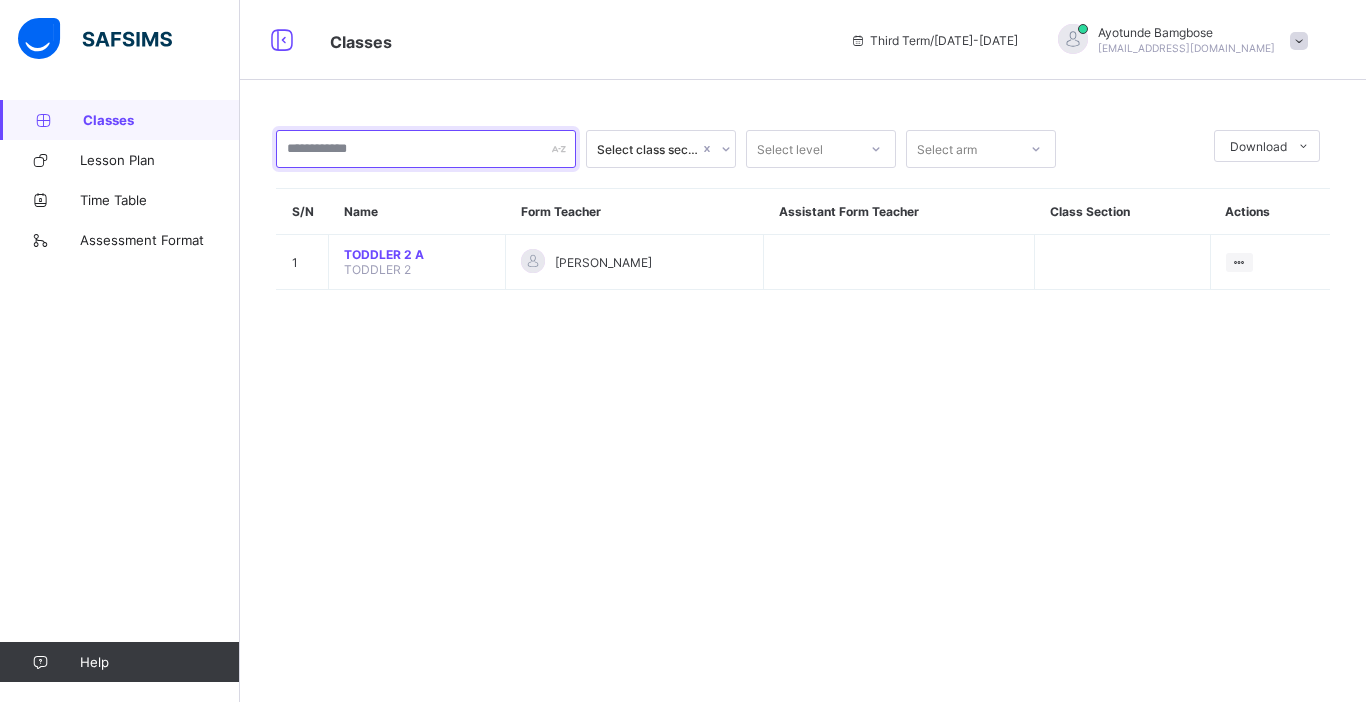 click at bounding box center [426, 149] 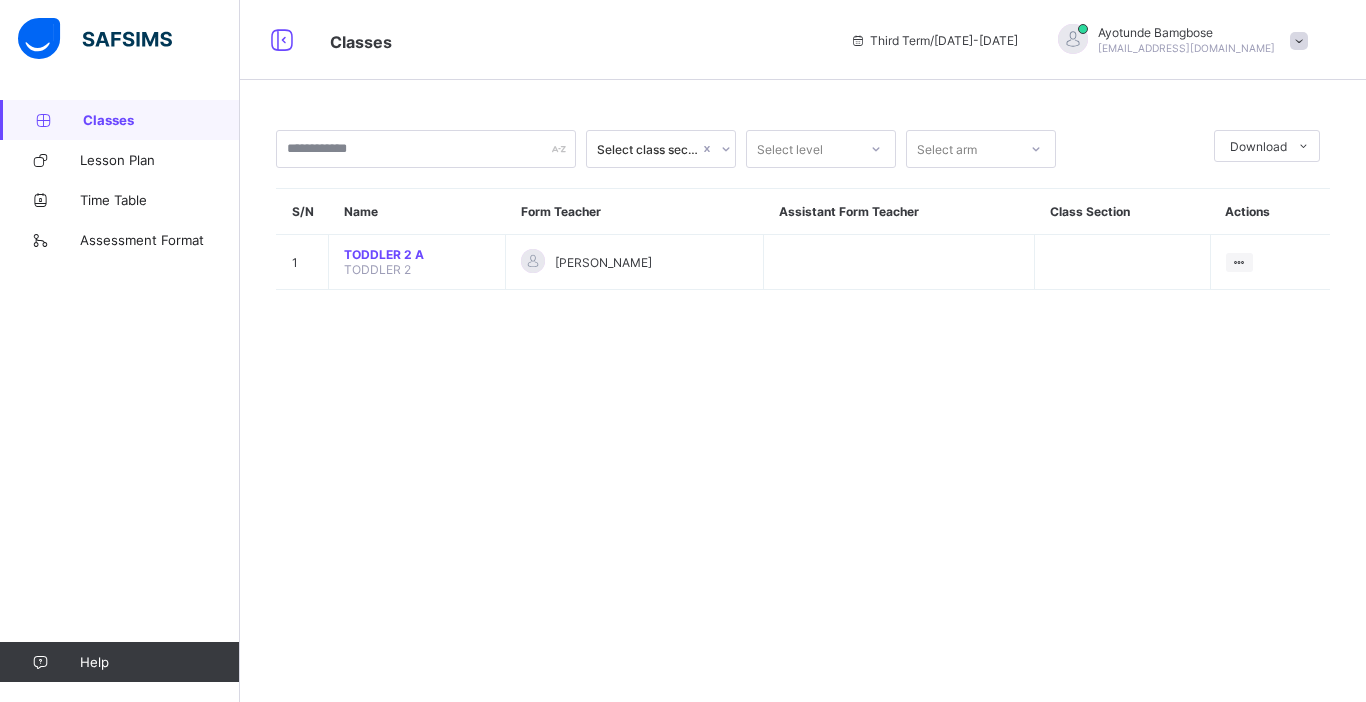 click at bounding box center (426, 149) 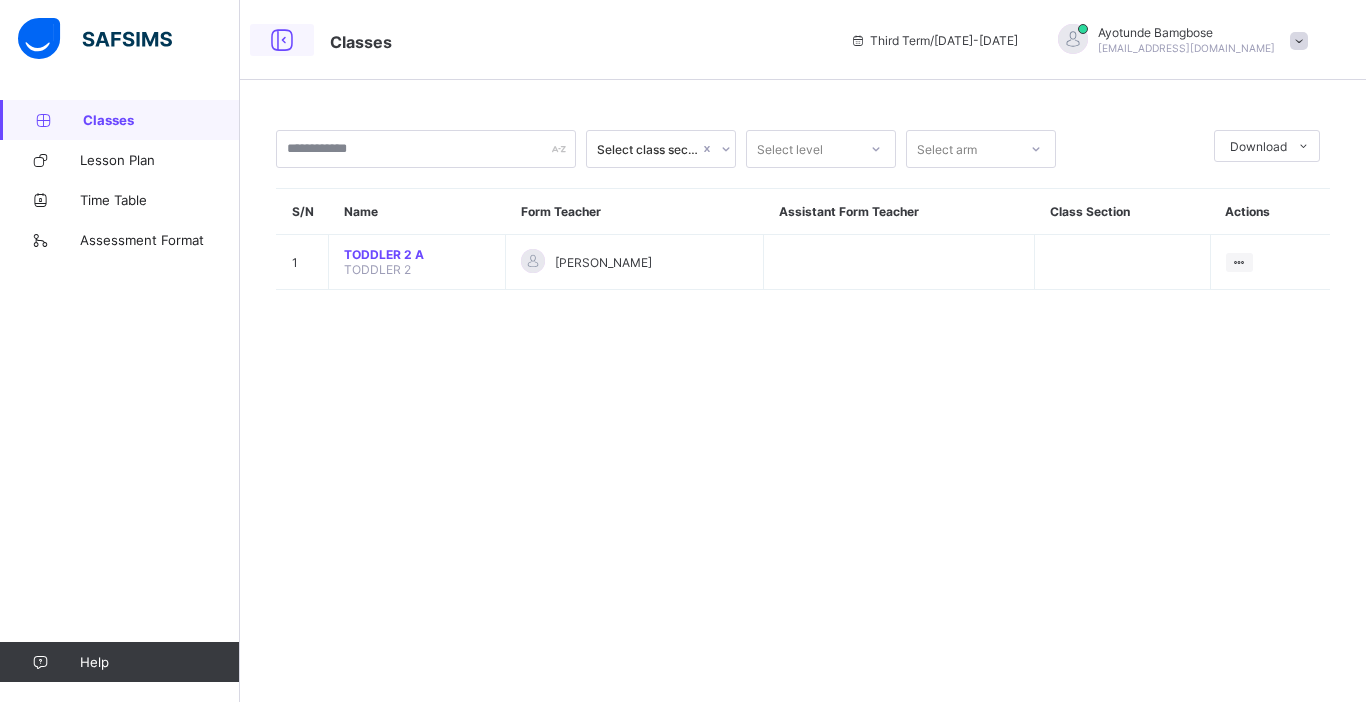 click at bounding box center [282, 40] 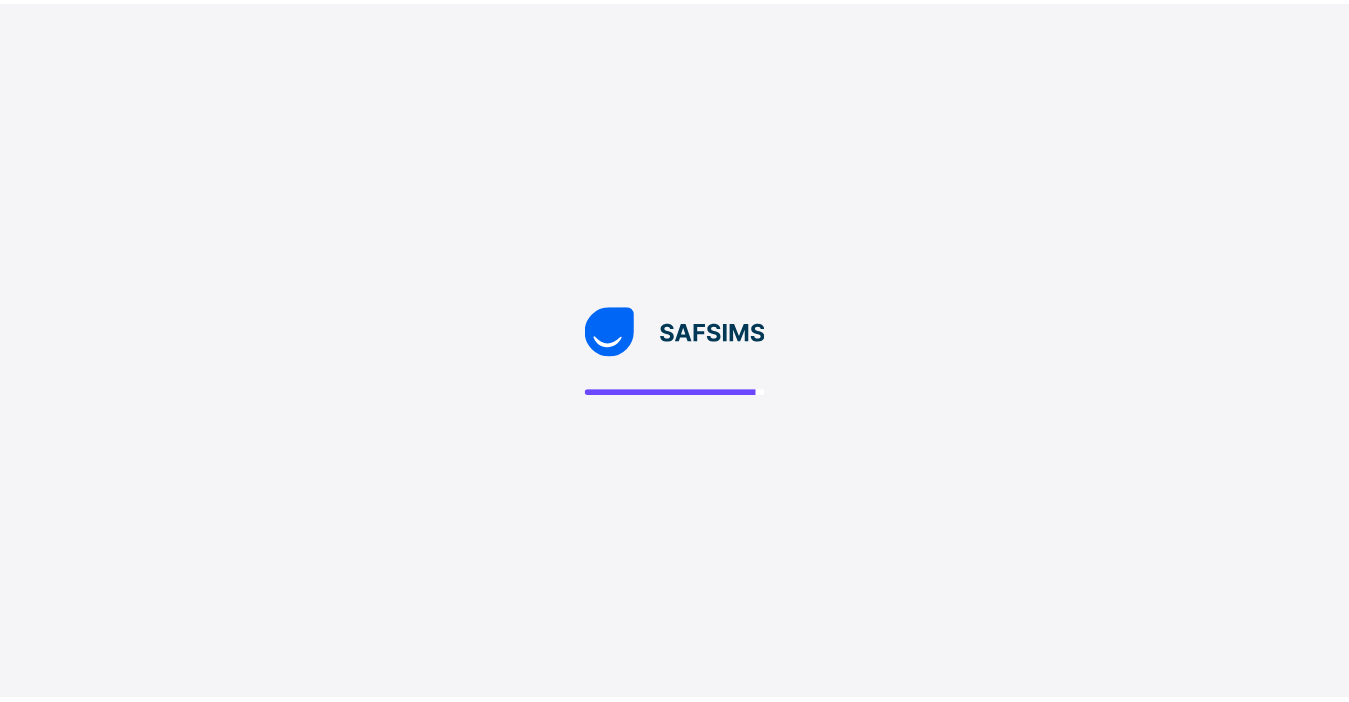 scroll, scrollTop: 0, scrollLeft: 0, axis: both 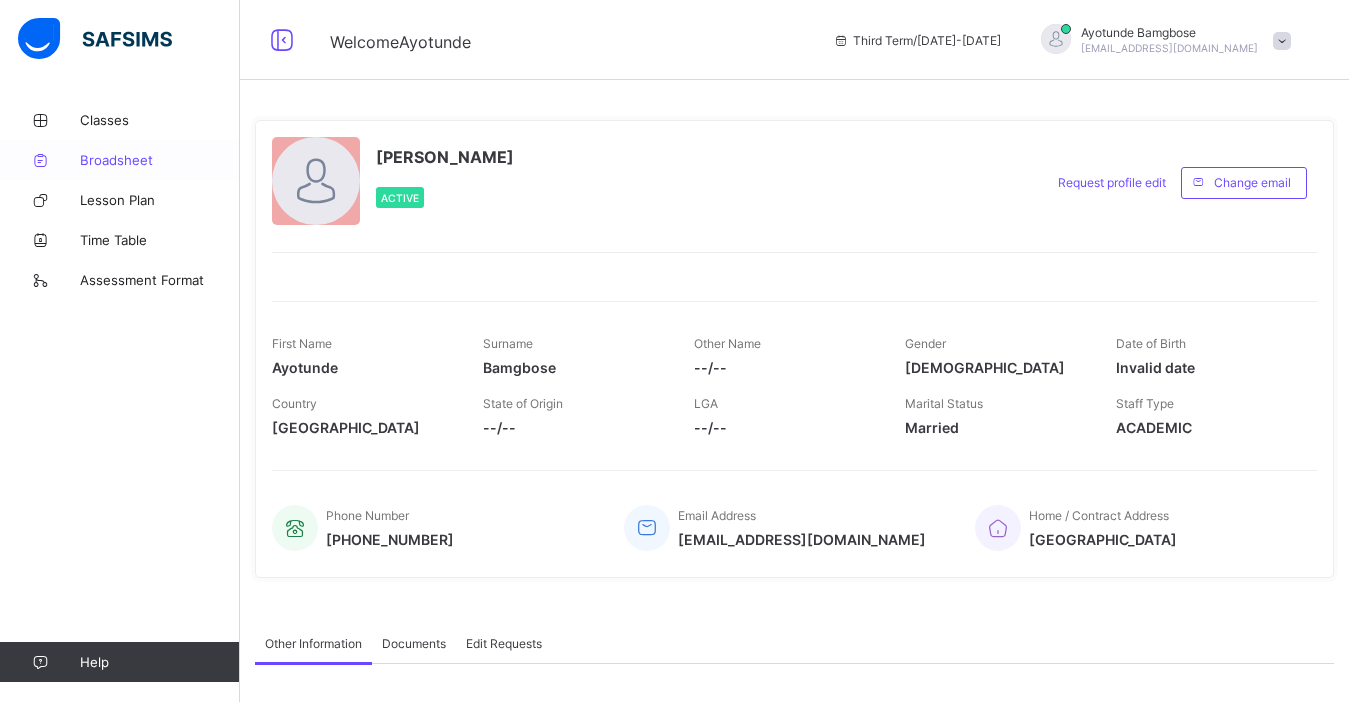 click on "Broadsheet" at bounding box center (120, 160) 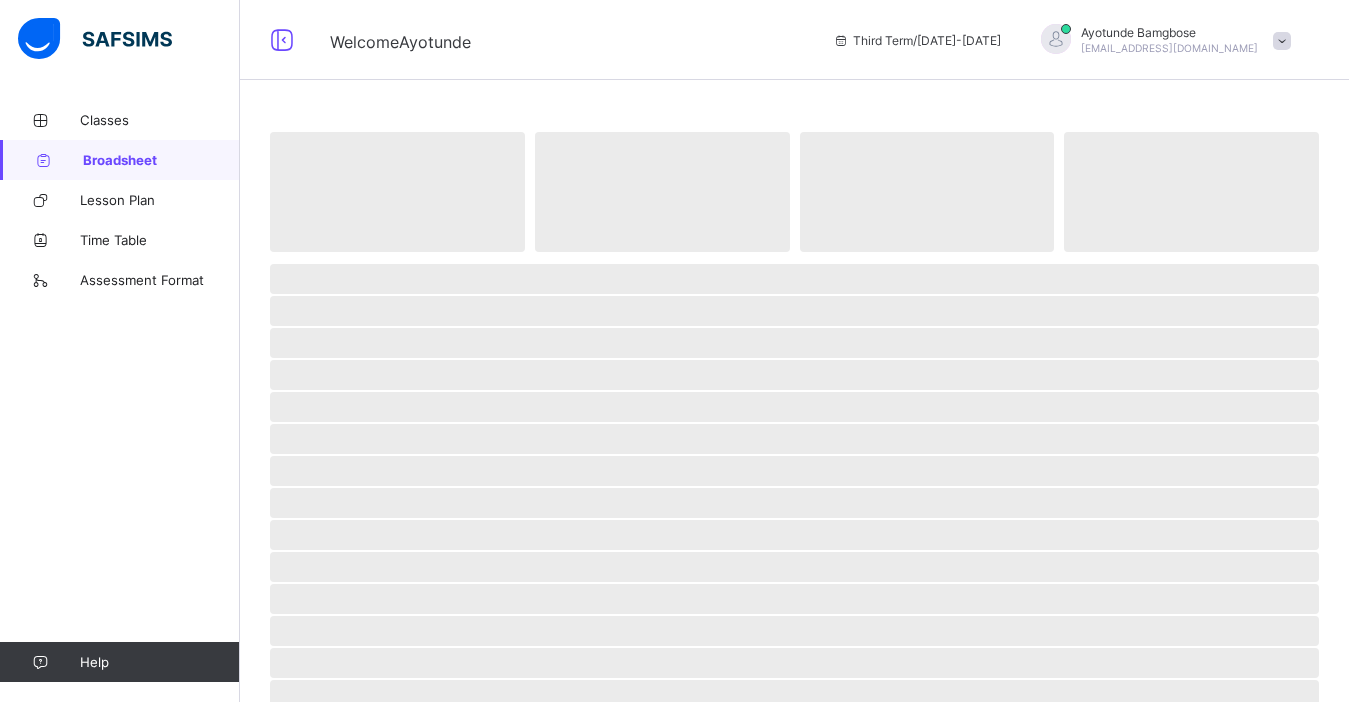 click on "Broadsheet" at bounding box center [120, 160] 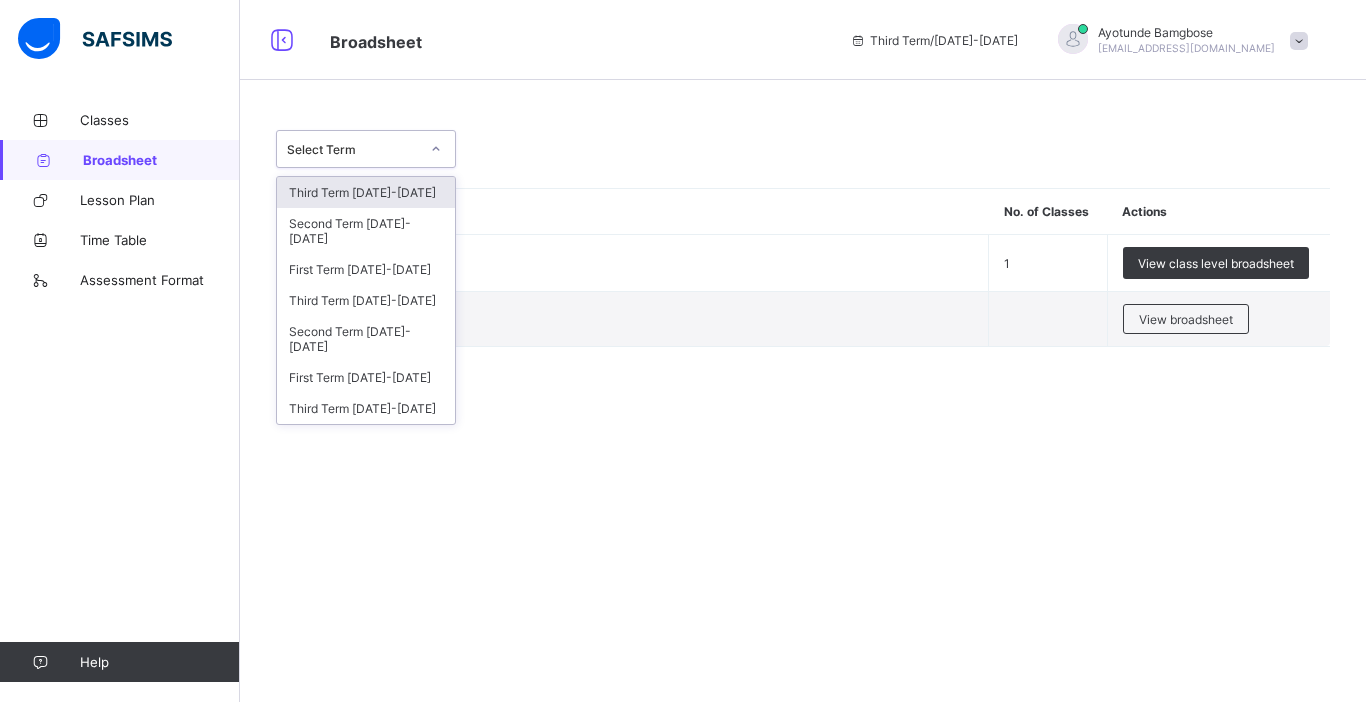 click 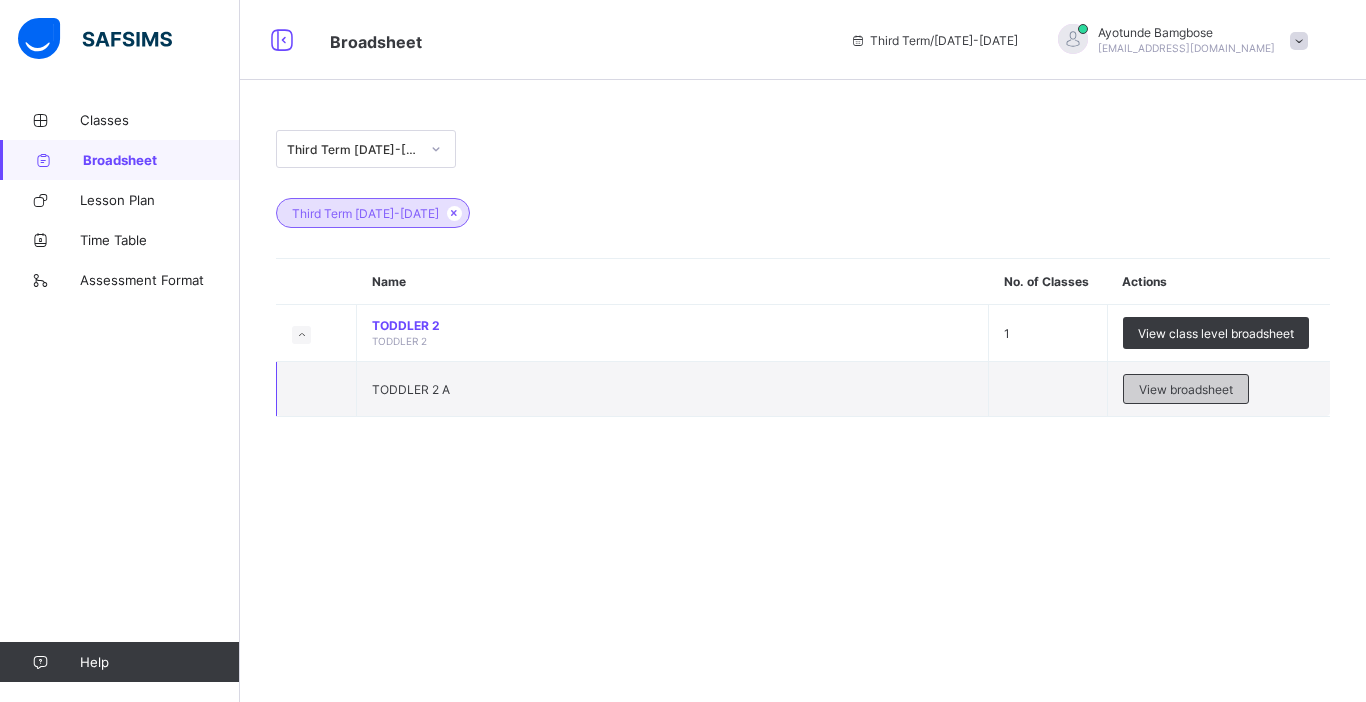 click on "View broadsheet" at bounding box center [1186, 389] 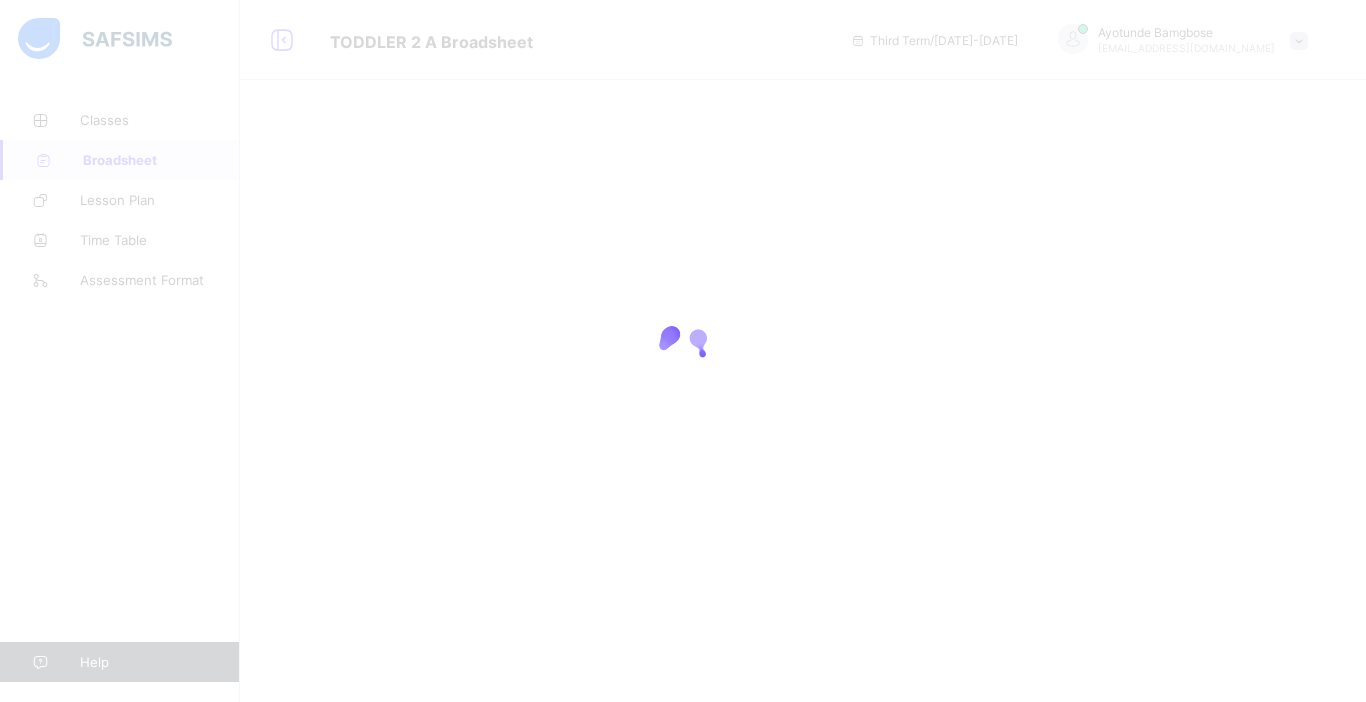 click at bounding box center [683, 351] 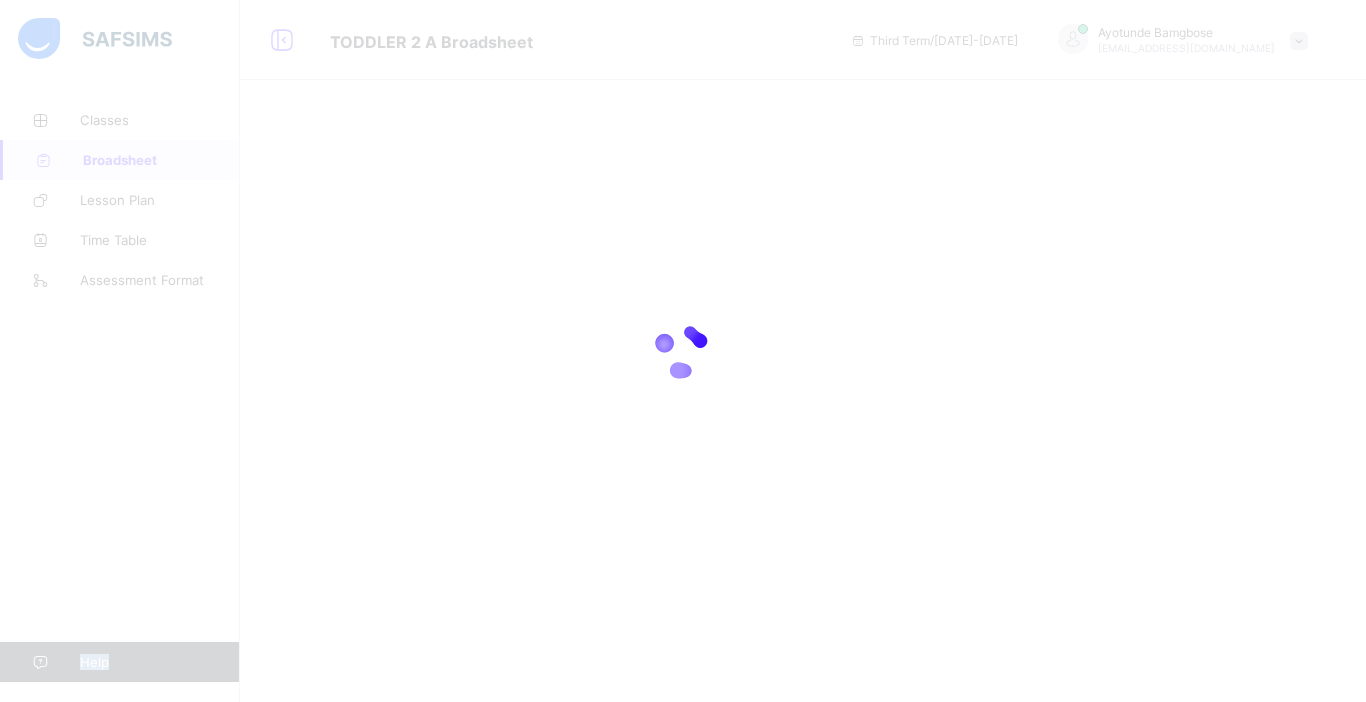 click at bounding box center [683, 351] 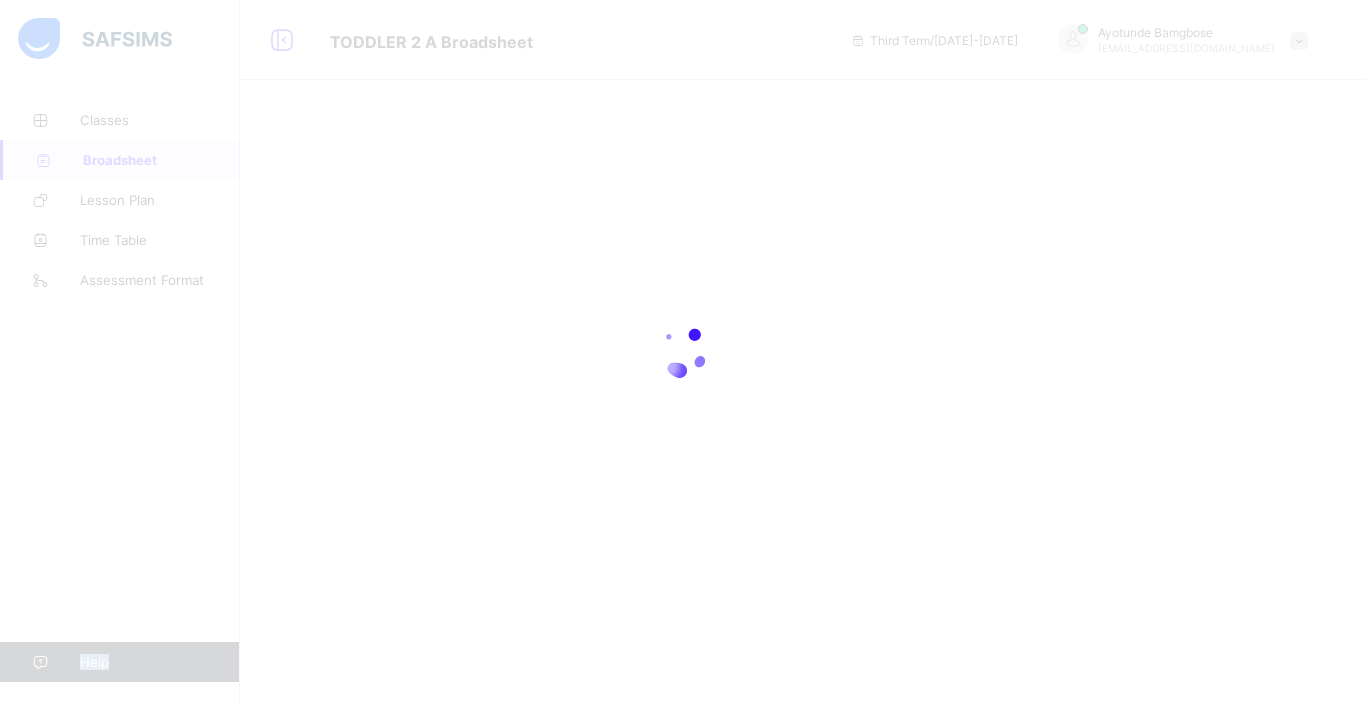 click at bounding box center [683, 351] 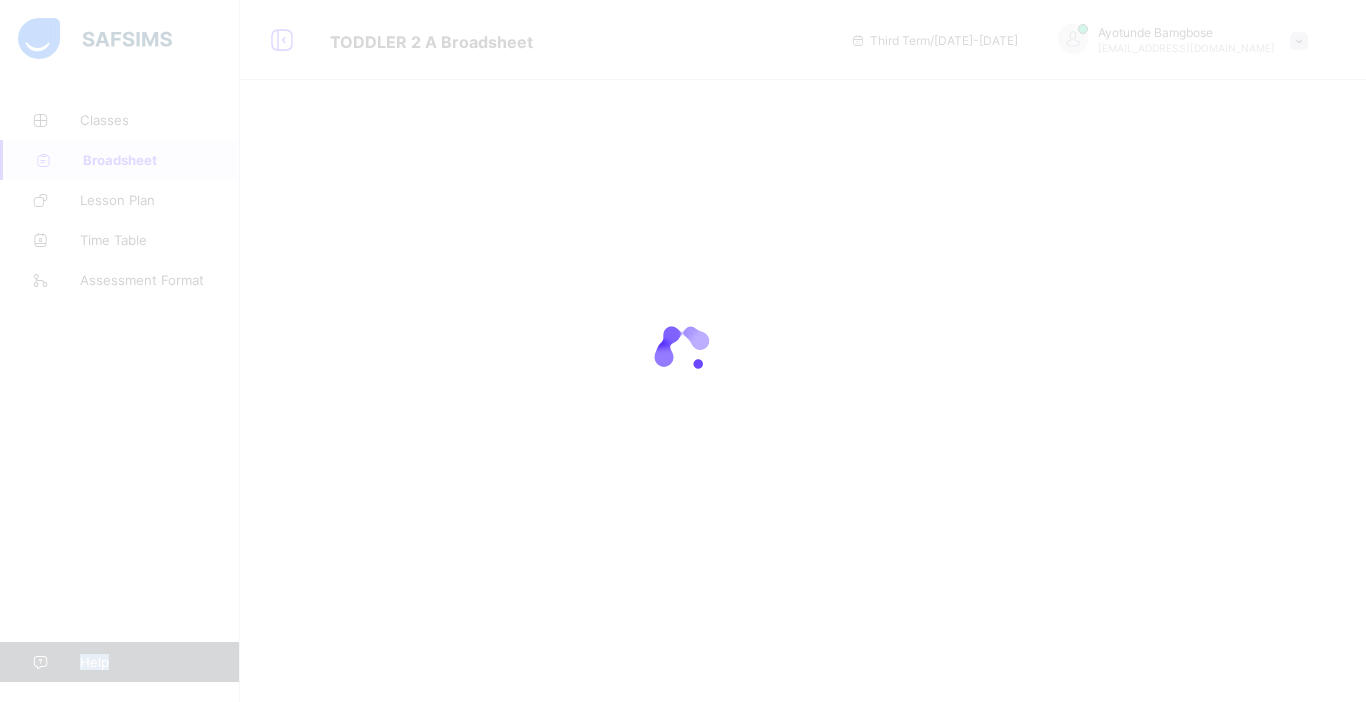 click at bounding box center [683, 351] 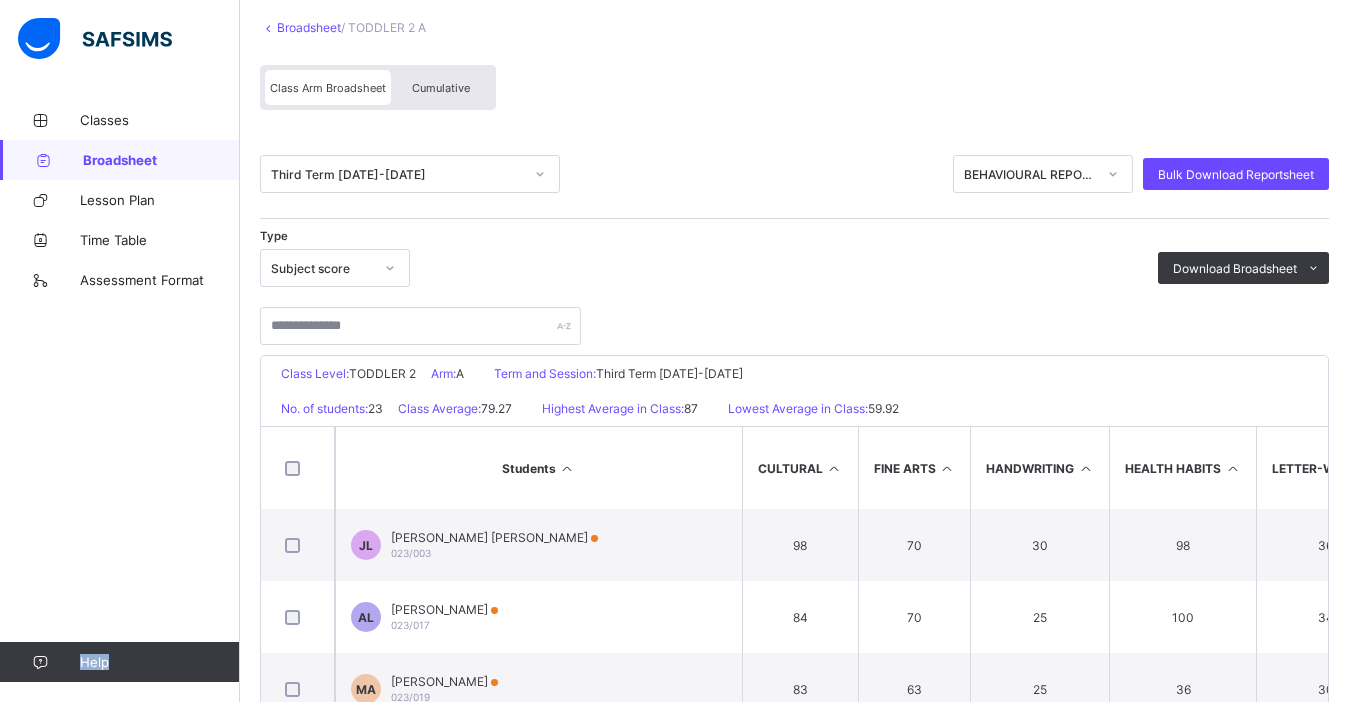 scroll, scrollTop: 160, scrollLeft: 0, axis: vertical 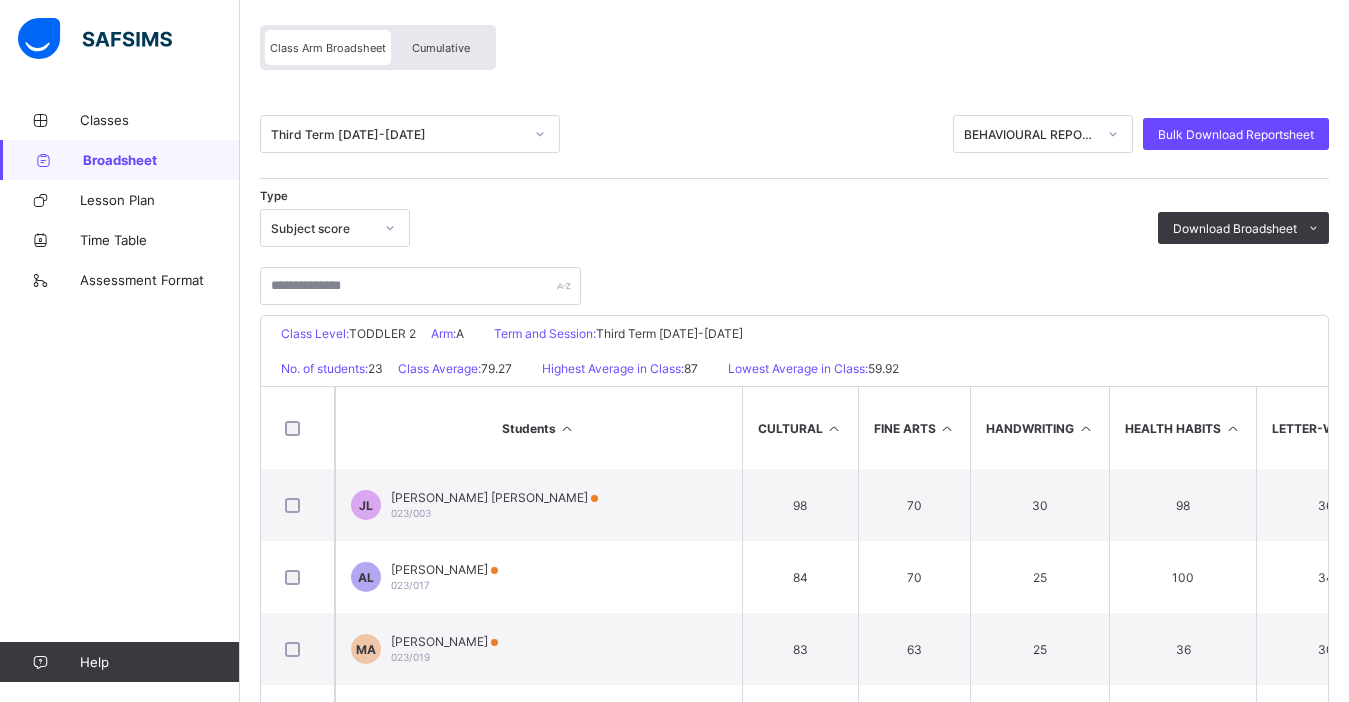 click on "Third Term [DATE]-[DATE] BEHAVIOURAL REPORT Bulk Download Reportsheet Type Subject score Download Broadsheet PDF Excel sheet" at bounding box center (794, 197) 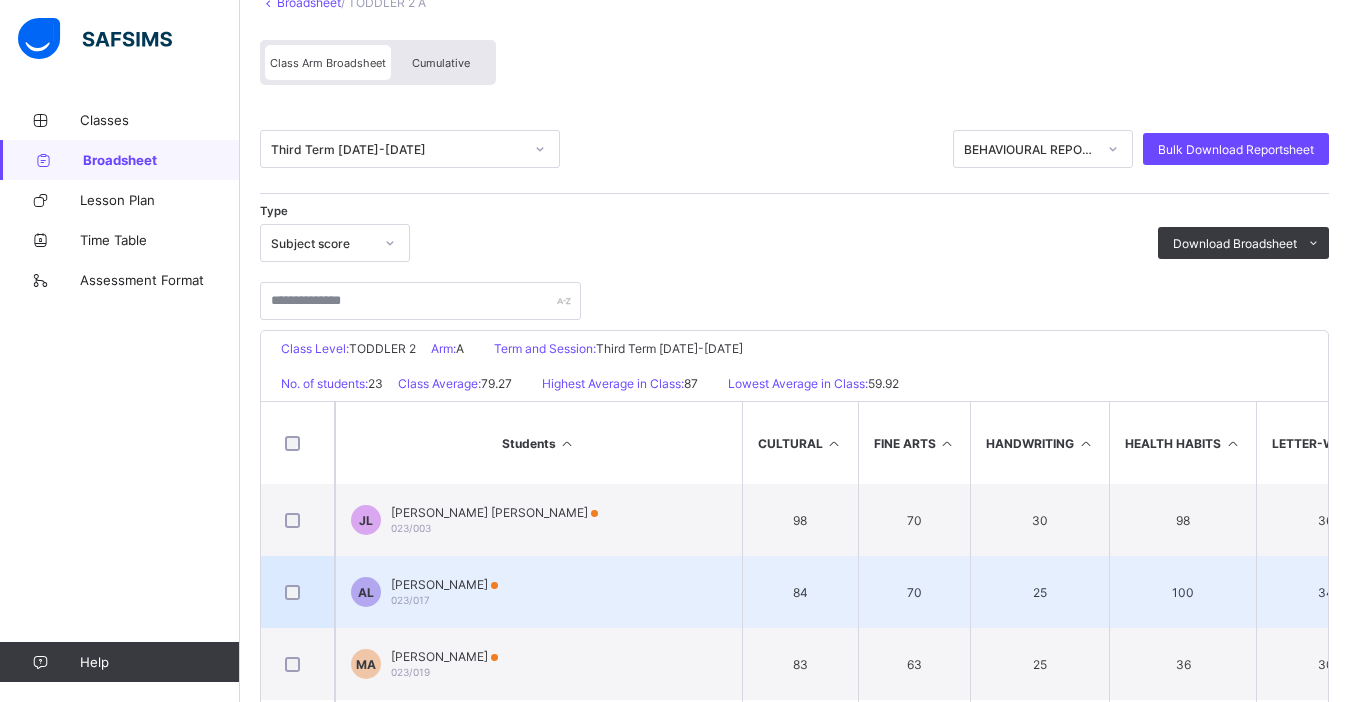 scroll, scrollTop: 0, scrollLeft: 0, axis: both 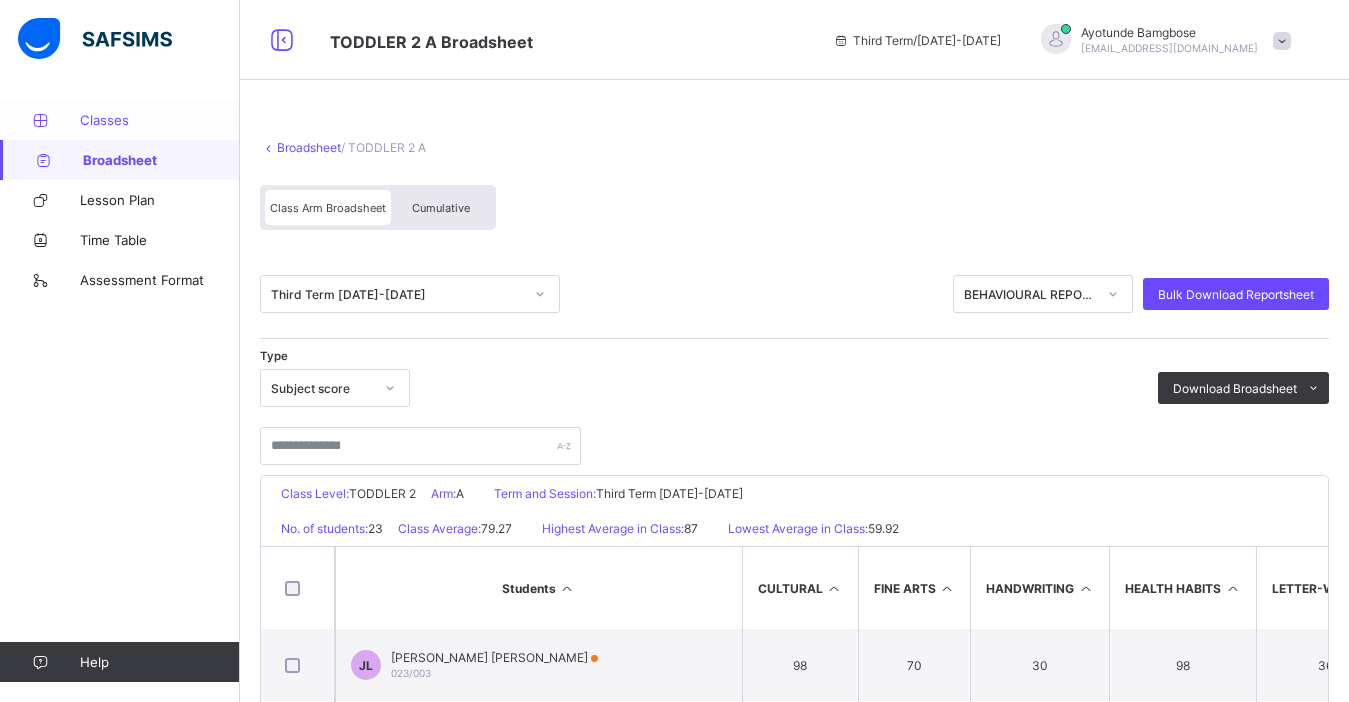 click on "Classes" at bounding box center [160, 120] 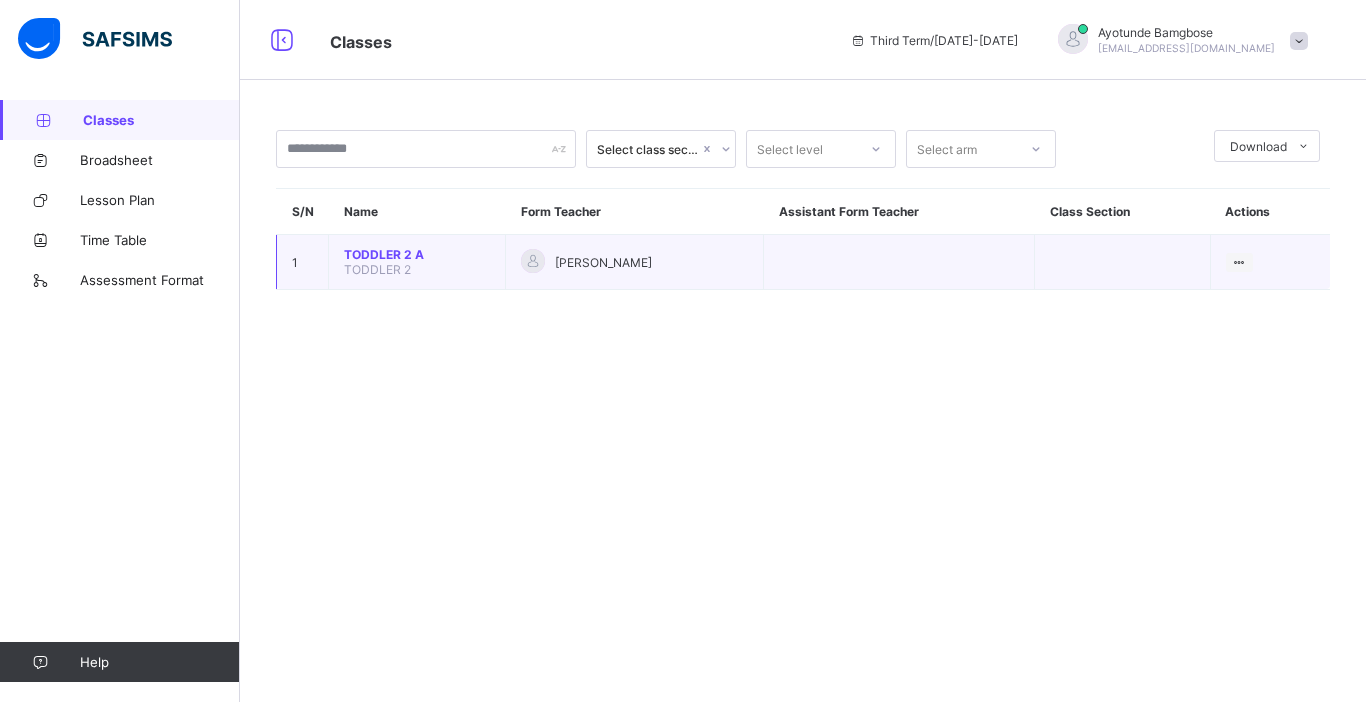 click at bounding box center (899, 262) 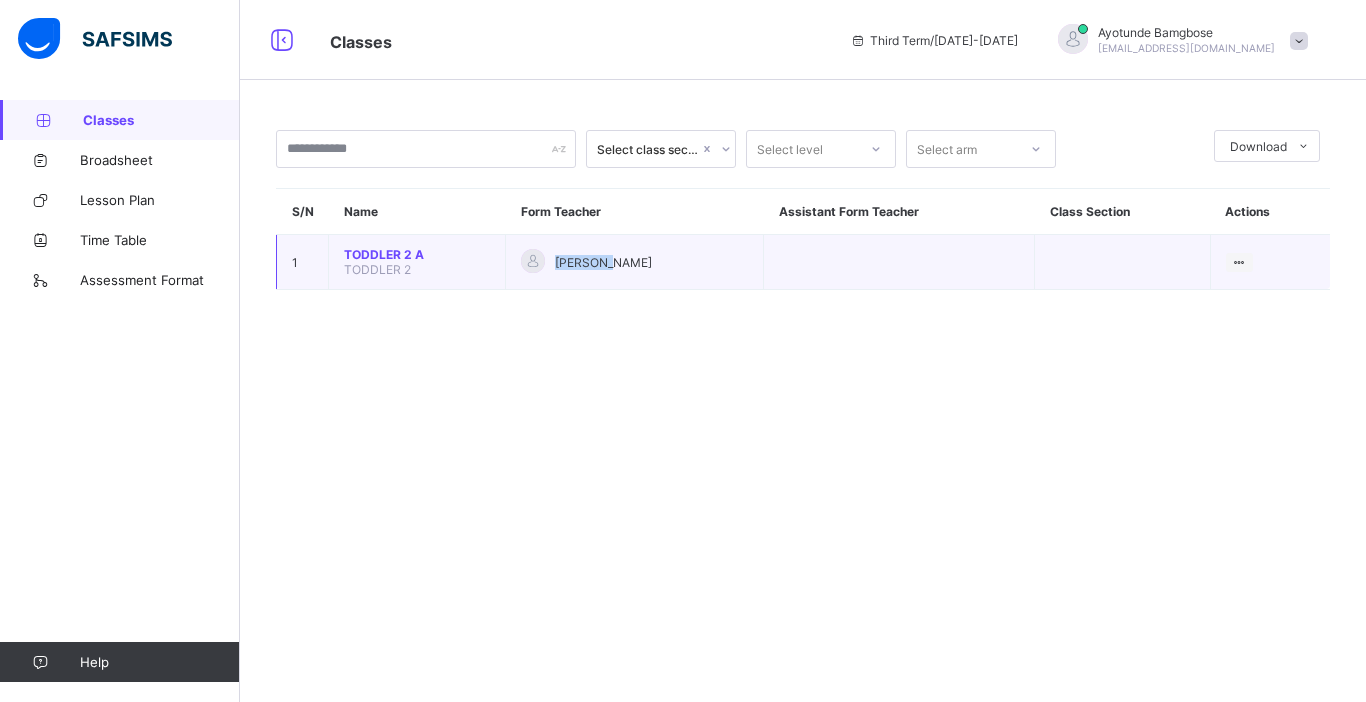 click on "[PERSON_NAME]" at bounding box center [603, 262] 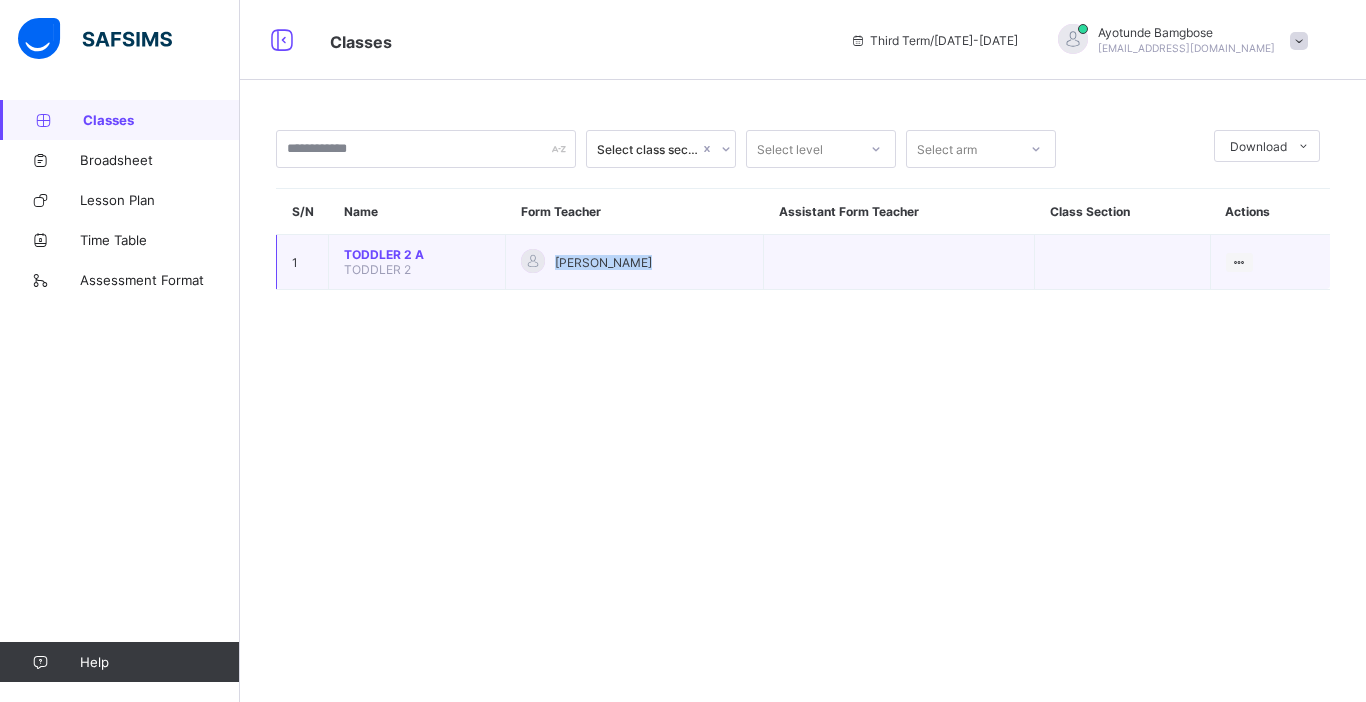 click on "[PERSON_NAME]" at bounding box center (603, 262) 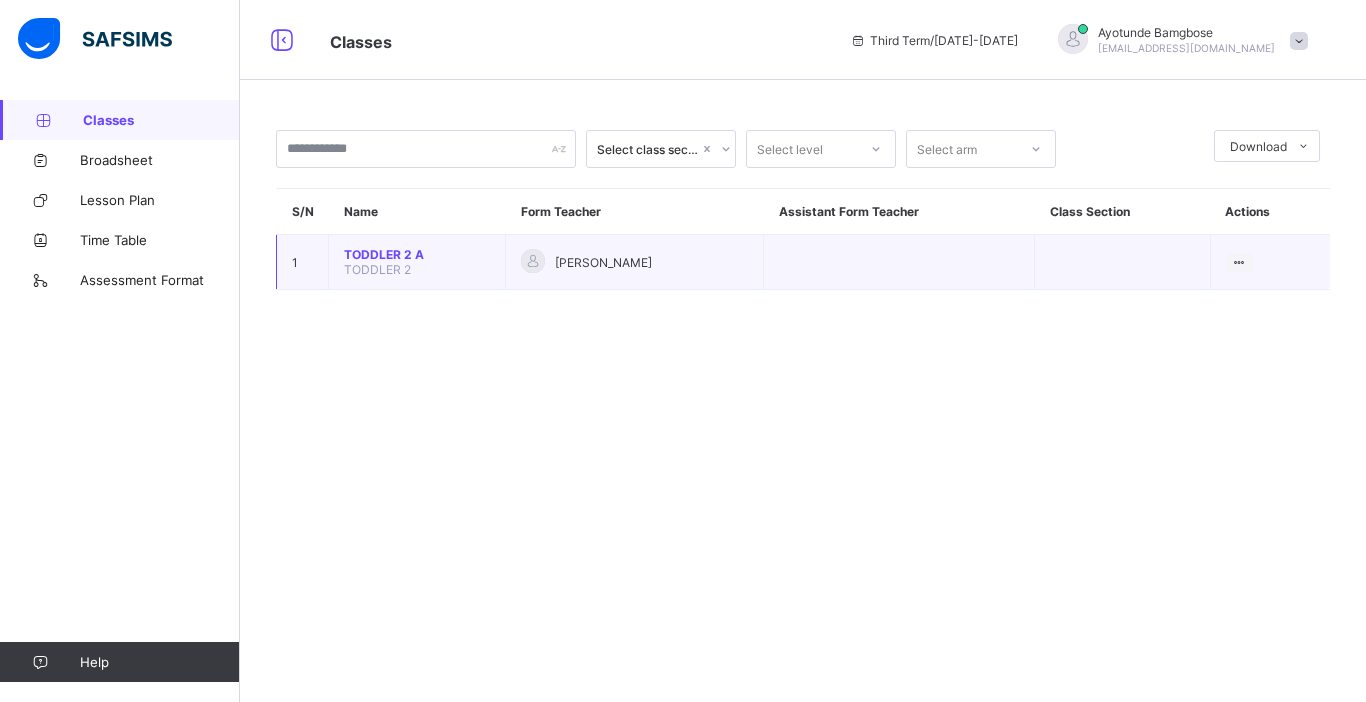 click on "TODDLER 2   A" at bounding box center (417, 254) 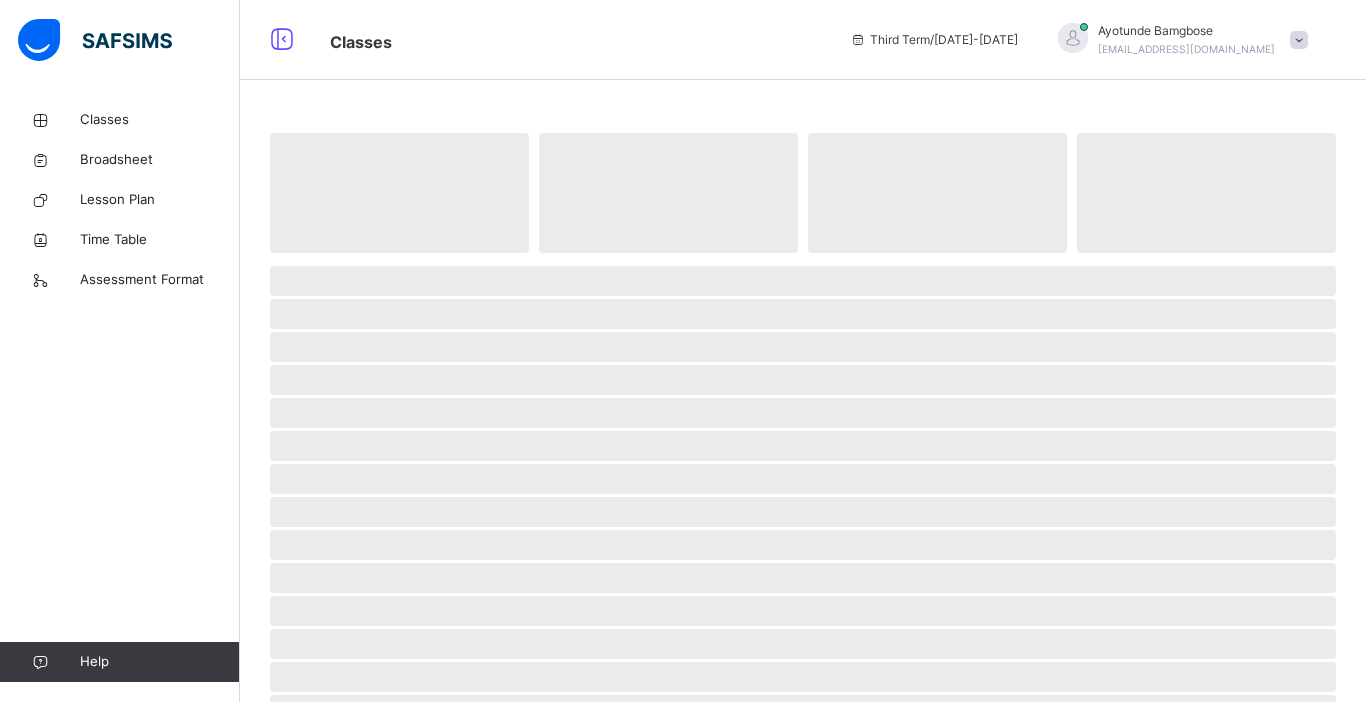 click on "‌" at bounding box center (399, 193) 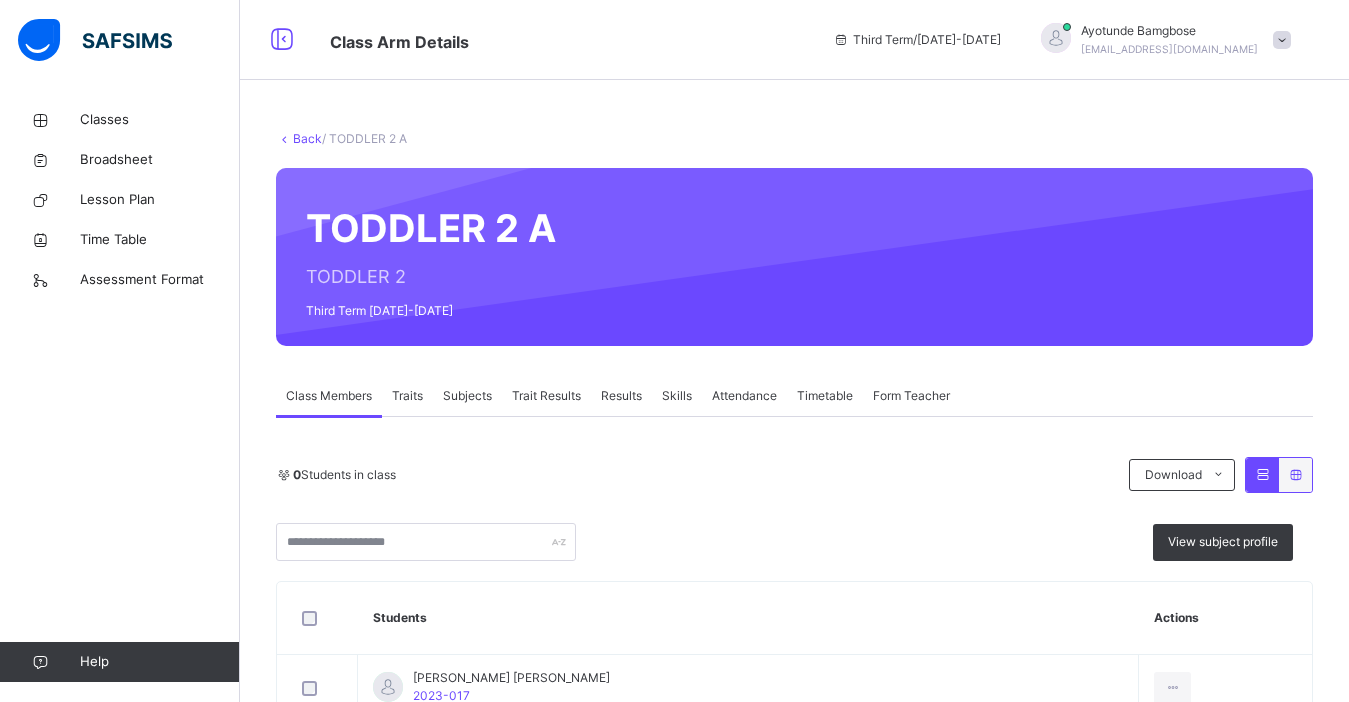 click on "Attendance" at bounding box center [744, 396] 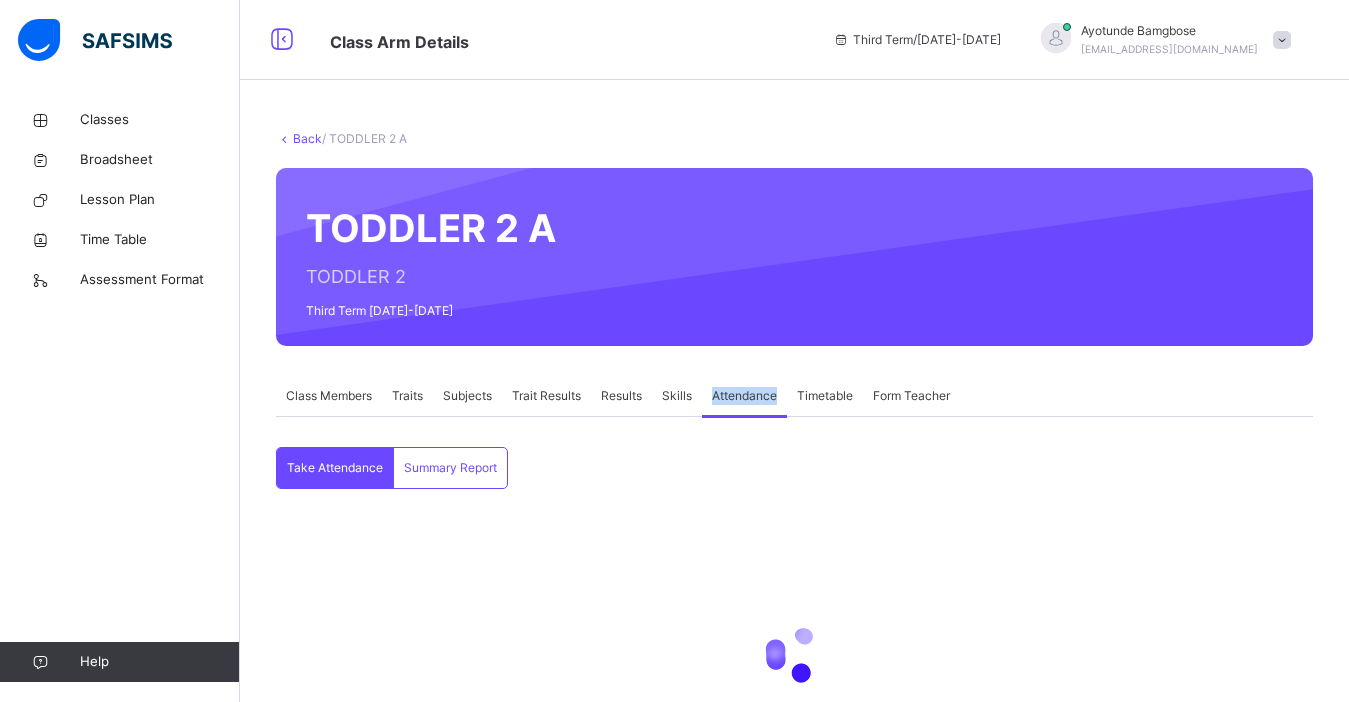 click on "Attendance" at bounding box center (744, 396) 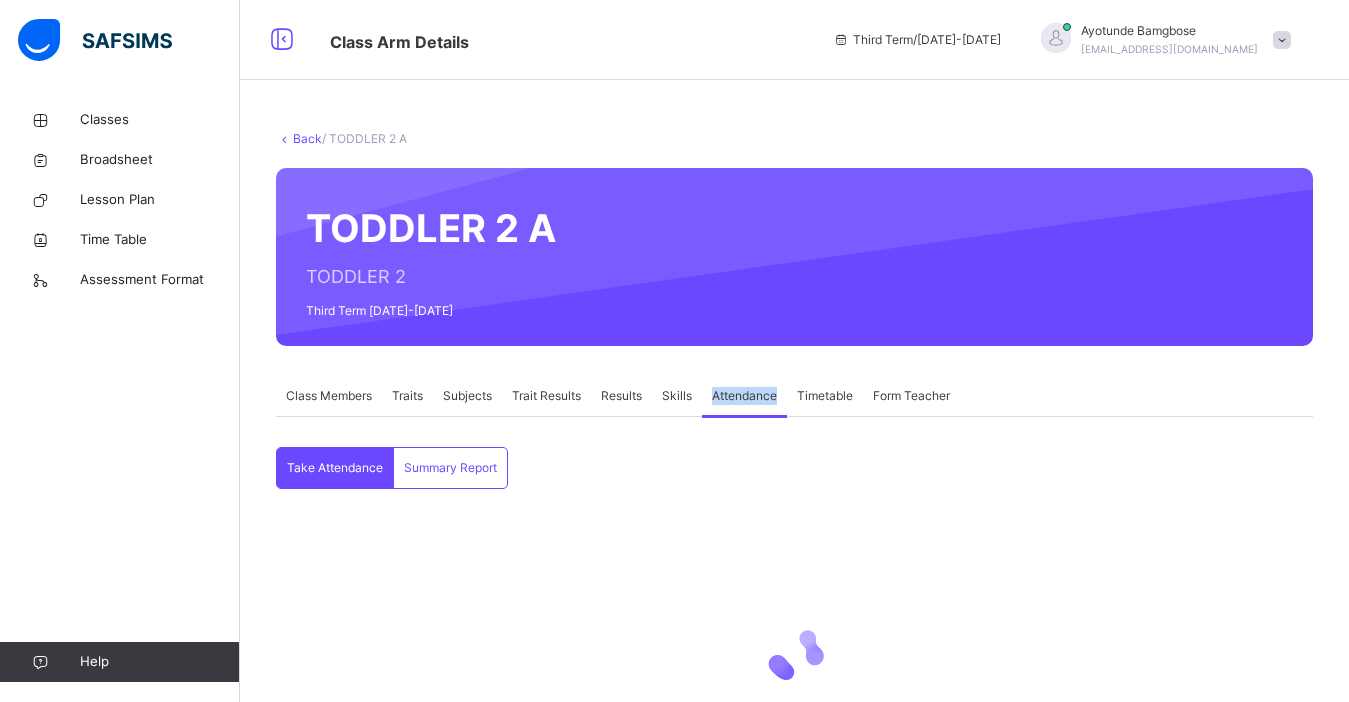 click on "Take Attendance" at bounding box center [335, 468] 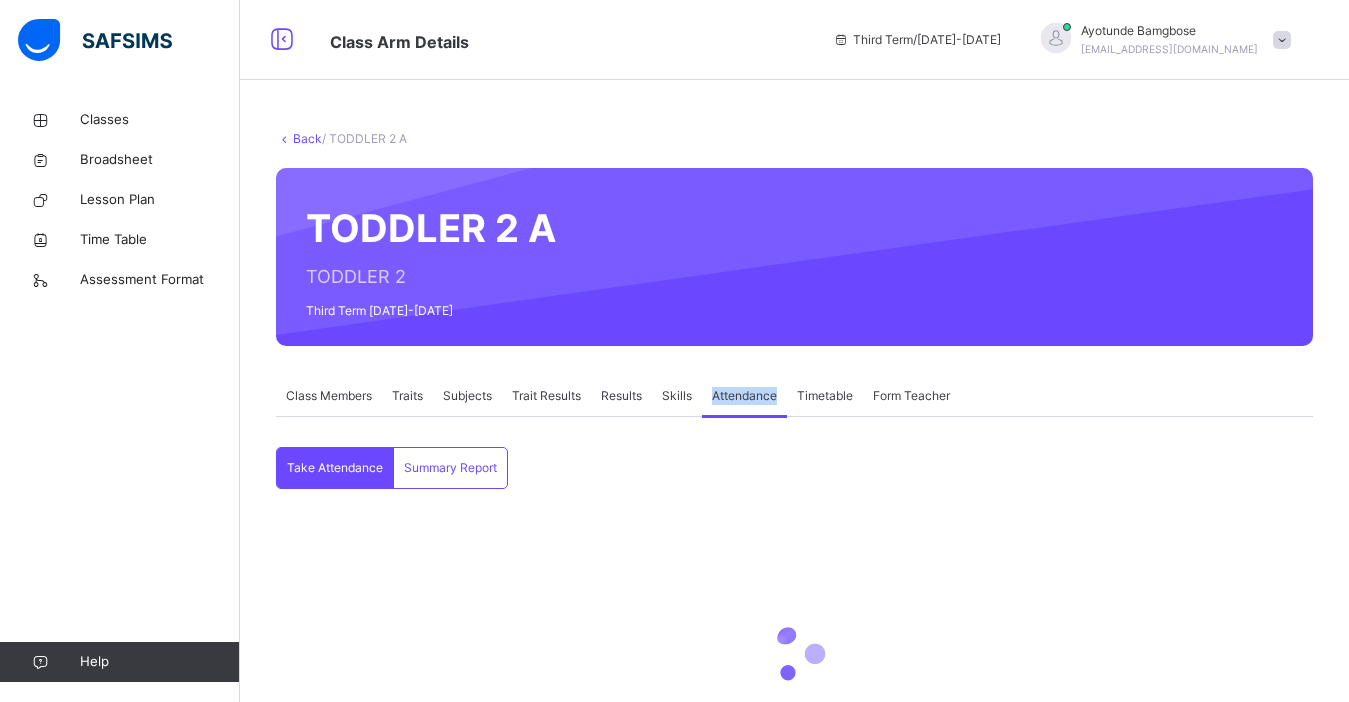 click on "Take Attendance" at bounding box center (335, 468) 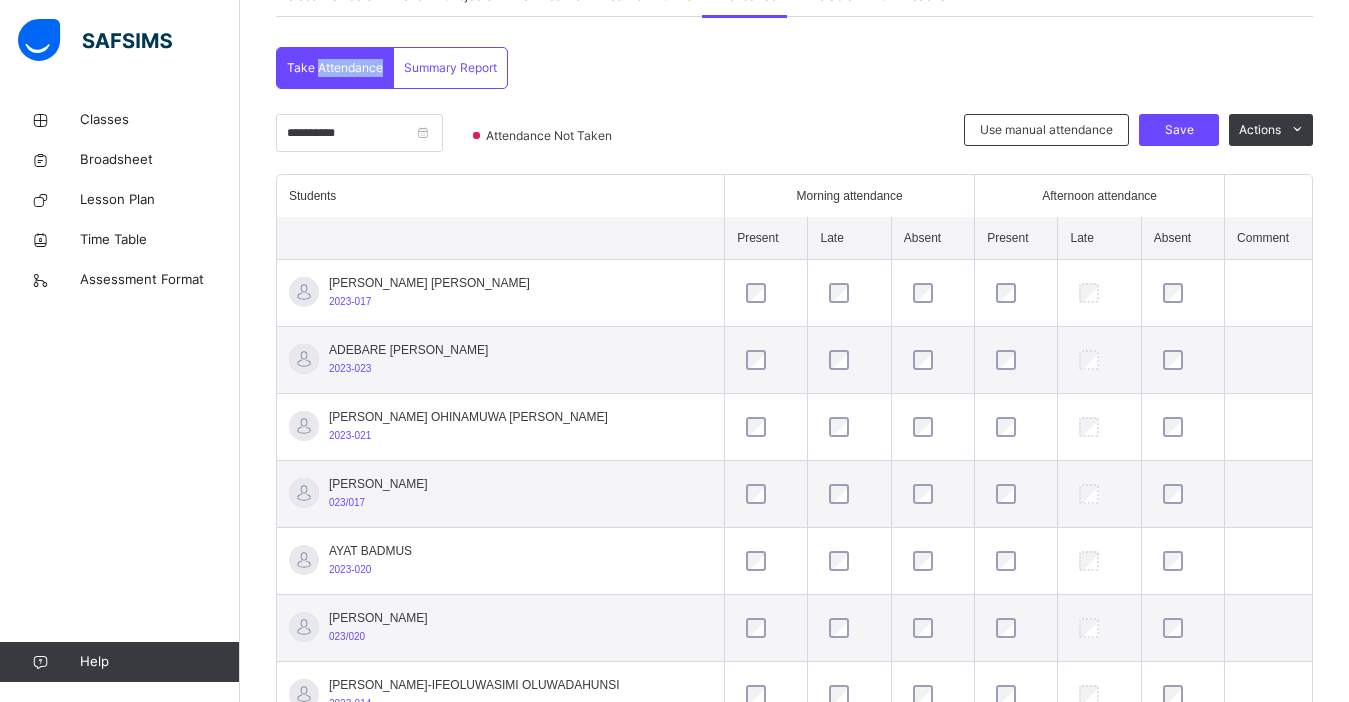 scroll, scrollTop: 440, scrollLeft: 0, axis: vertical 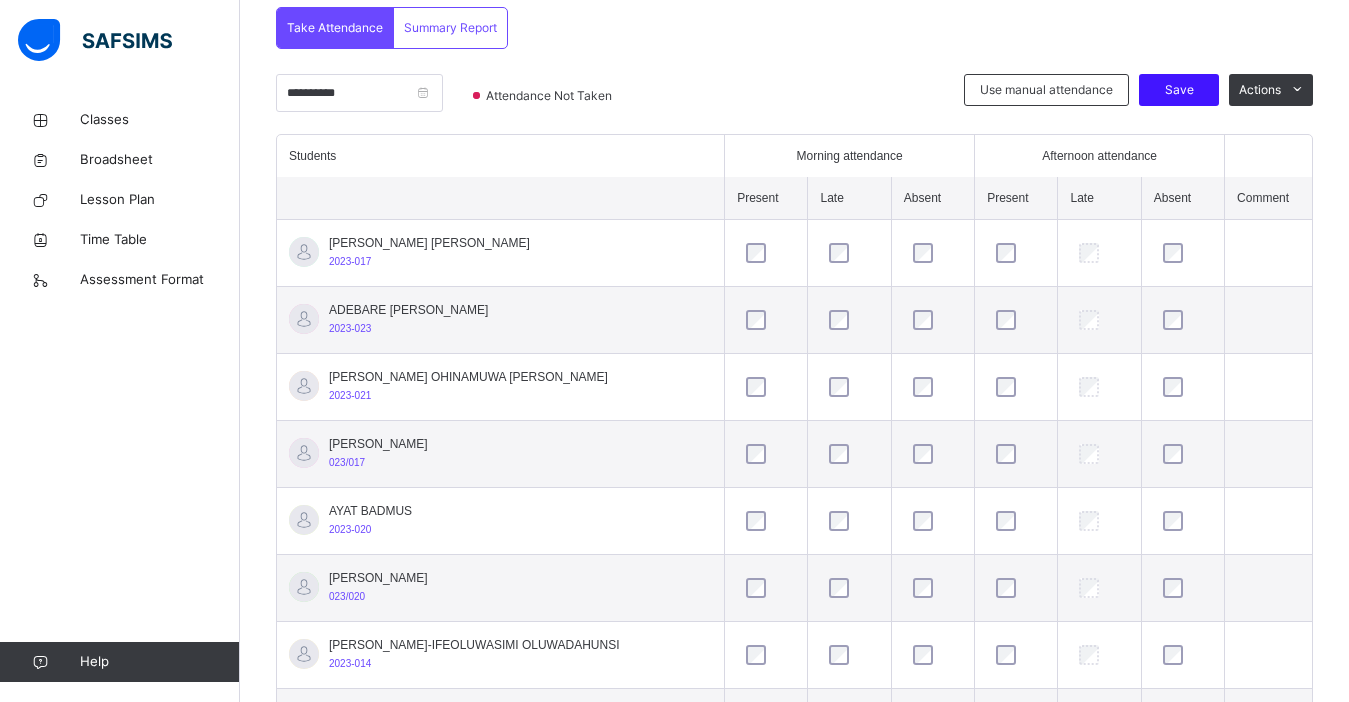 click on "Save" at bounding box center [1179, 90] 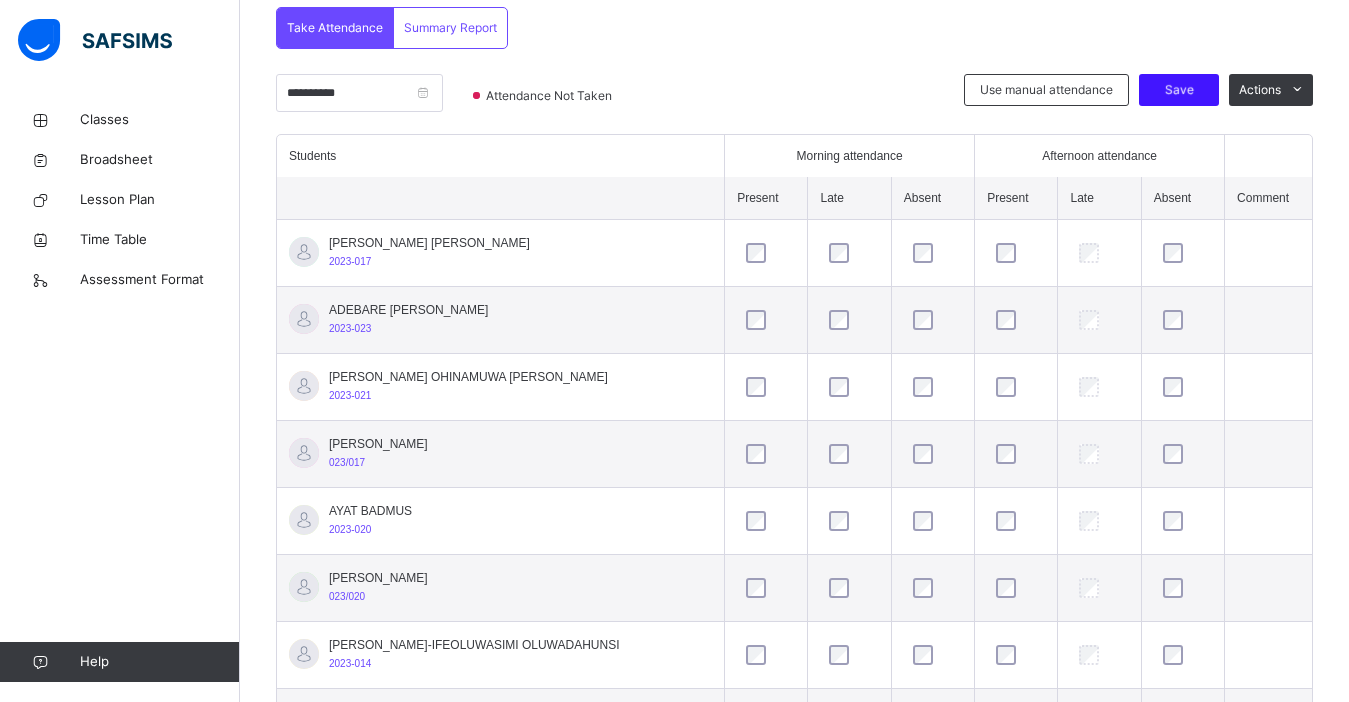 click on "Save" at bounding box center (1179, 90) 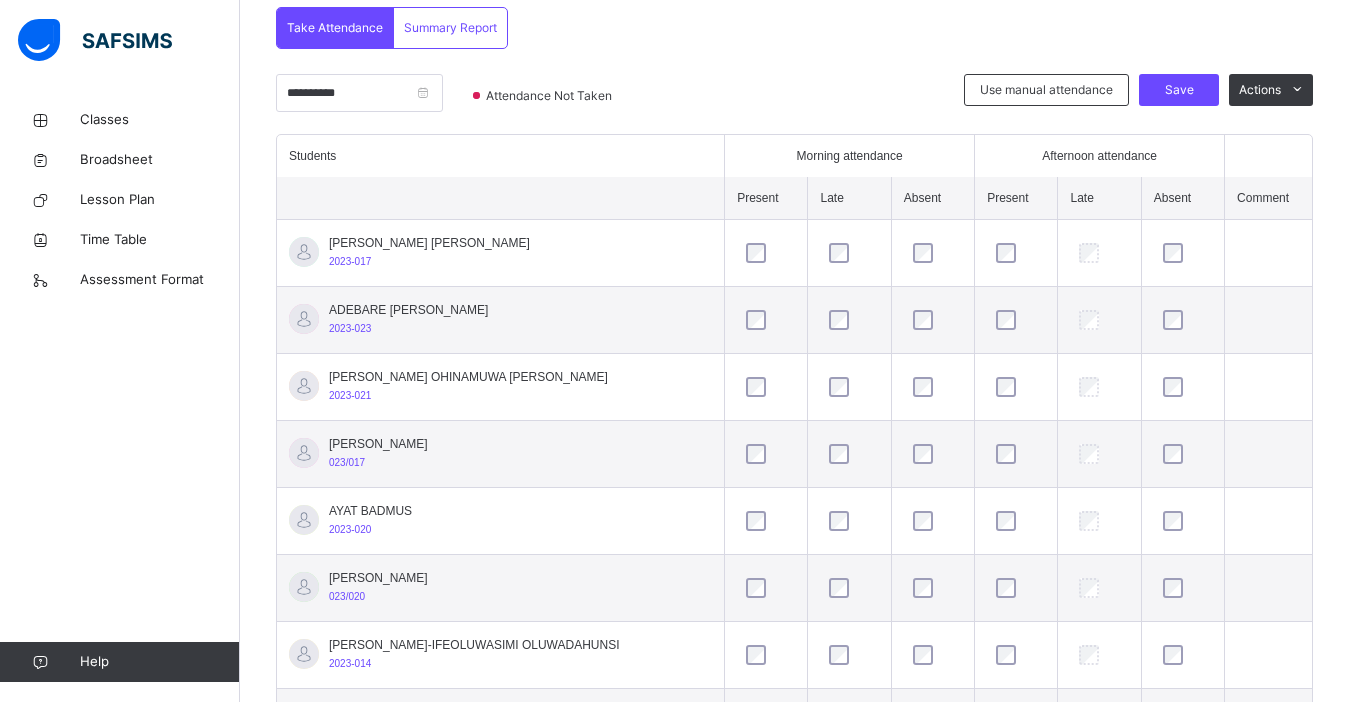 click at bounding box center [476, 95] 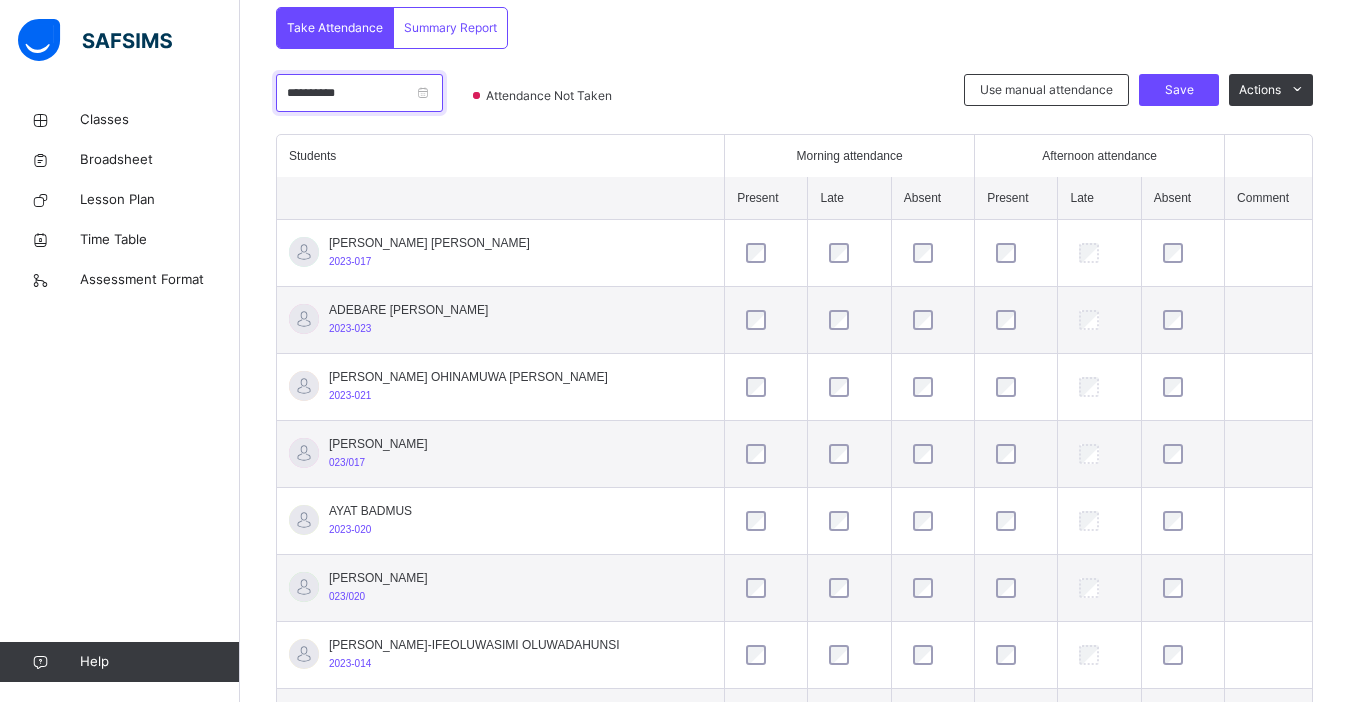 click on "**********" at bounding box center (359, 93) 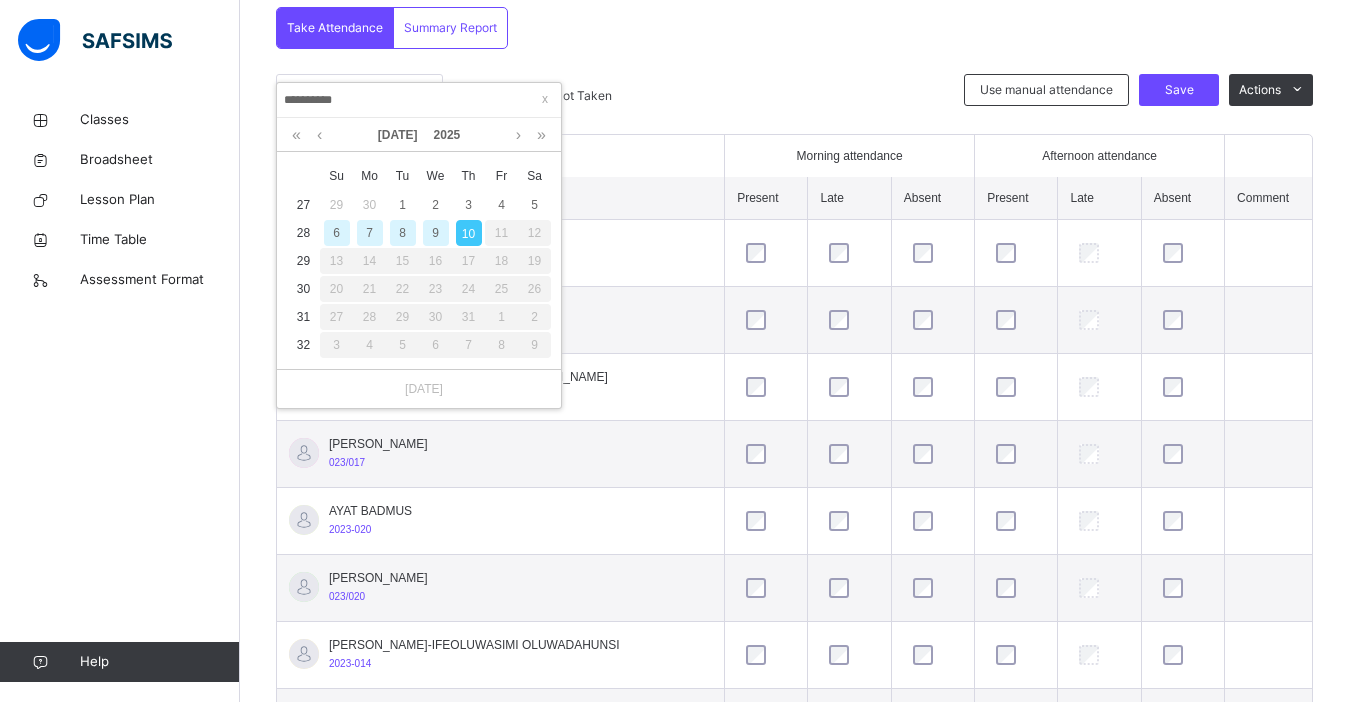click on "10" at bounding box center (469, 233) 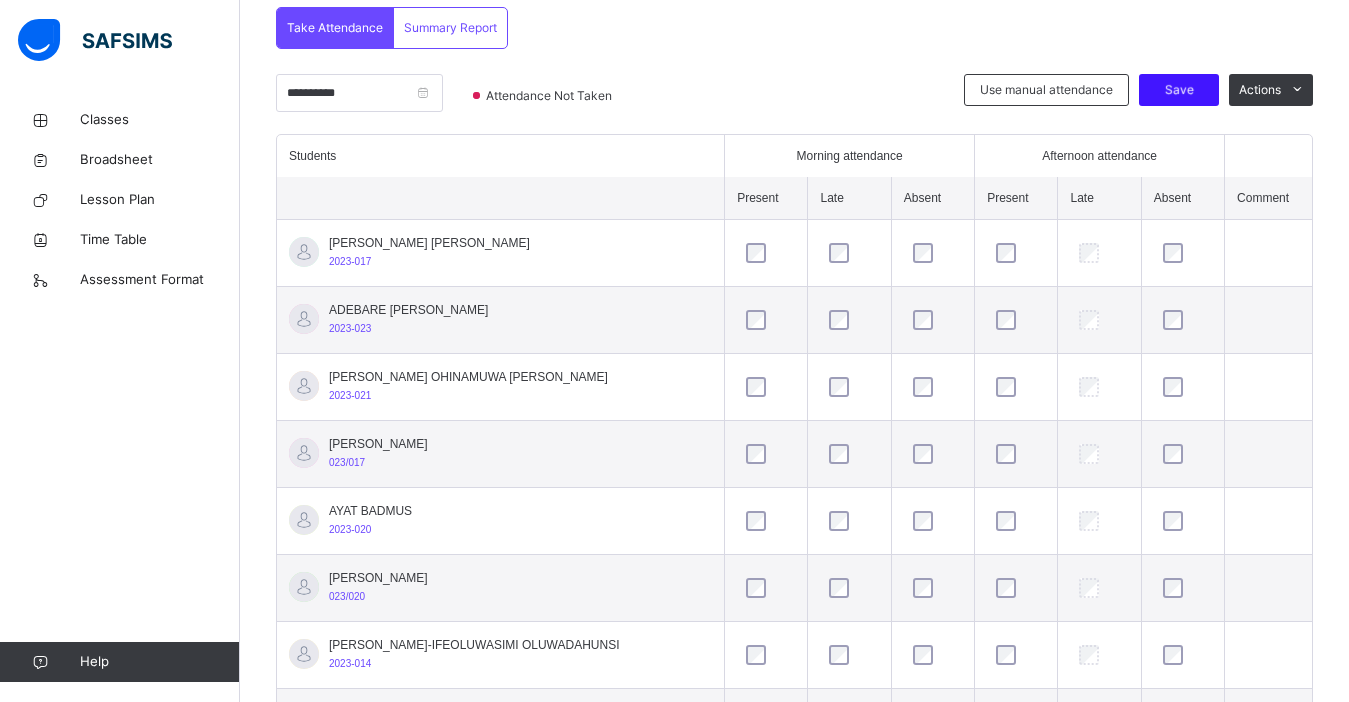 click on "Save" at bounding box center (1179, 90) 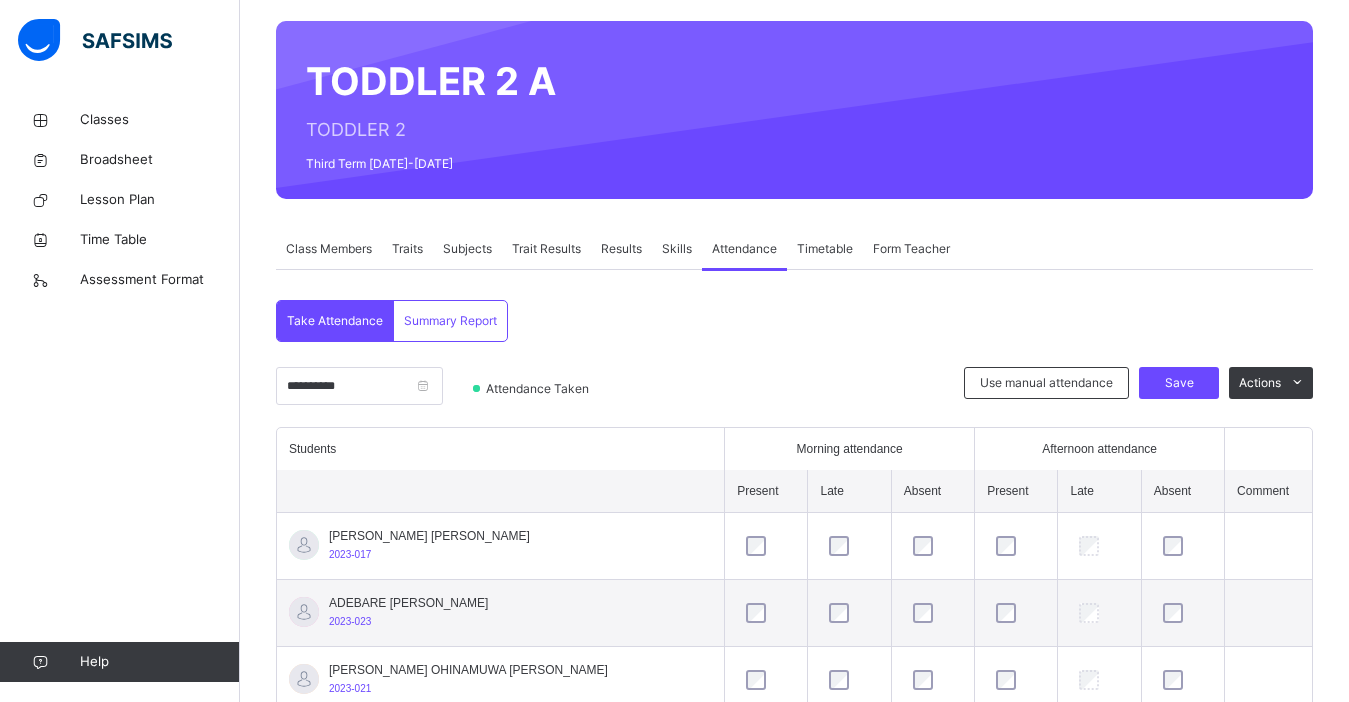 scroll, scrollTop: 1000, scrollLeft: 0, axis: vertical 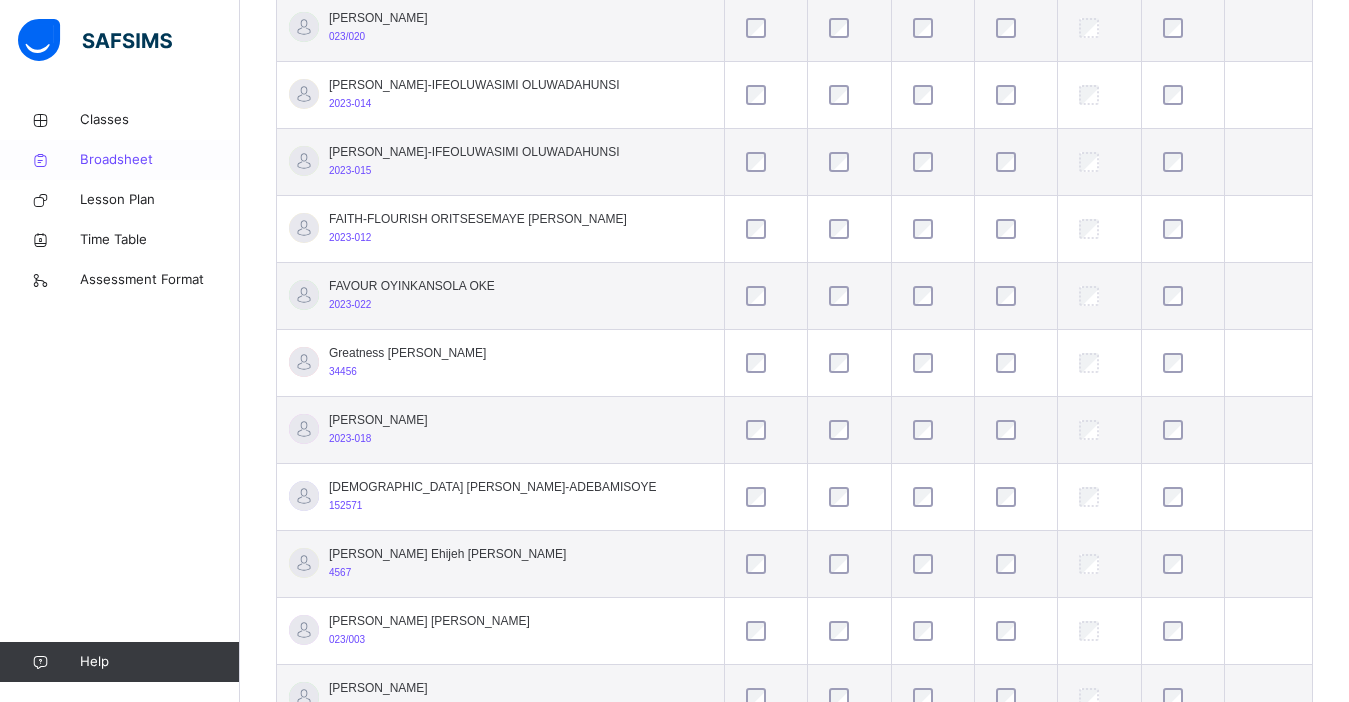 click on "Broadsheet" at bounding box center [160, 160] 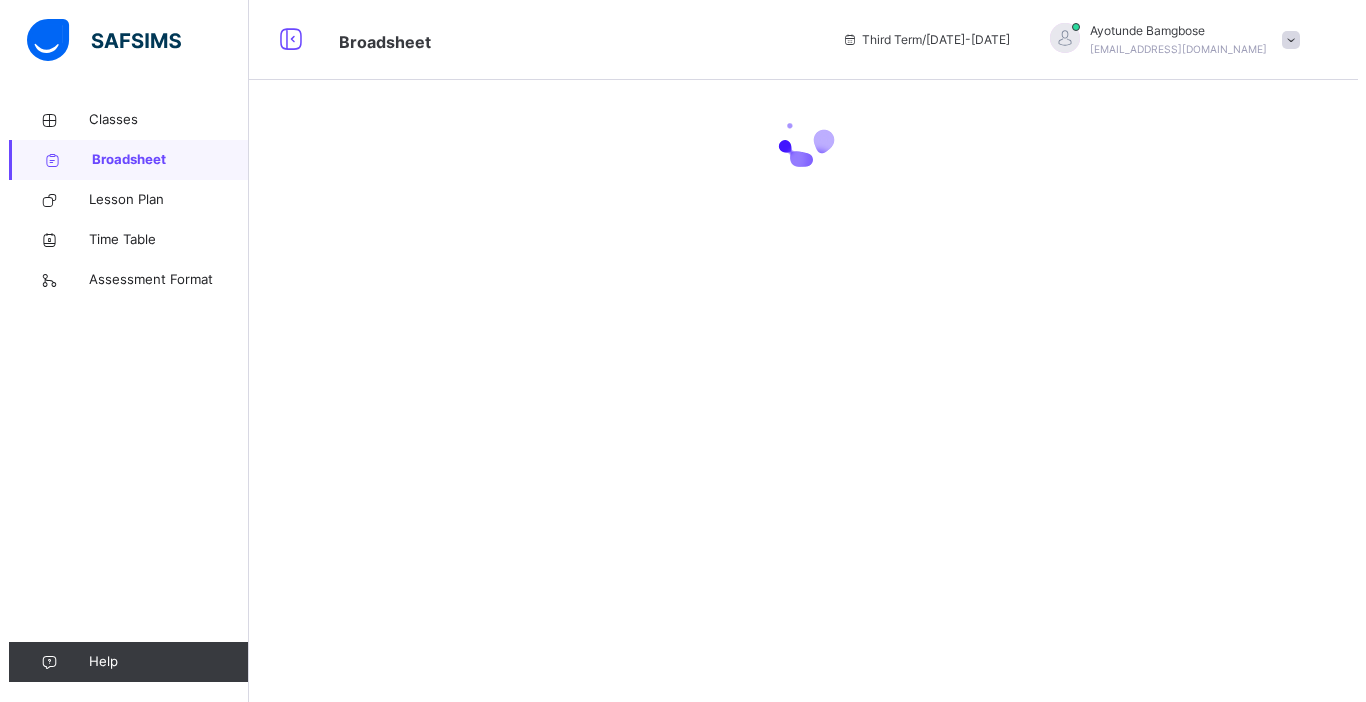 scroll, scrollTop: 0, scrollLeft: 0, axis: both 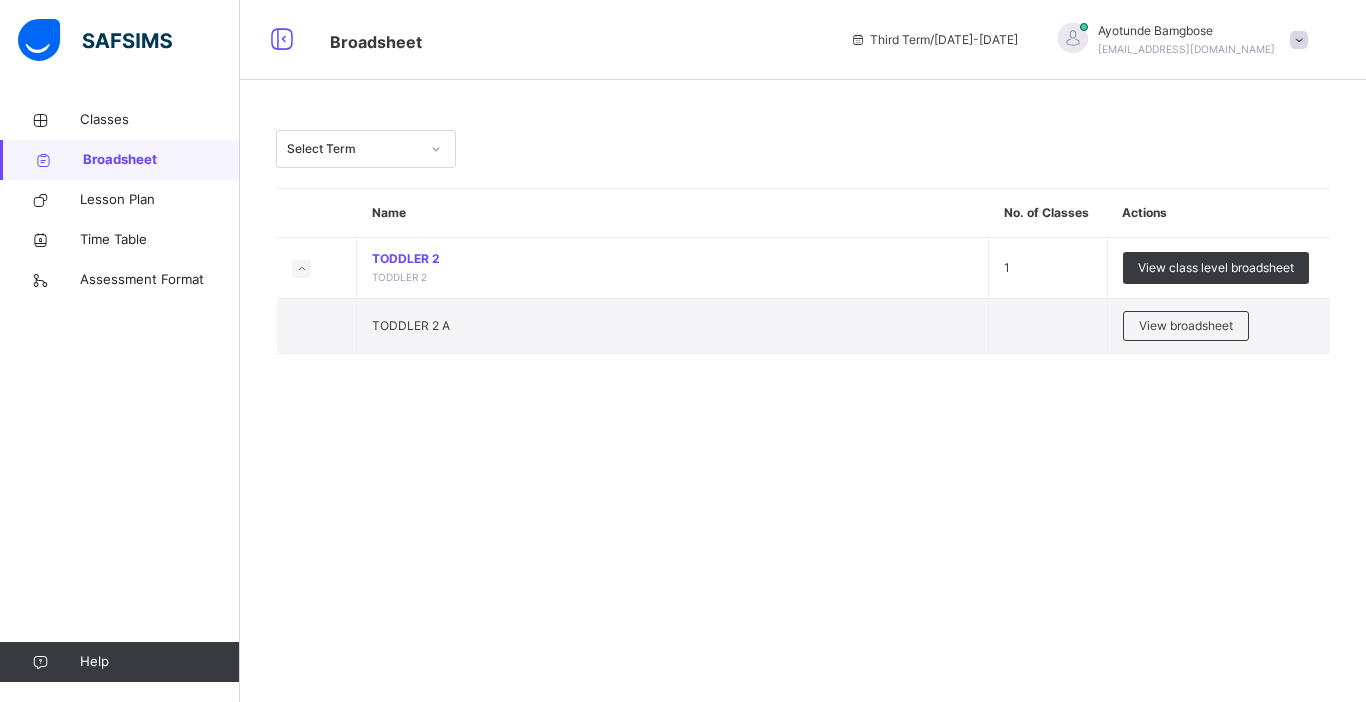 click at bounding box center (317, 268) 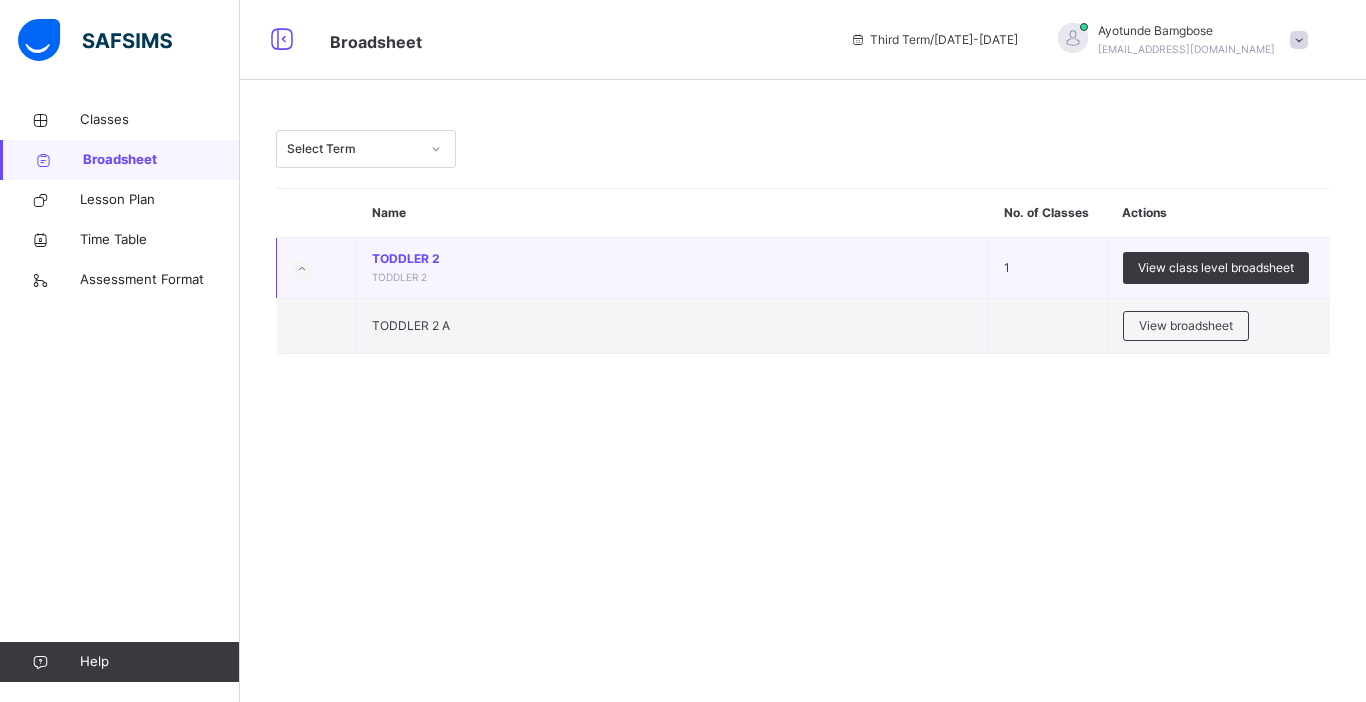 click at bounding box center [317, 268] 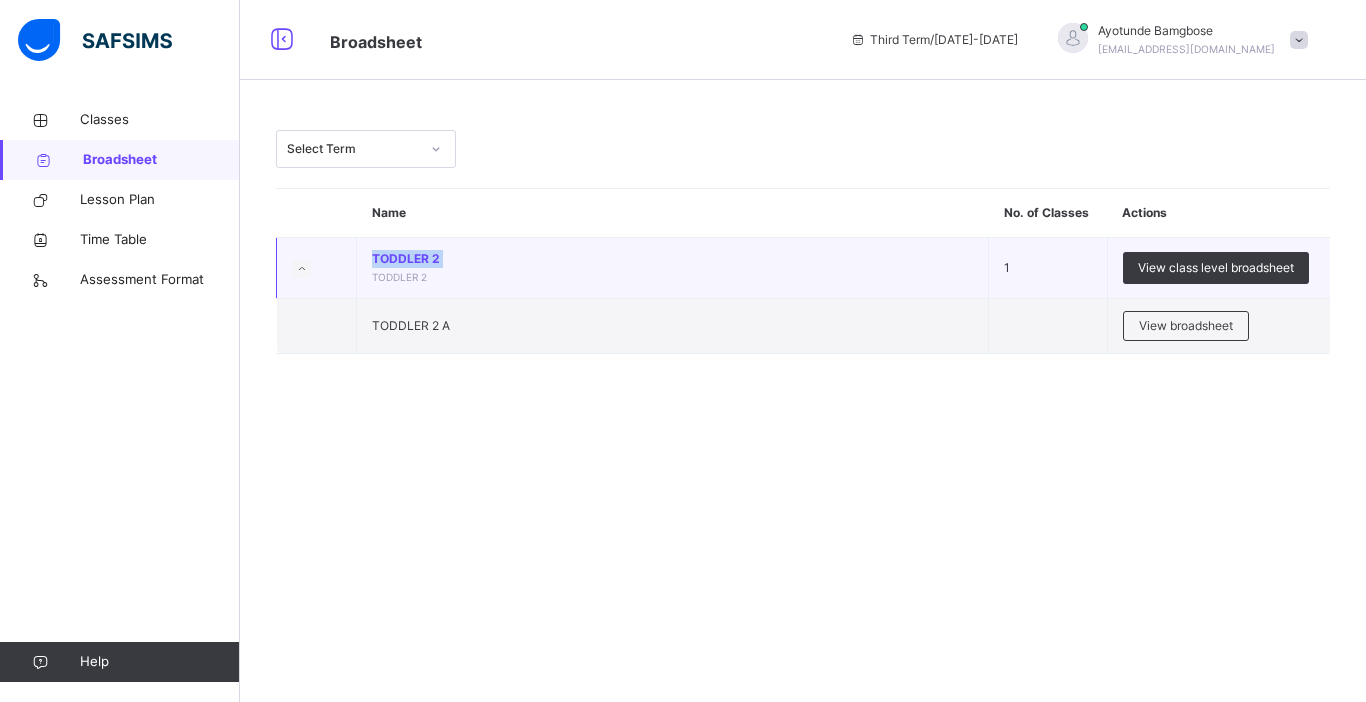 click on "TODDLER 2     TODDLER 2" at bounding box center (673, 268) 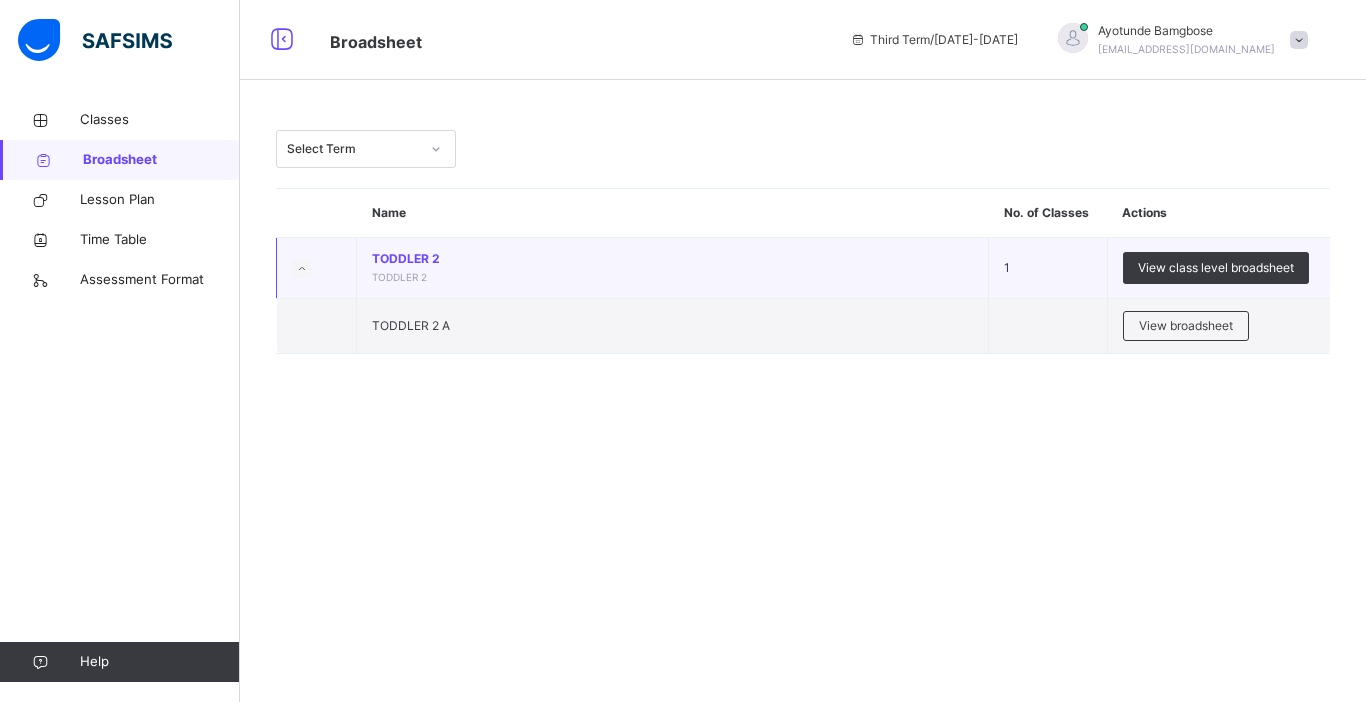 click on "TODDLER 2     TODDLER 2" at bounding box center (673, 268) 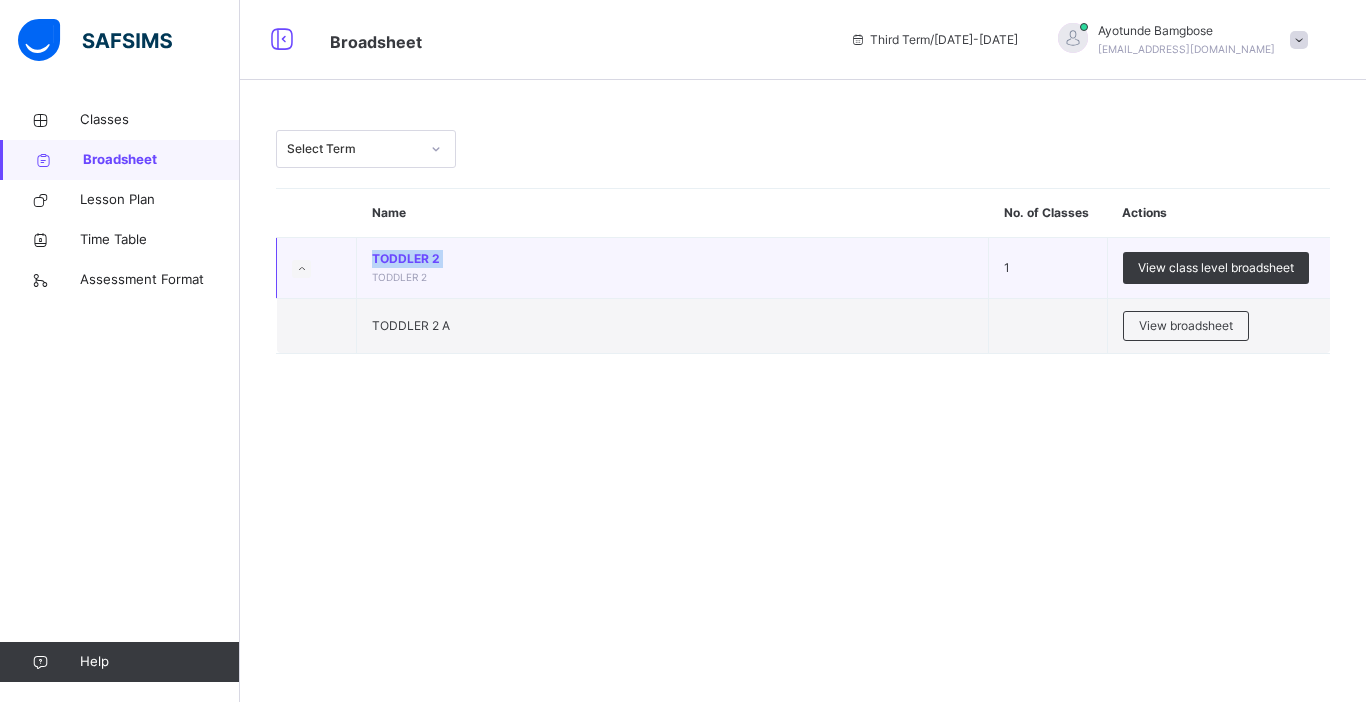 click on "TODDLER 2" at bounding box center [672, 259] 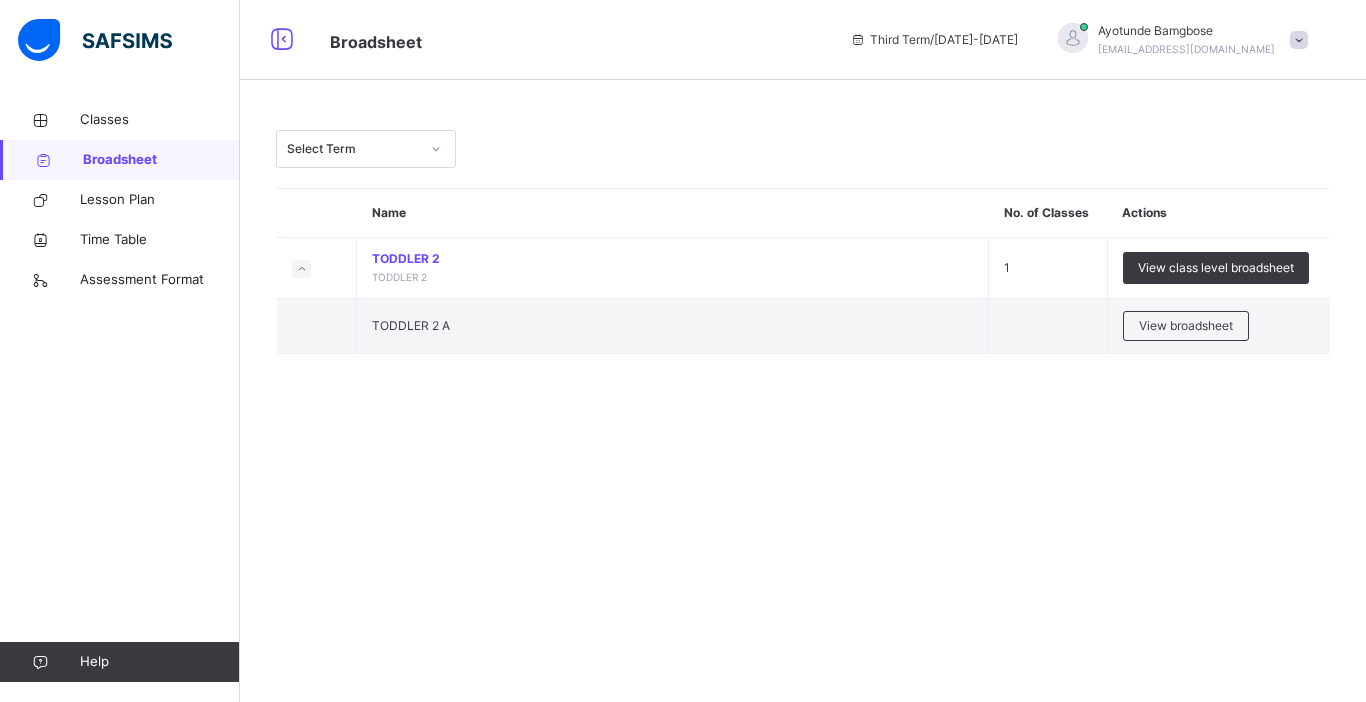 click on "Select Term Name No. of Classes Actions   TODDLER 2     TODDLER 2   1   View class level broadsheet   TODDLER 2 A View broadsheet × Approve All Results In School This action would approve all the results for the Current Term in this school. Are you
sure you want to carry on? Cancel Yes, Approve all results × How satisfied are you with using SAFSIMS? 😞 🙁 😐 🙂 😄 Very Dissatisfied Very Satisfied Submit Close" at bounding box center (803, 351) 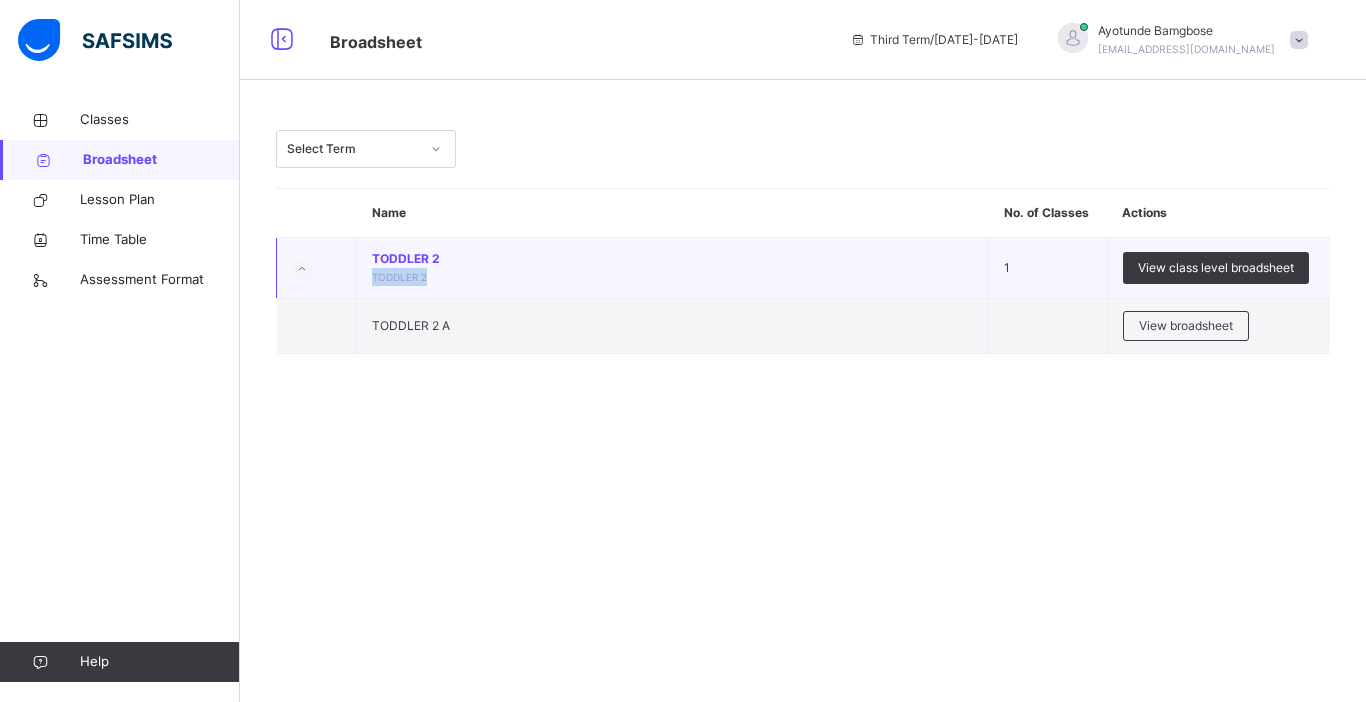 drag, startPoint x: 583, startPoint y: 263, endPoint x: 603, endPoint y: 286, distance: 30.479502 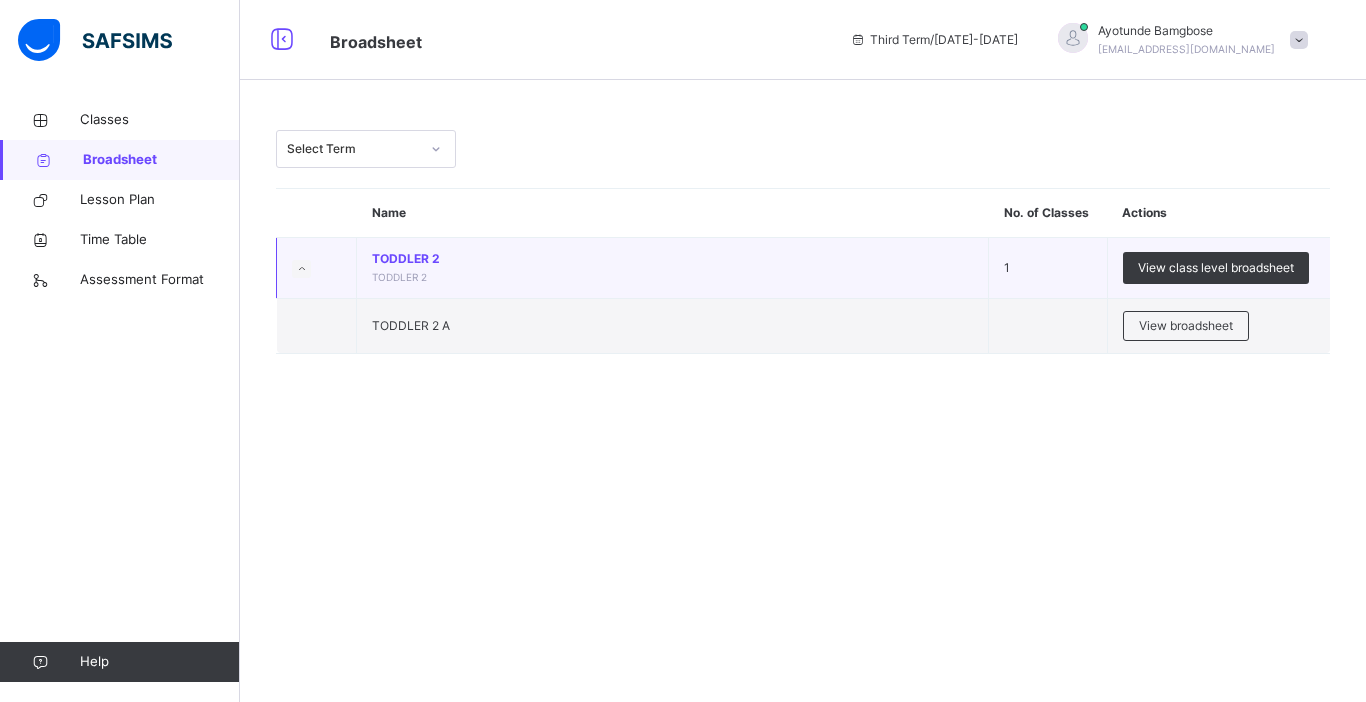 click on "TODDLER 2" at bounding box center (672, 259) 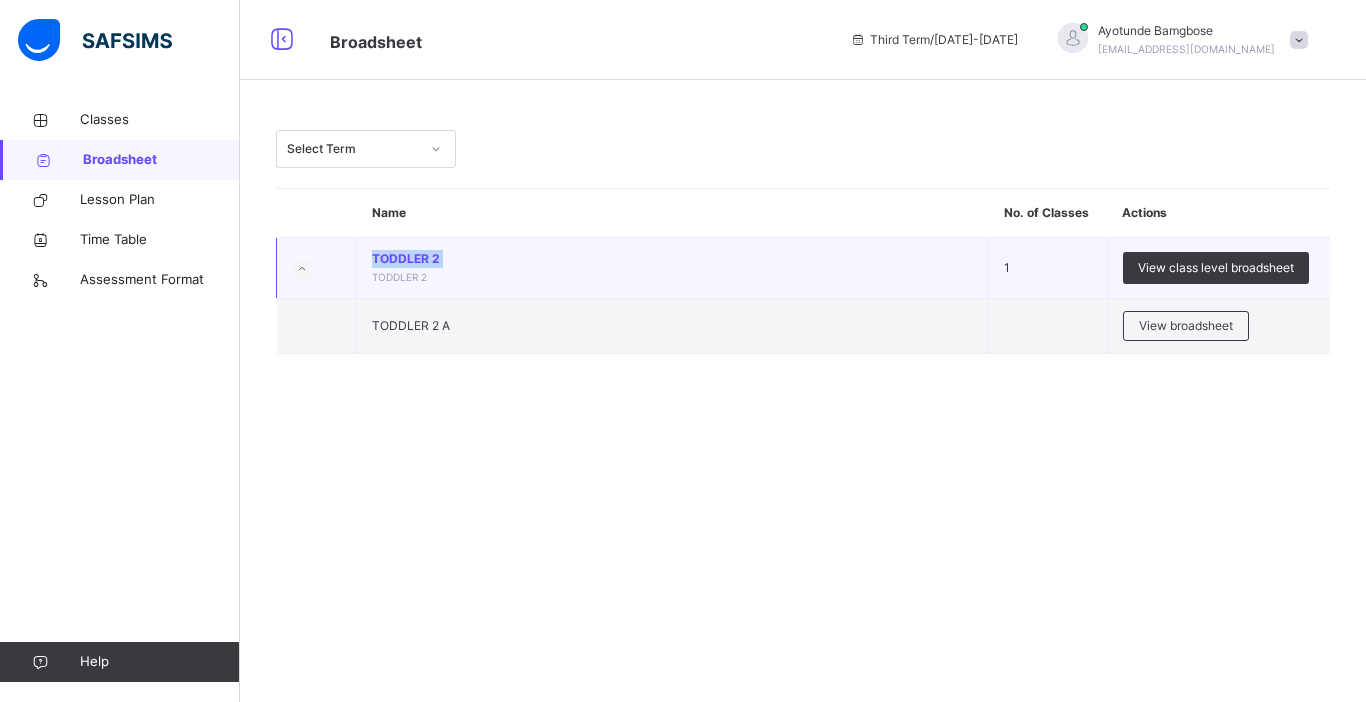 click on "TODDLER 2" at bounding box center (672, 259) 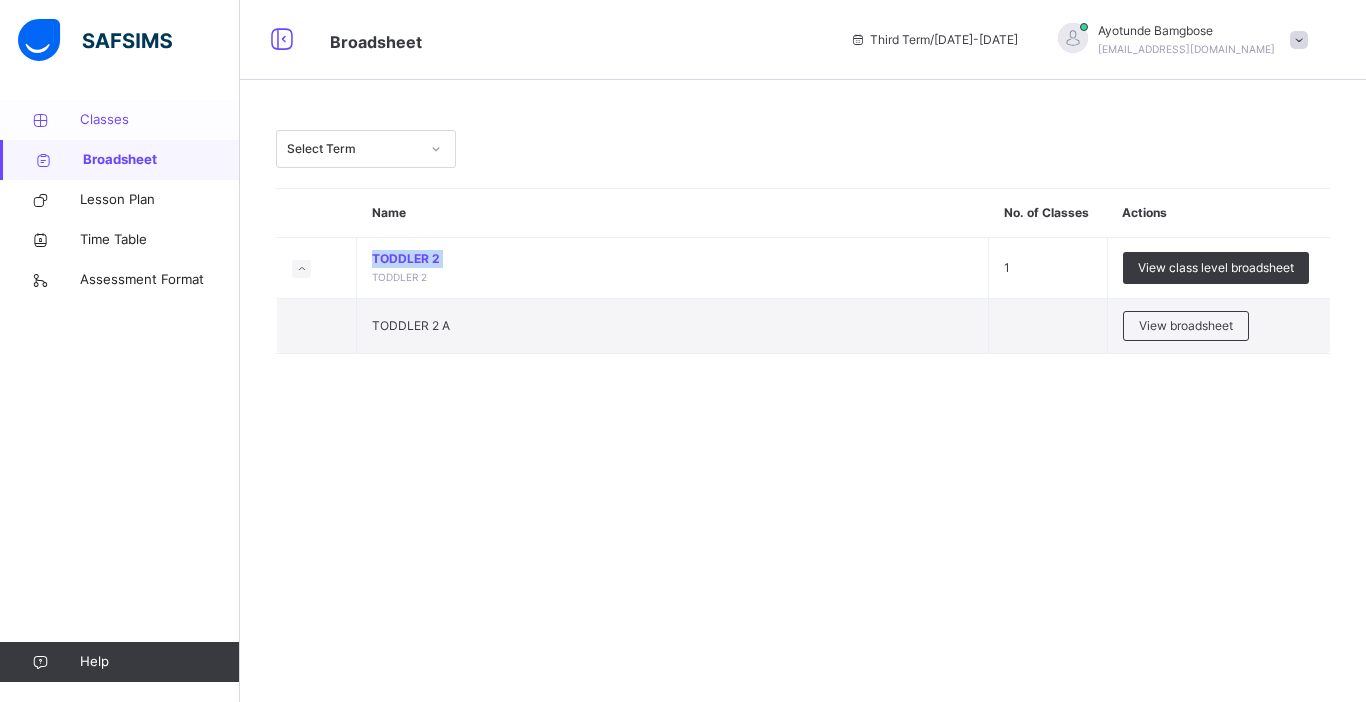 click on "Classes" at bounding box center (160, 120) 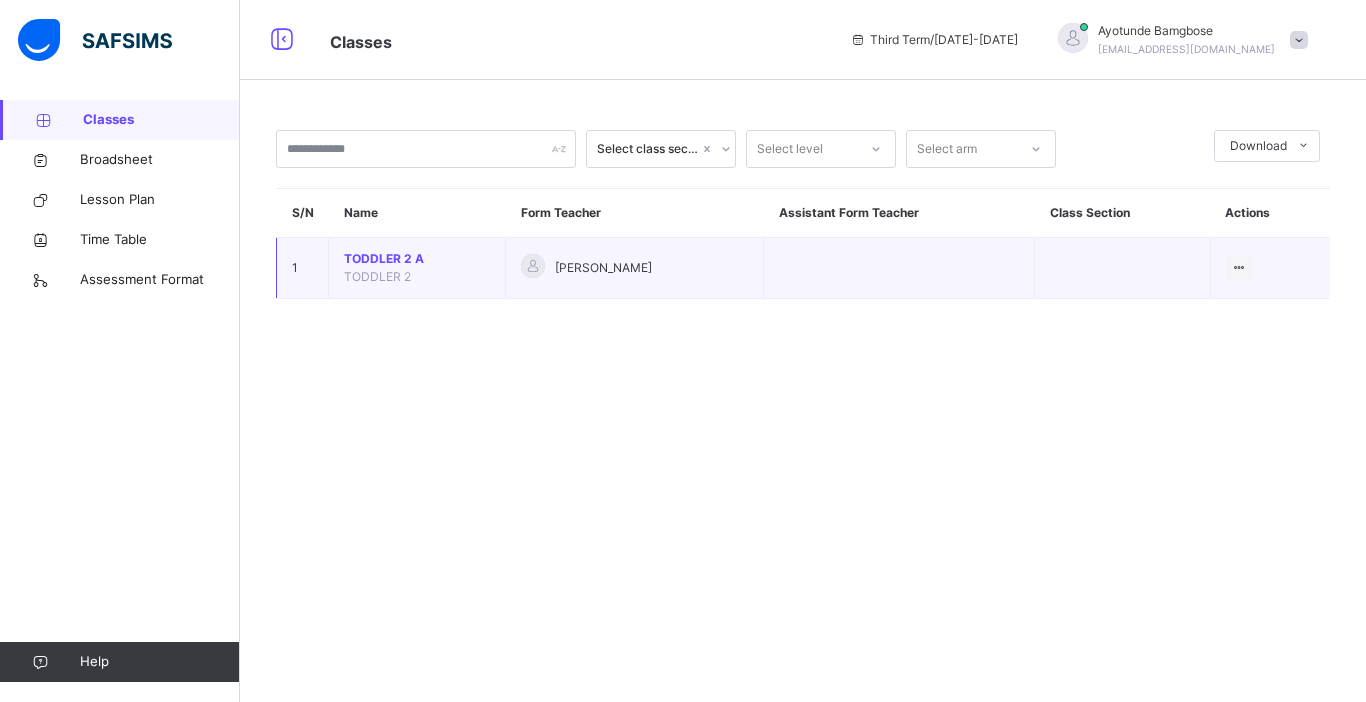click on "TODDLER 2   A   TODDLER 2" at bounding box center (417, 268) 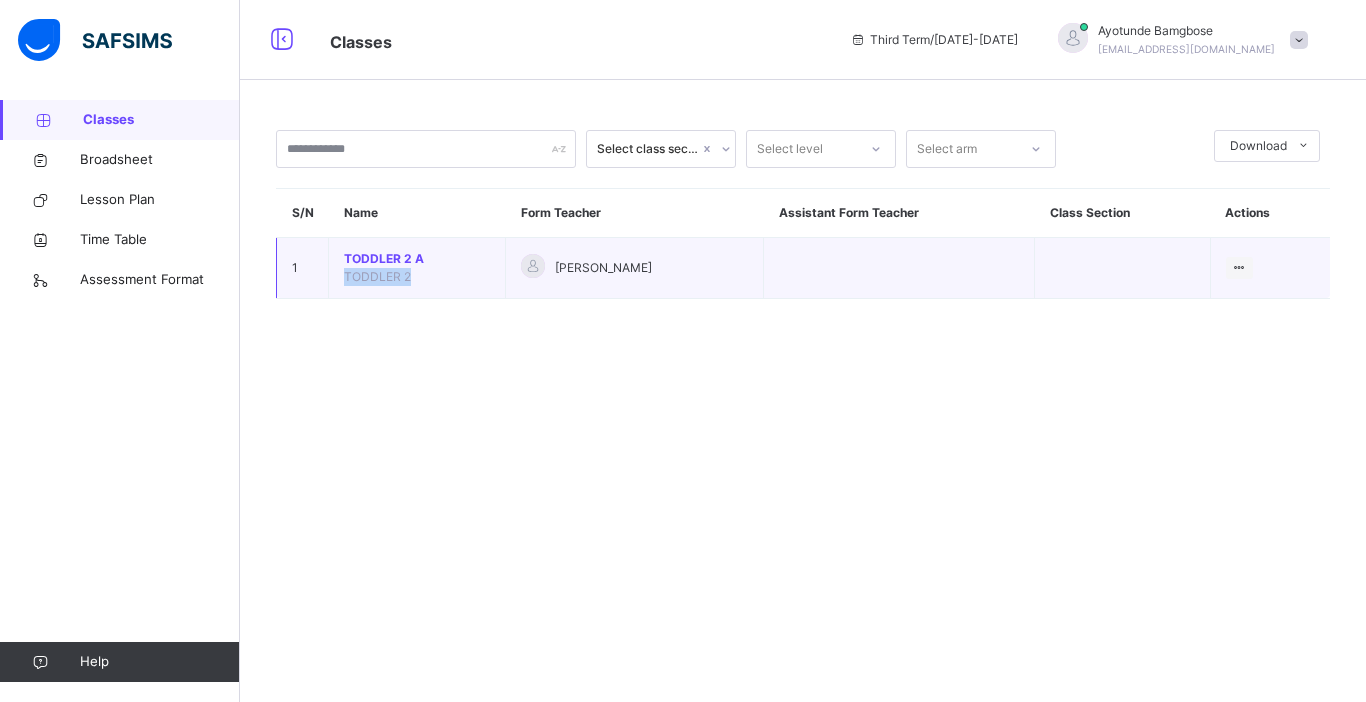 click on "TODDLER 2   A   TODDLER 2" at bounding box center [417, 268] 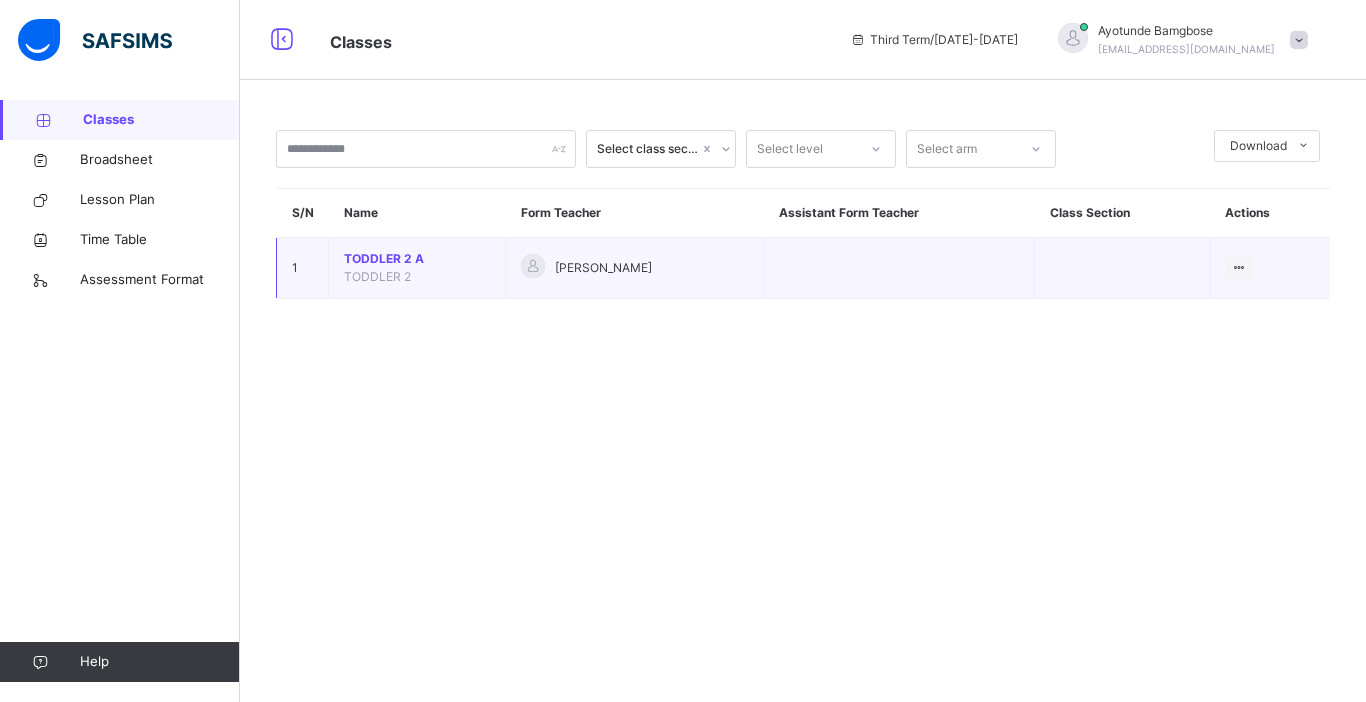 click on "TODDLER 2   A   TODDLER 2" at bounding box center (417, 268) 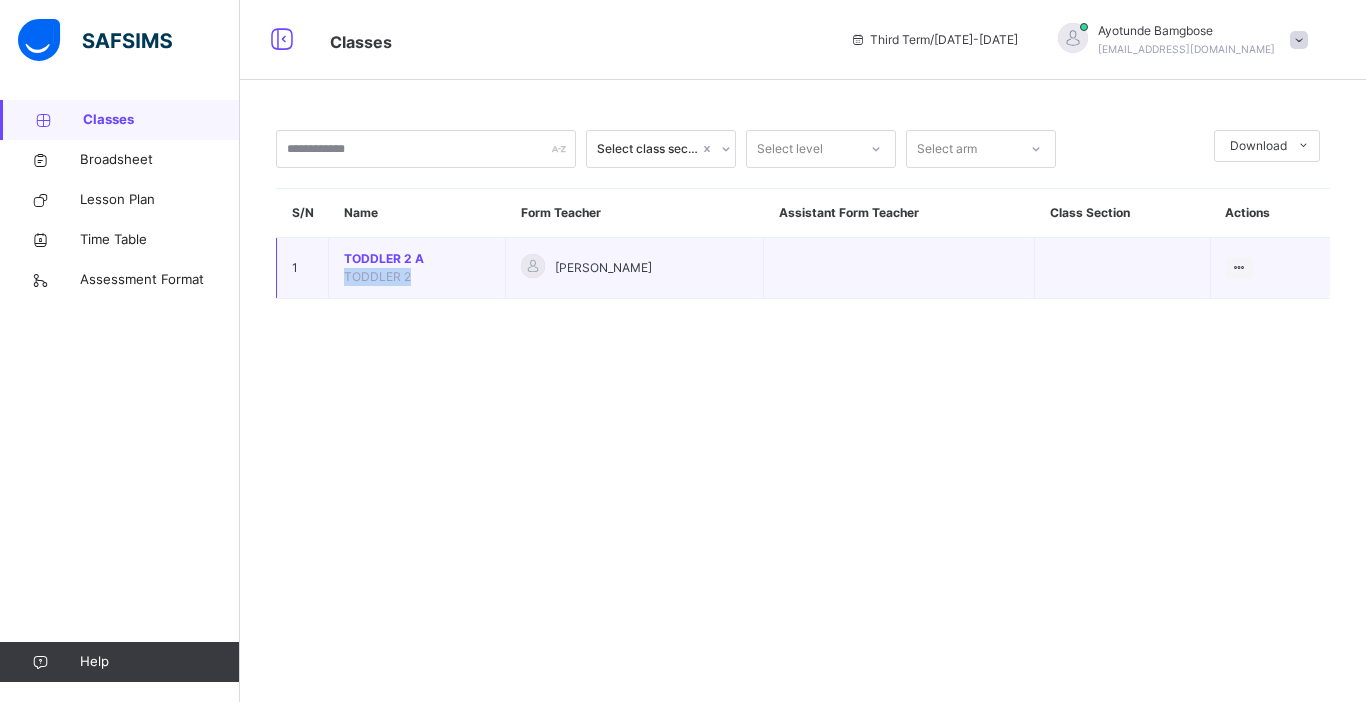 click on "TODDLER 2   A   TODDLER 2" at bounding box center (417, 268) 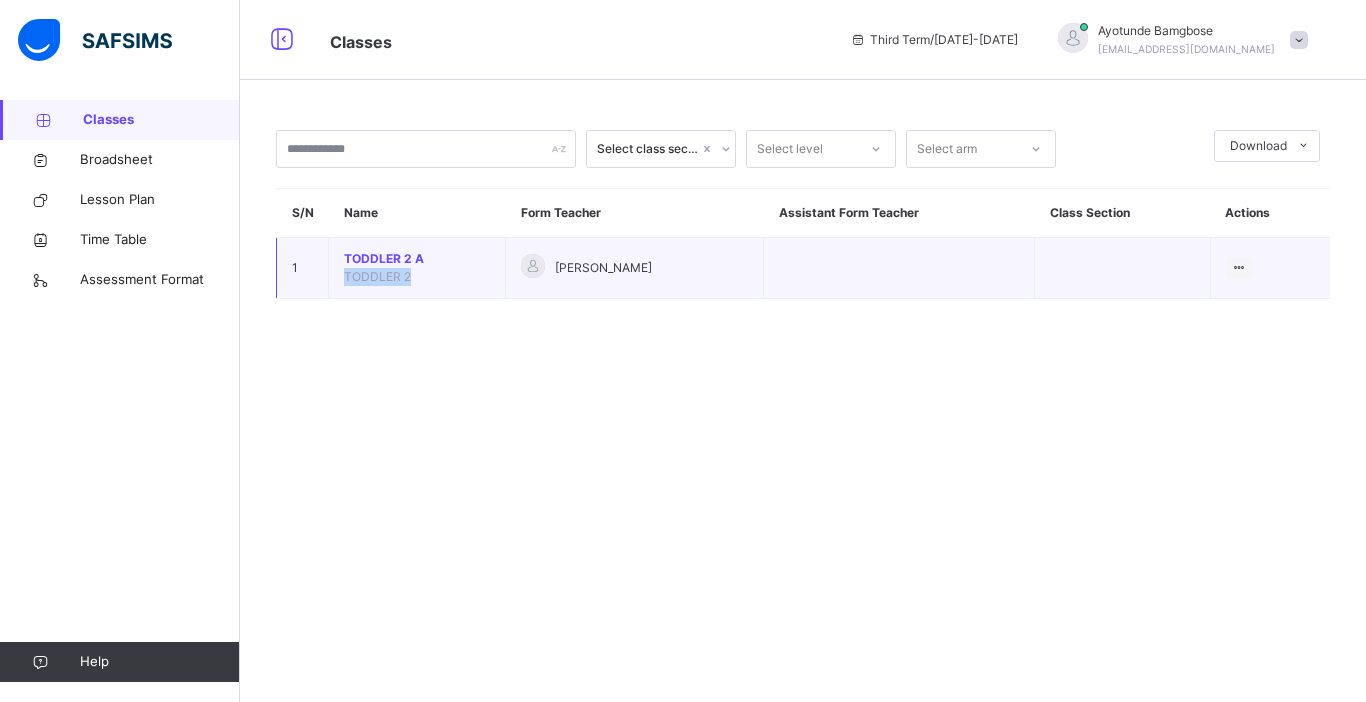 click on "[PERSON_NAME]" at bounding box center (635, 268) 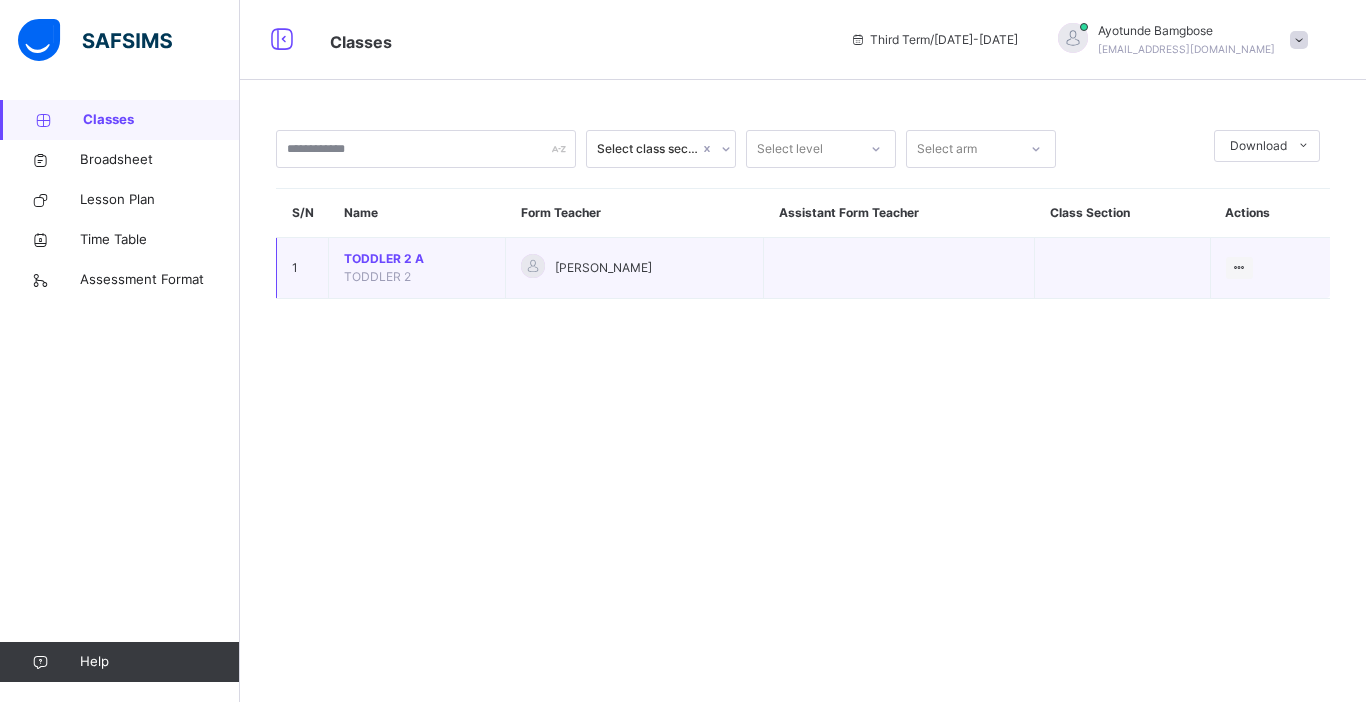 click on "[PERSON_NAME]" at bounding box center (635, 268) 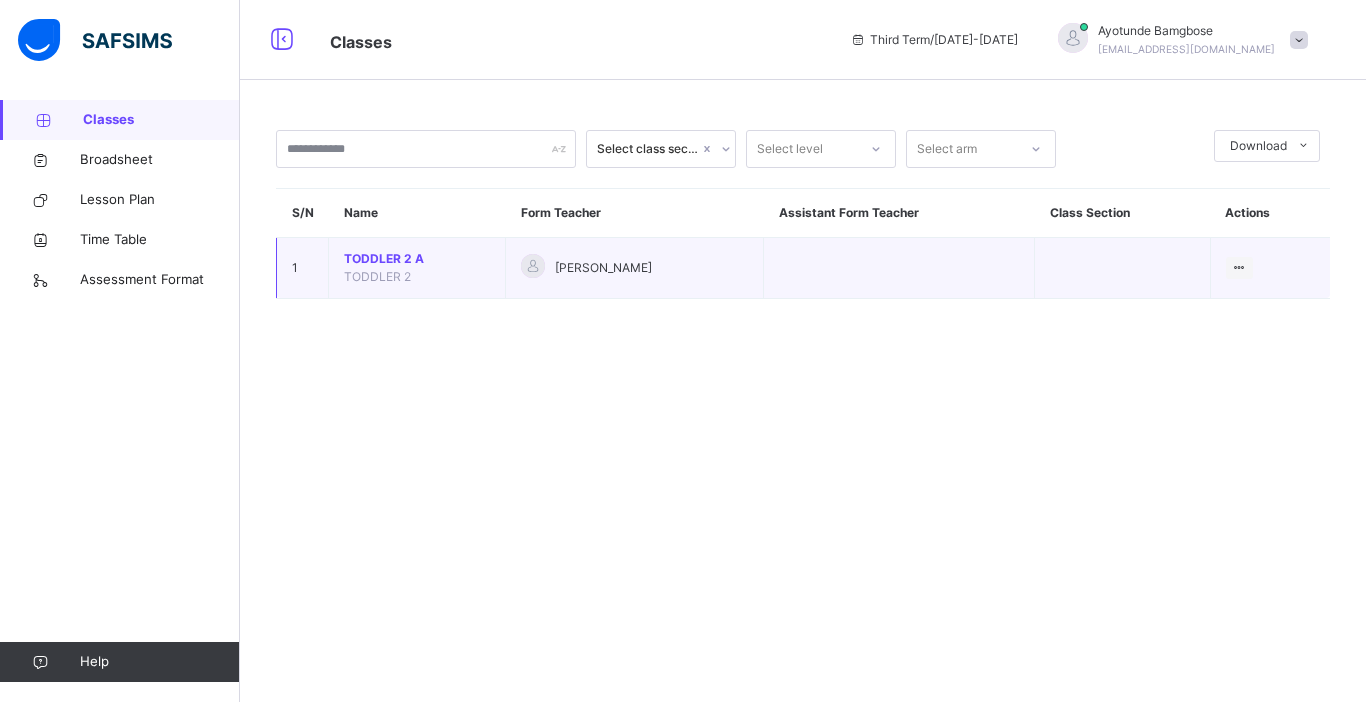 click on "[PERSON_NAME]" at bounding box center [635, 268] 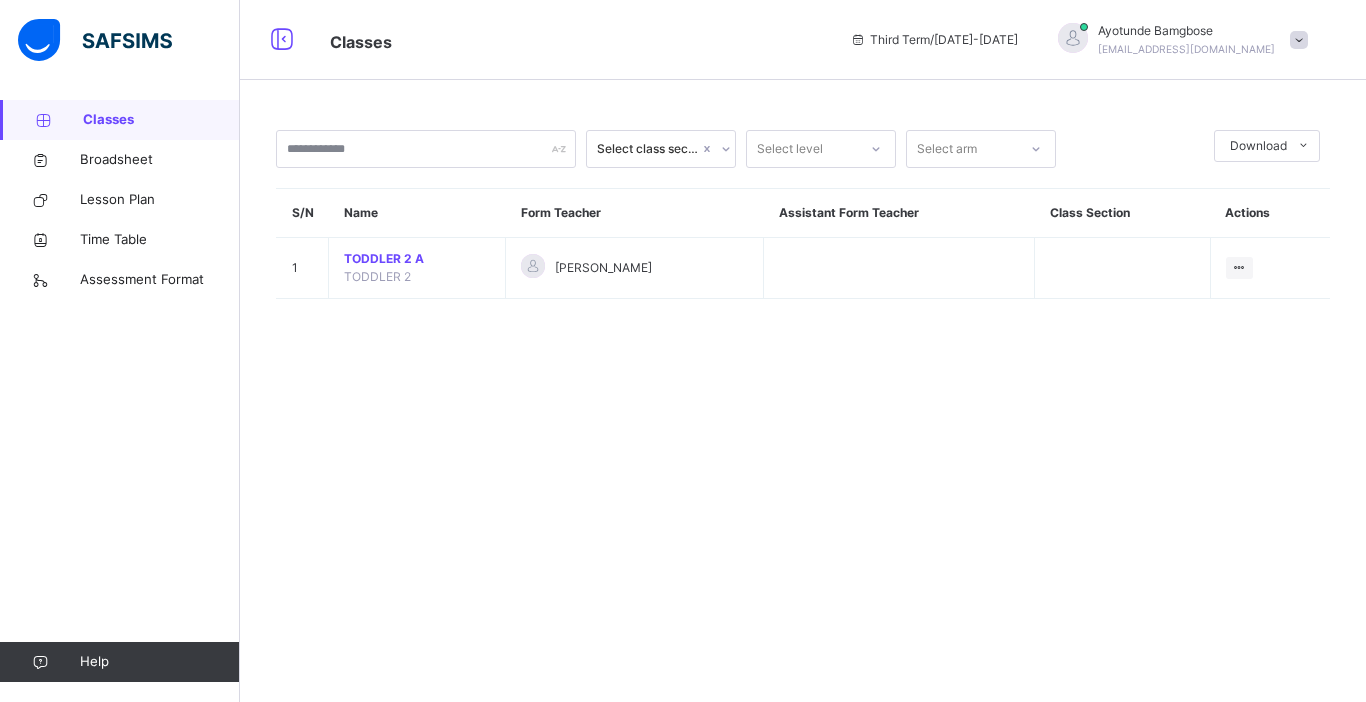 click on "Select class section Select level Select arm Download Pdf Report Excel Report S/N Name Form Teacher Assistant Form Teacher Class Section Actions 1 TODDLER 2   A   TODDLER 2 [PERSON_NAME]  View Class × Form Teacher Select Form Teacher [PERSON_NAME]  Select Assistant Form Teacher Cancel Save" at bounding box center [803, 224] 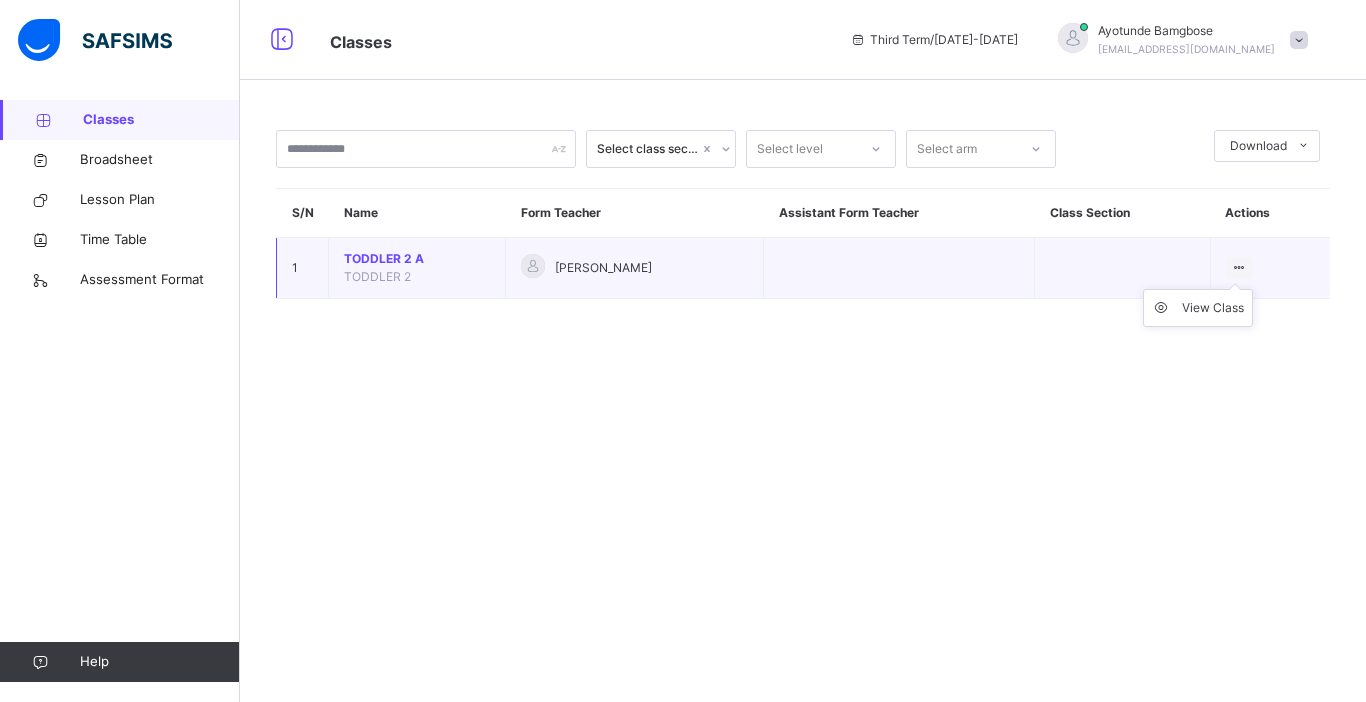 click on "View Class" at bounding box center (1198, 308) 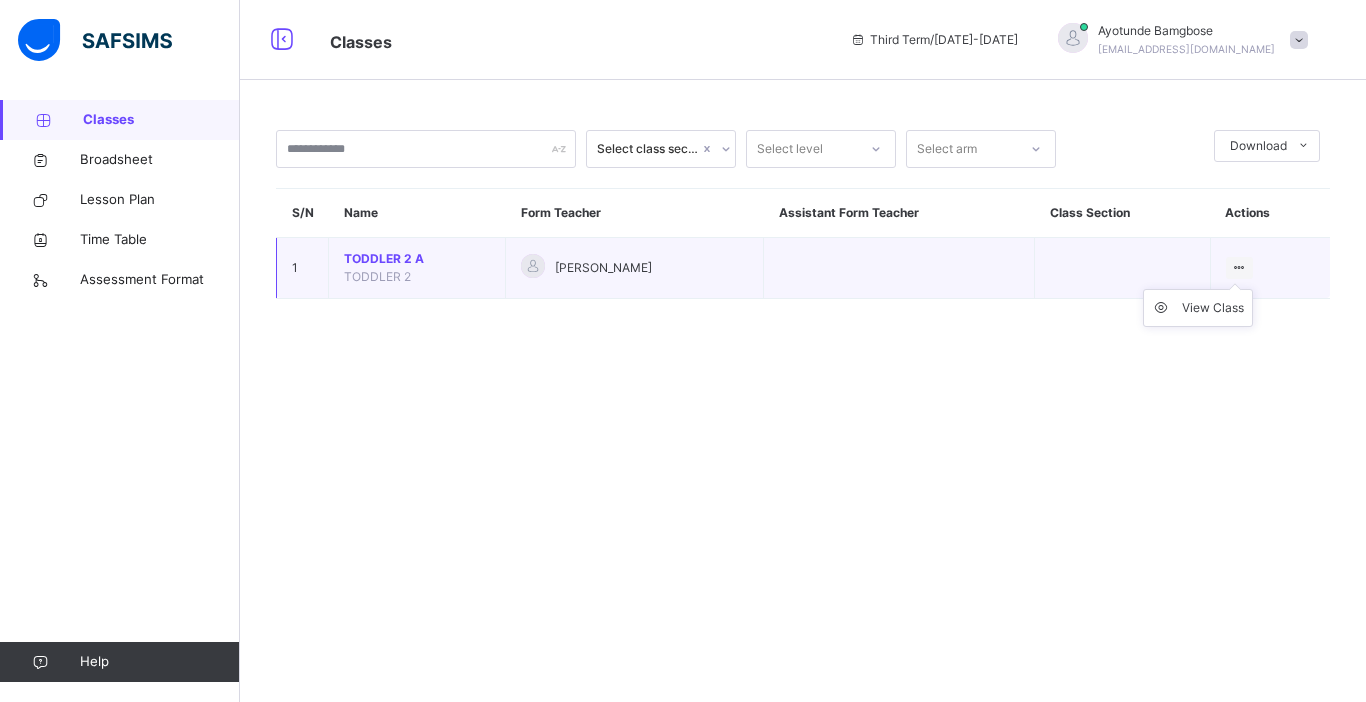 click on "View Class" at bounding box center (1198, 308) 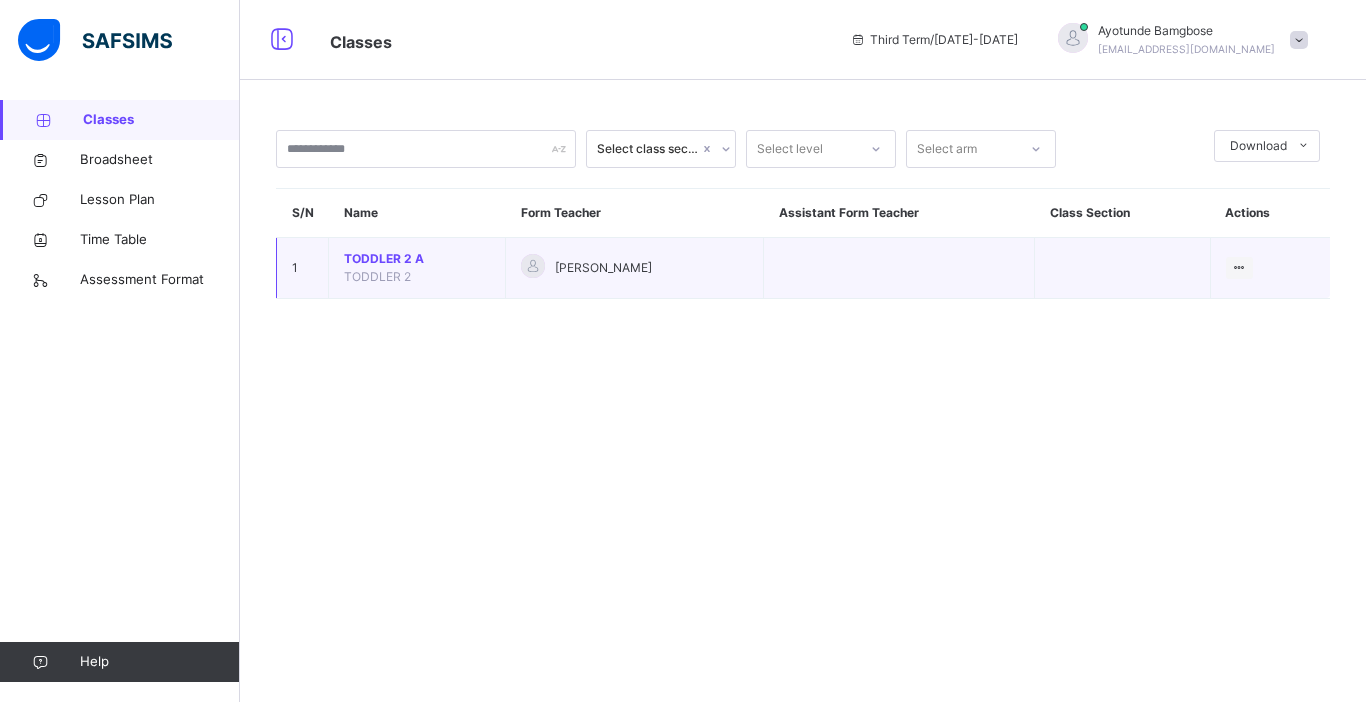 drag, startPoint x: 1094, startPoint y: 256, endPoint x: 1126, endPoint y: 278, distance: 38.832977 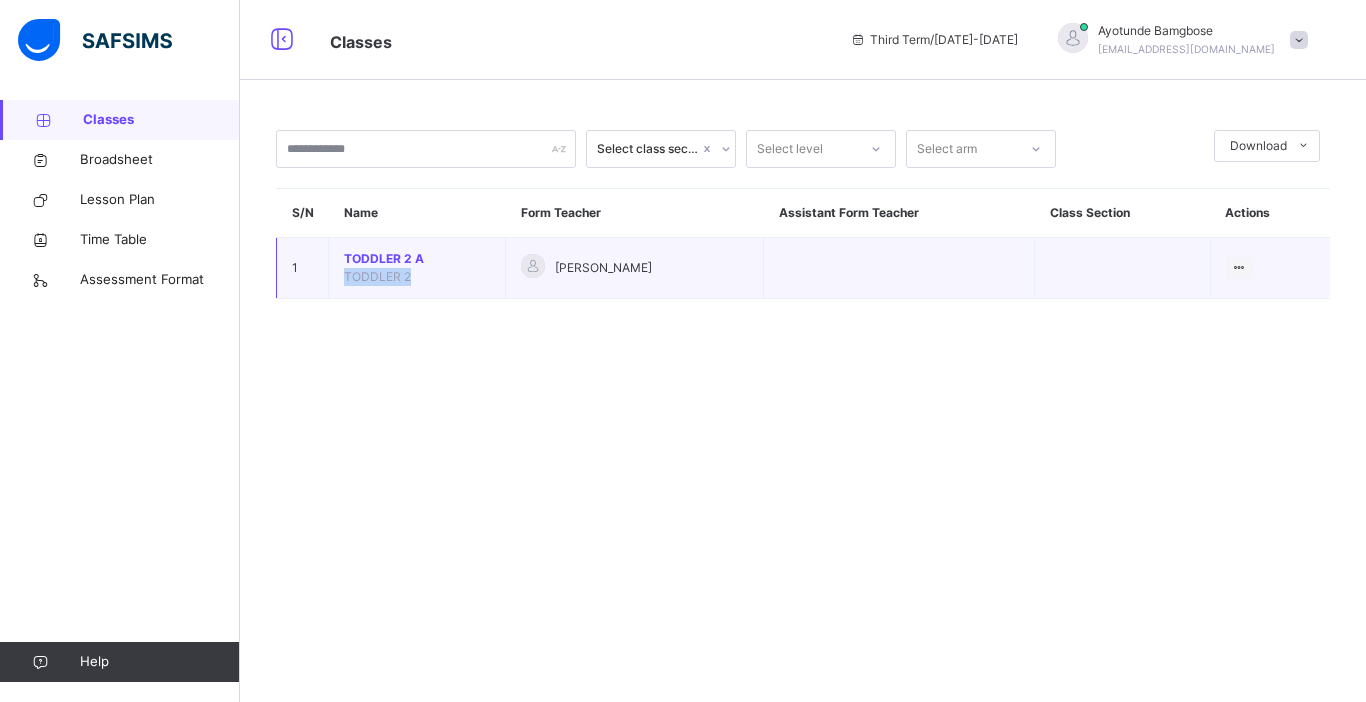 click on "TODDLER 2   A   TODDLER 2" at bounding box center [417, 268] 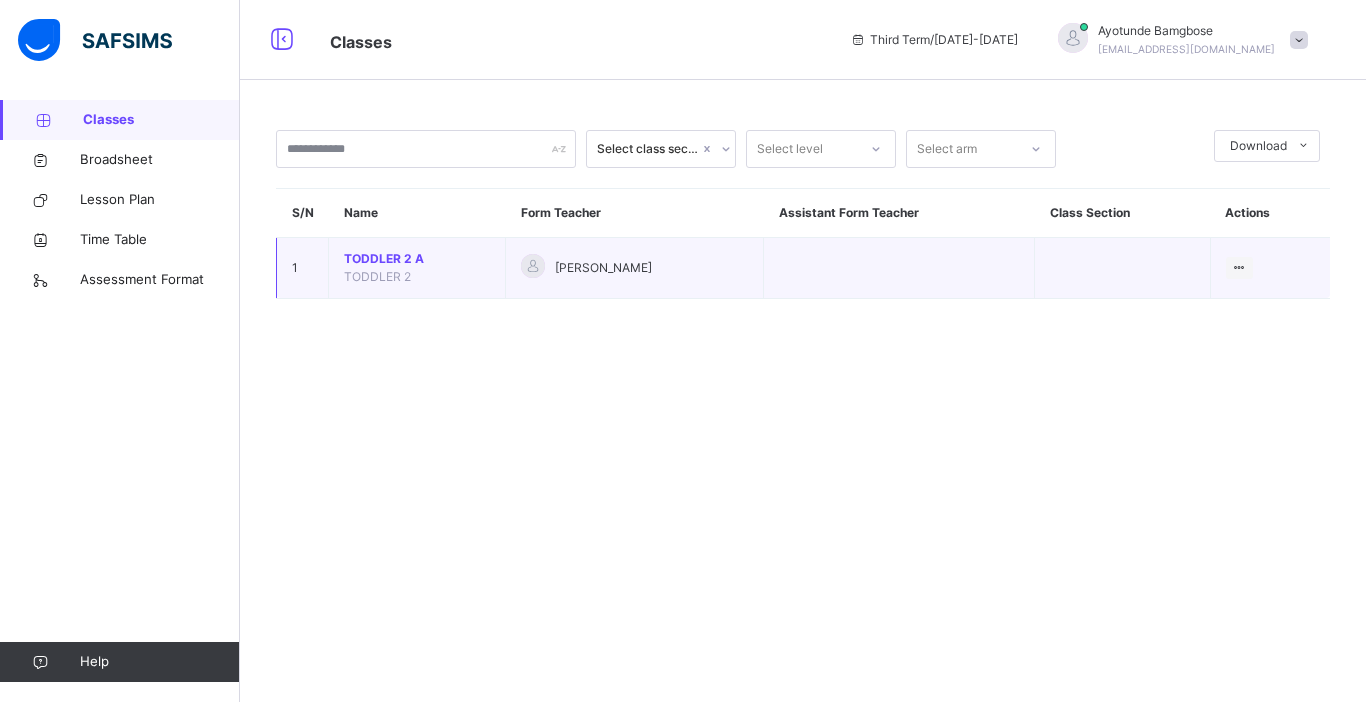 click on "TODDLER 2   A   TODDLER 2" at bounding box center (417, 268) 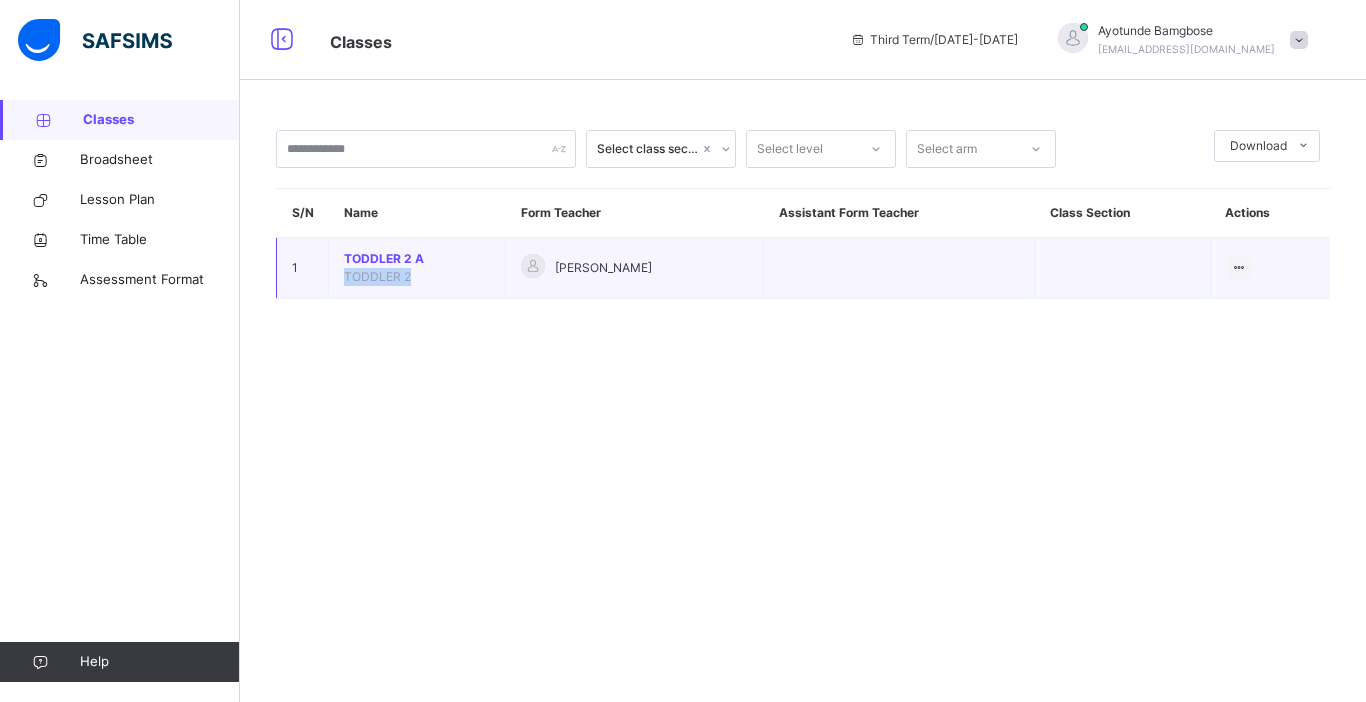 click on "TODDLER 2   A   TODDLER 2" at bounding box center [417, 268] 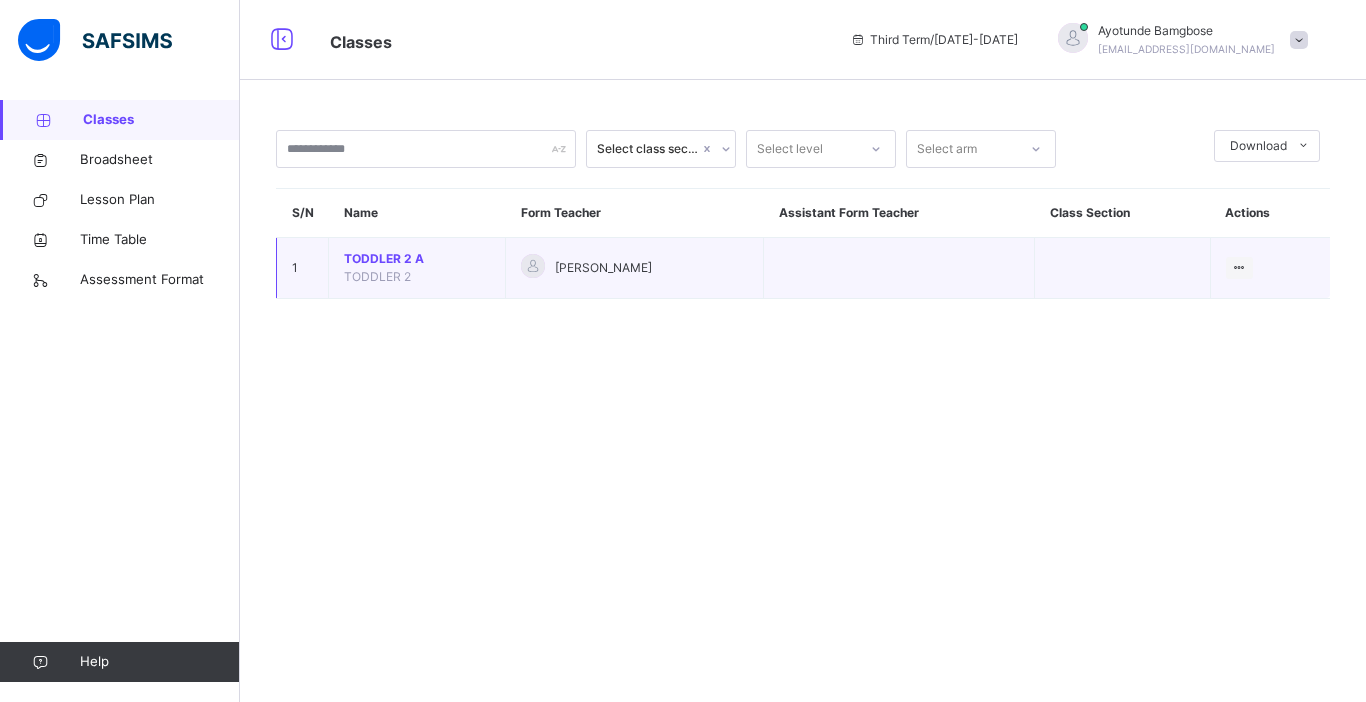 click on "TODDLER 2   A   TODDLER 2" at bounding box center (417, 268) 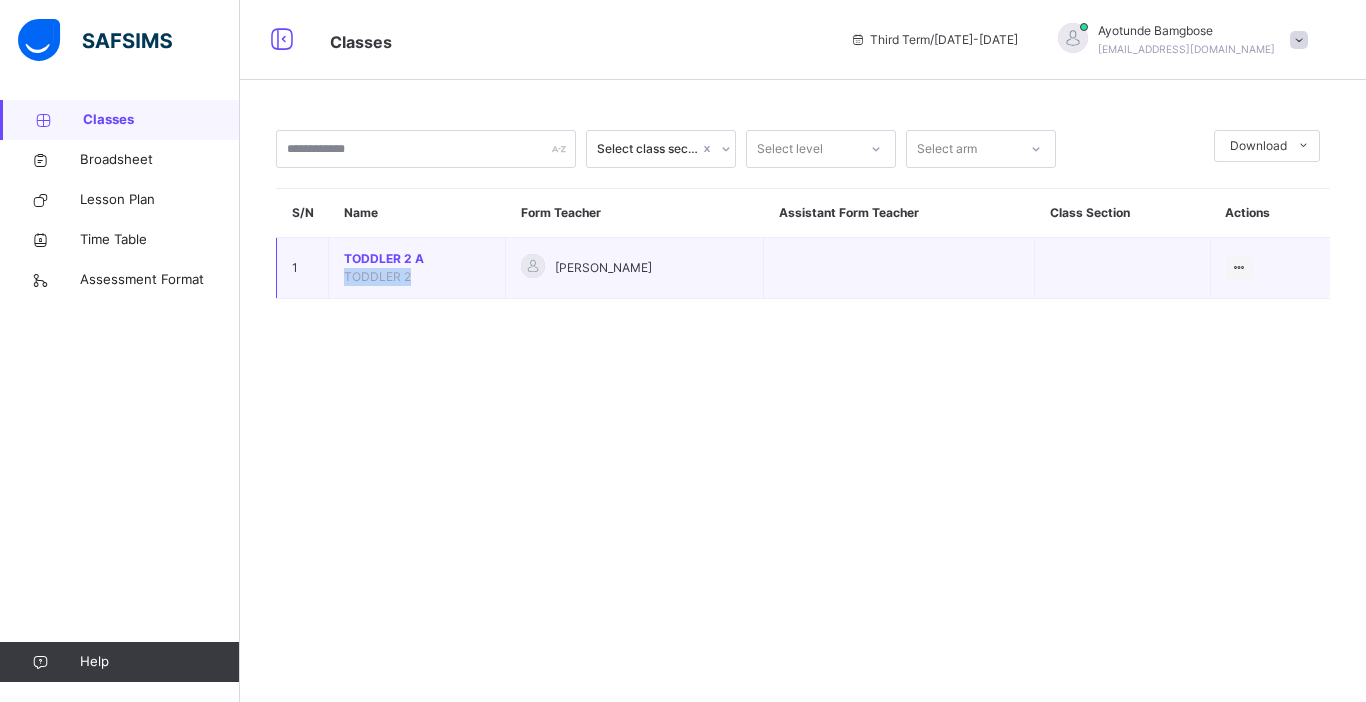 click on "TODDLER 2   A   TODDLER 2" at bounding box center [417, 268] 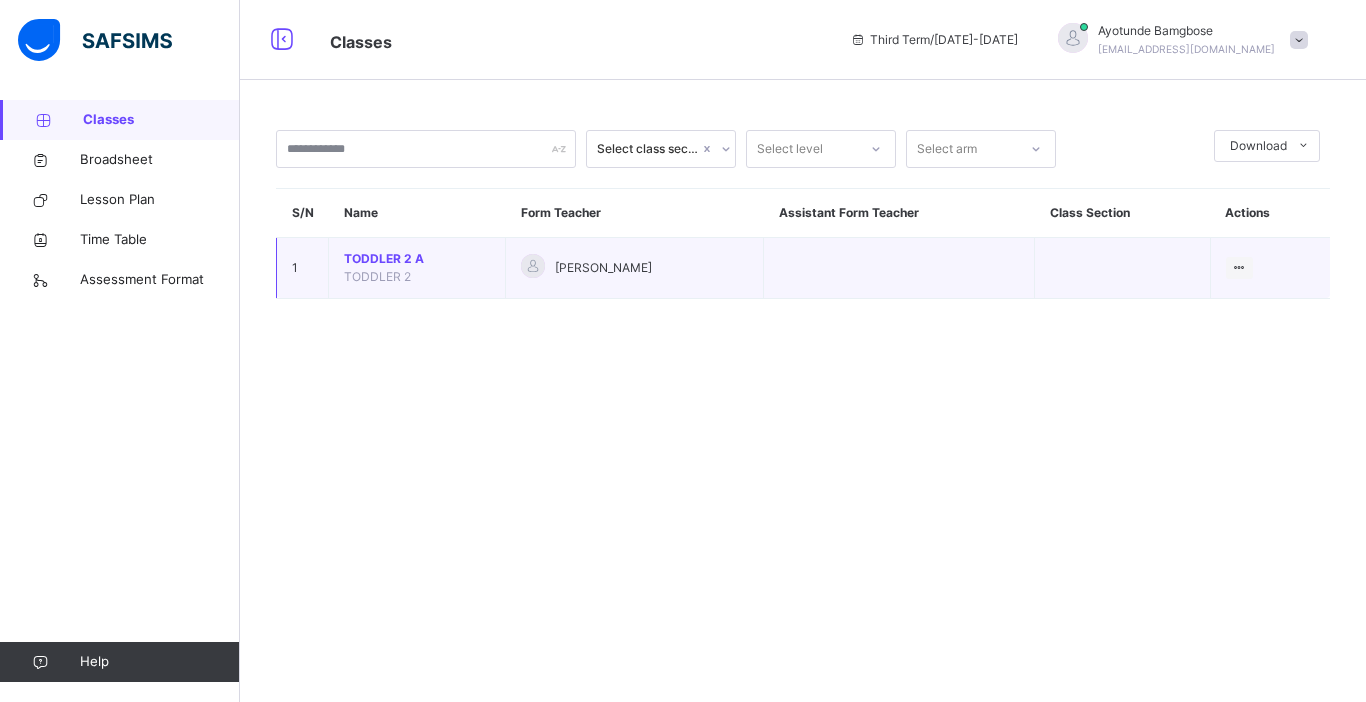 click on "TODDLER 2   A   TODDLER 2" at bounding box center (417, 268) 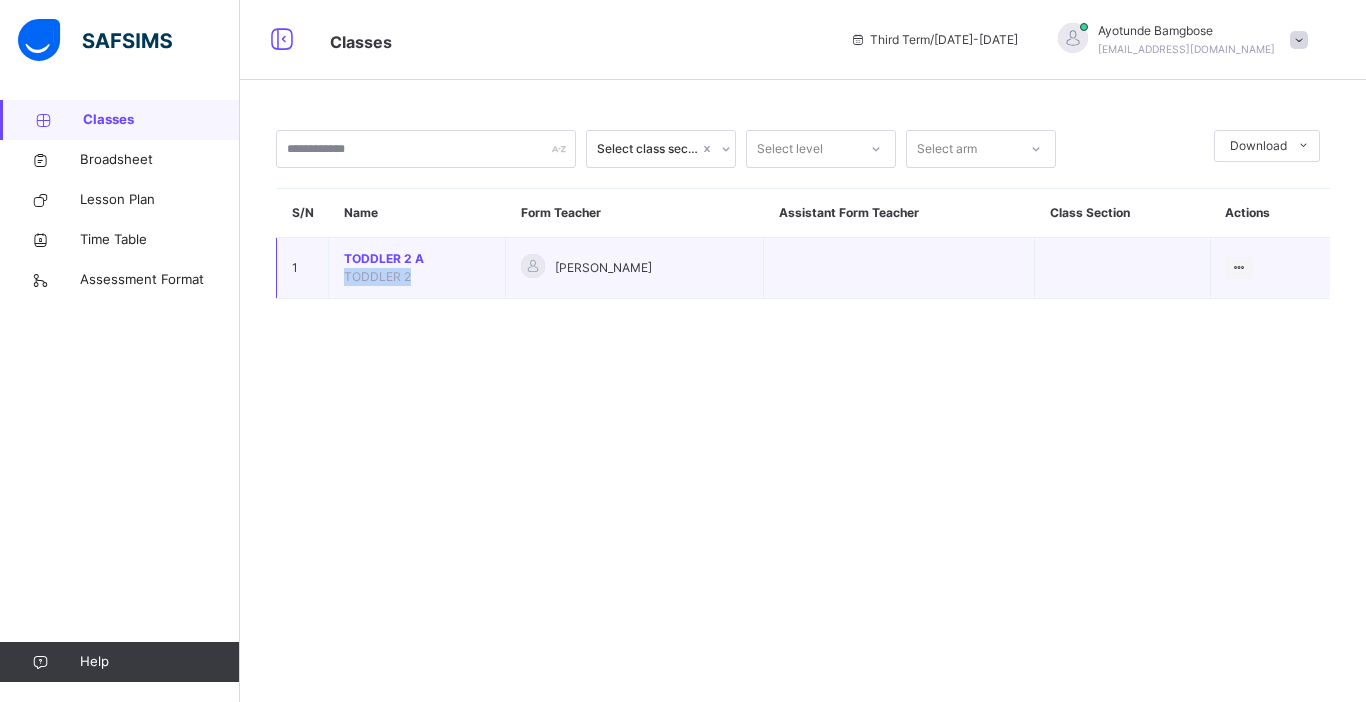click on "TODDLER 2   A   TODDLER 2" at bounding box center [417, 268] 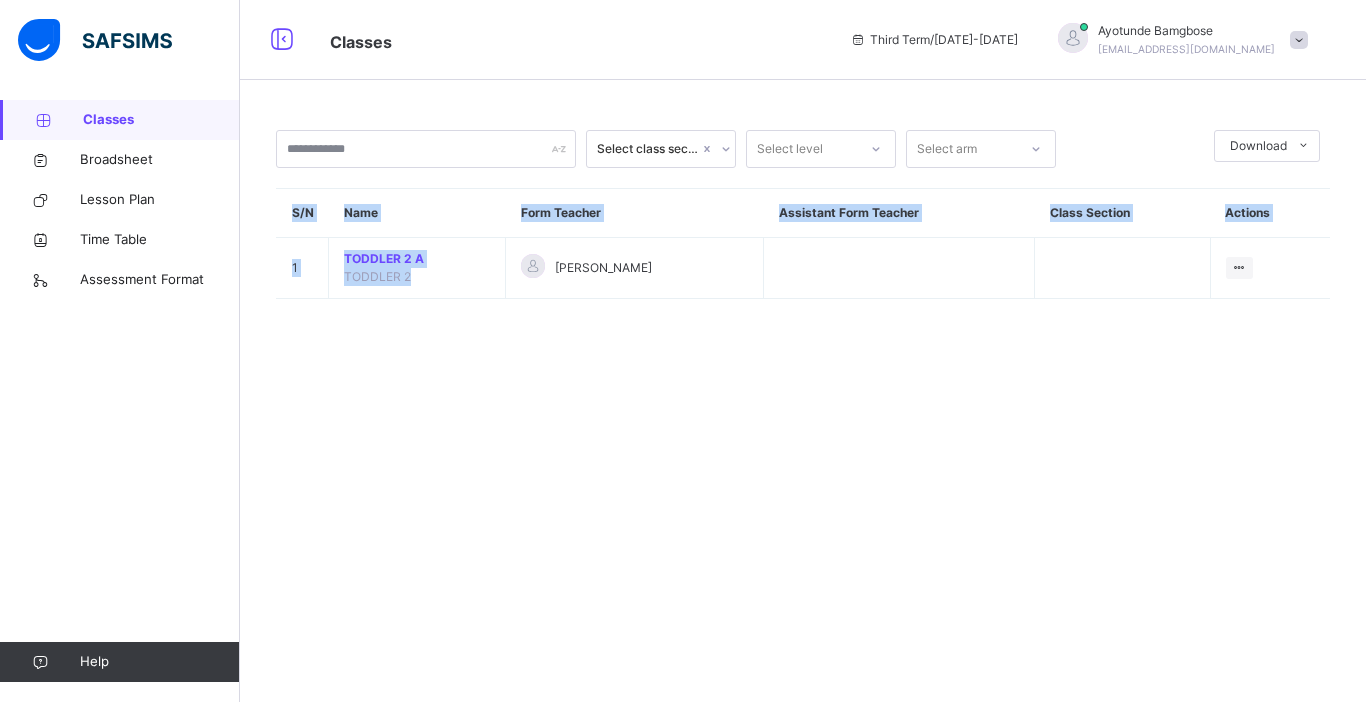 drag, startPoint x: 427, startPoint y: 279, endPoint x: 1365, endPoint y: -26, distance: 986.34125 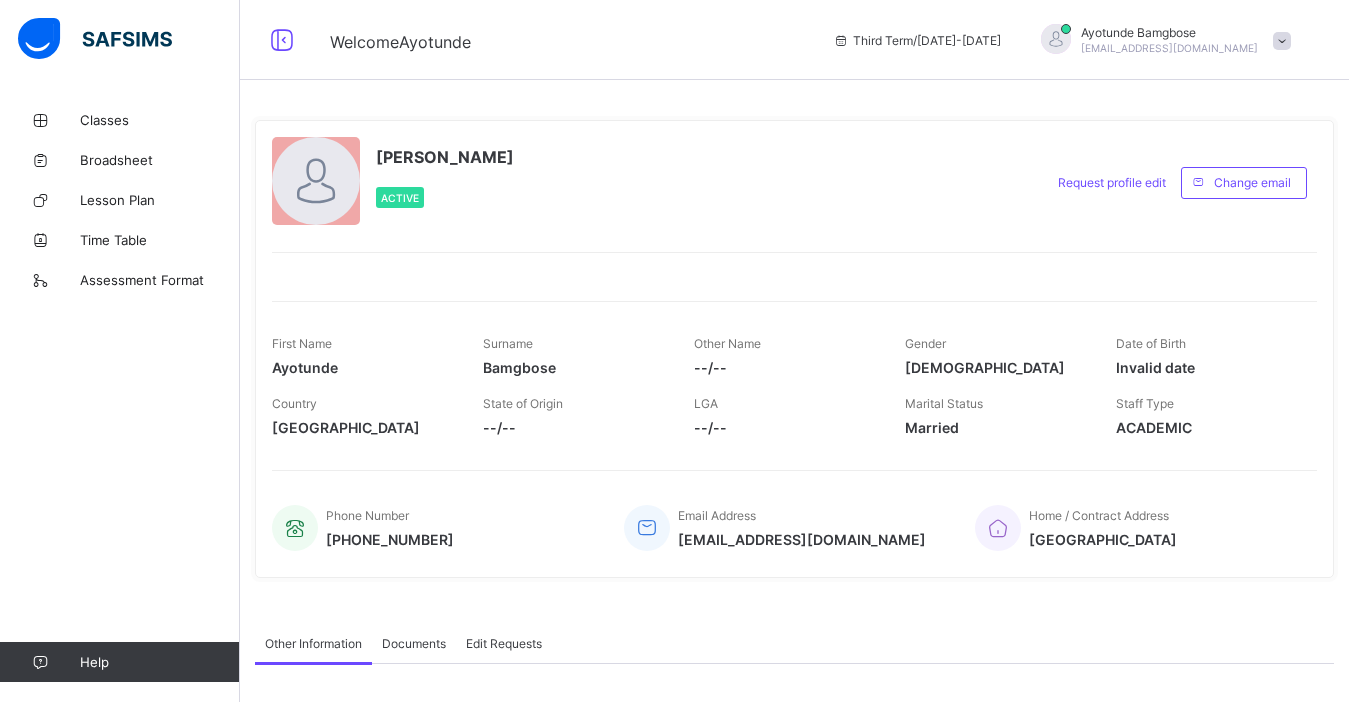 scroll, scrollTop: 0, scrollLeft: 0, axis: both 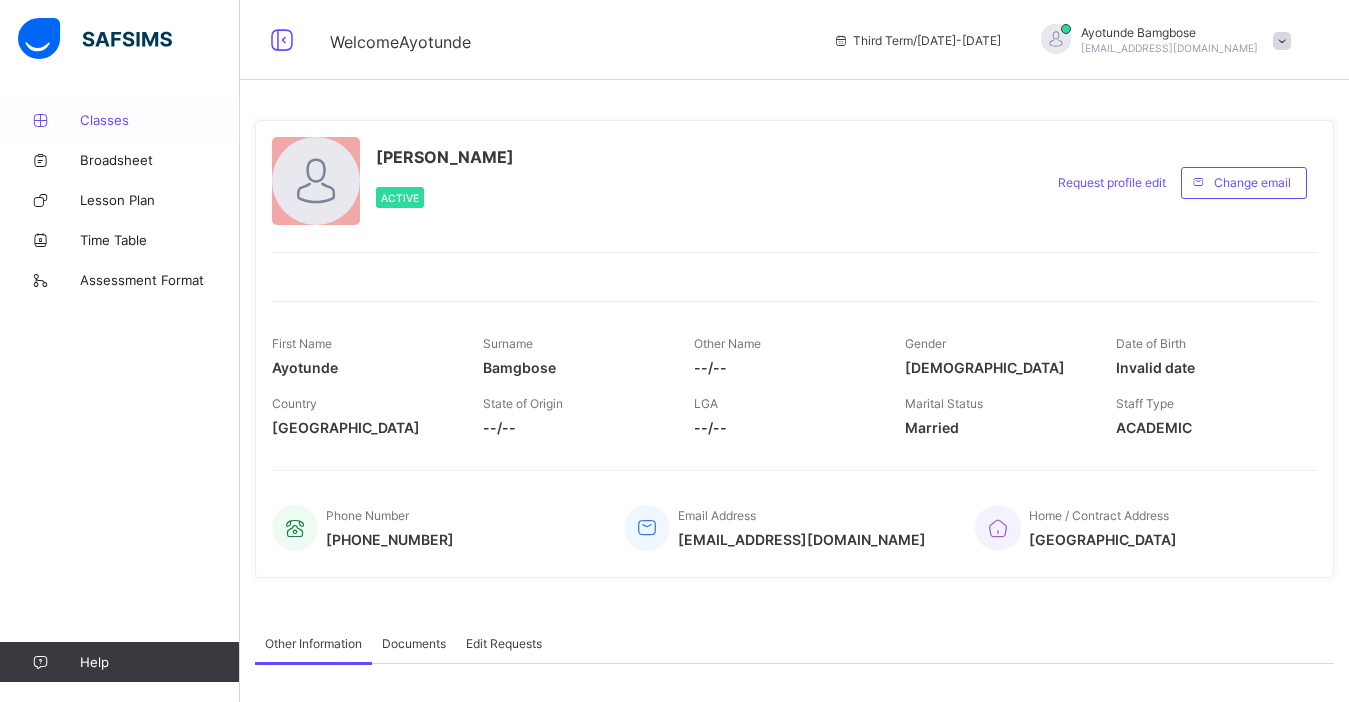 click on "Classes" at bounding box center (160, 120) 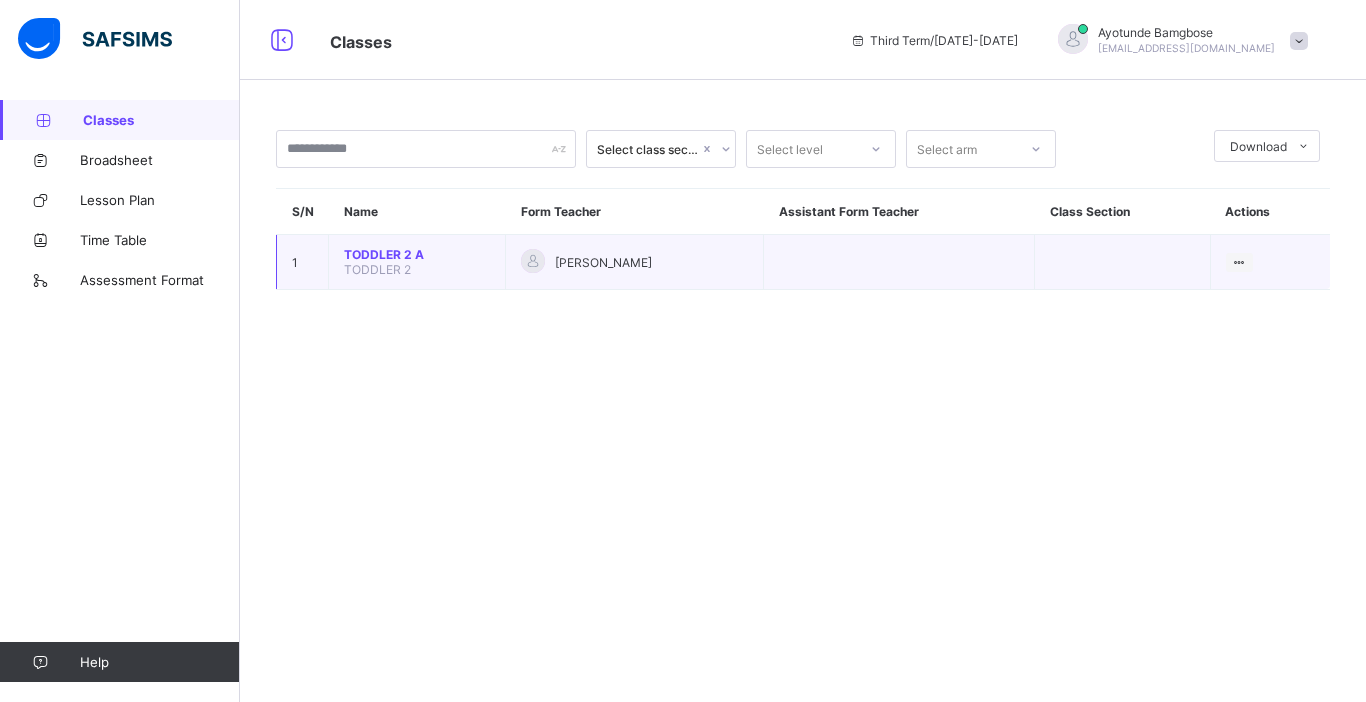 click on "[PERSON_NAME]" at bounding box center [603, 262] 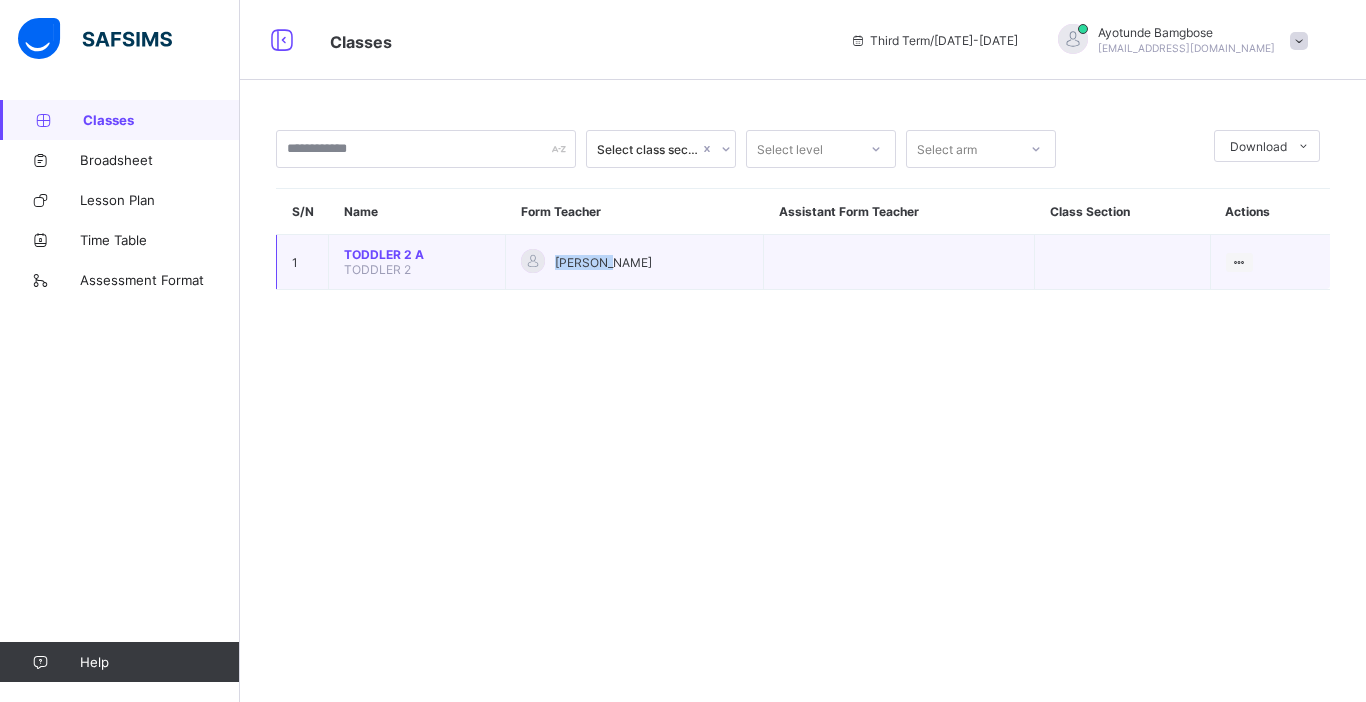 click on "[PERSON_NAME]" at bounding box center (603, 262) 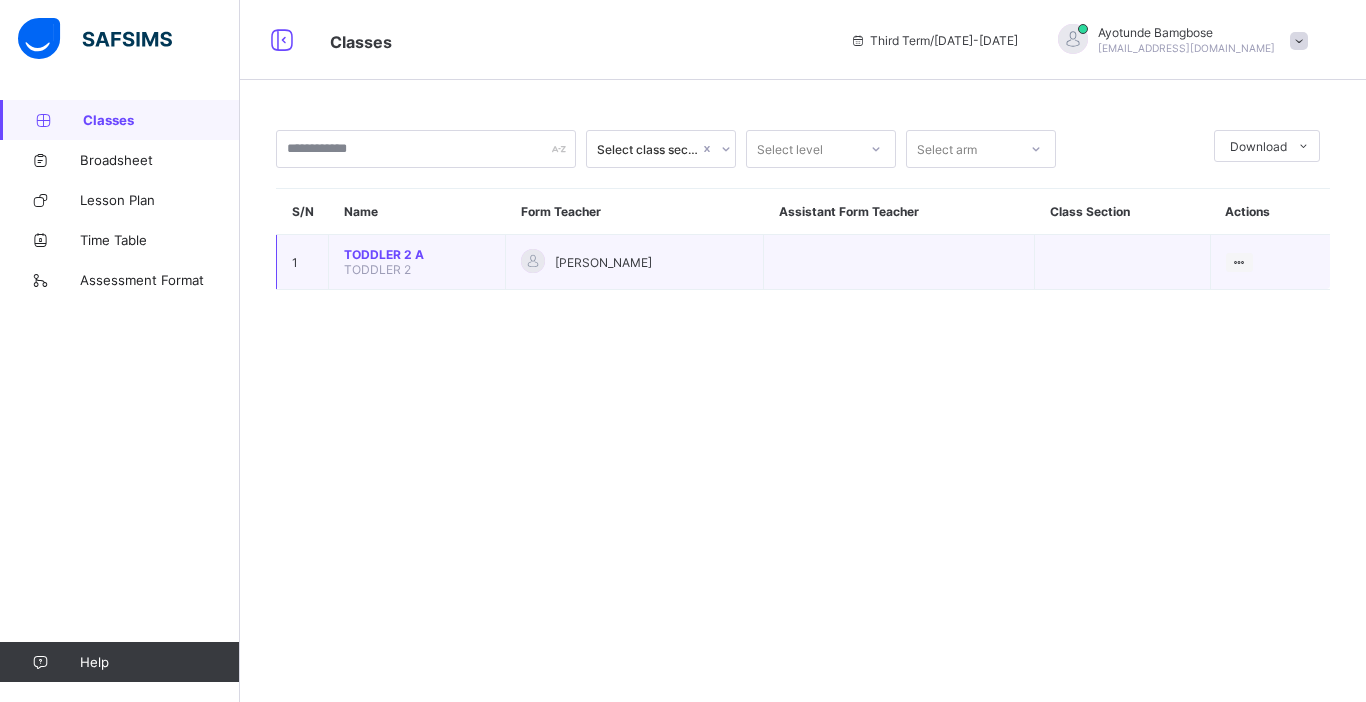 click on "TODDLER 2   A" at bounding box center (417, 254) 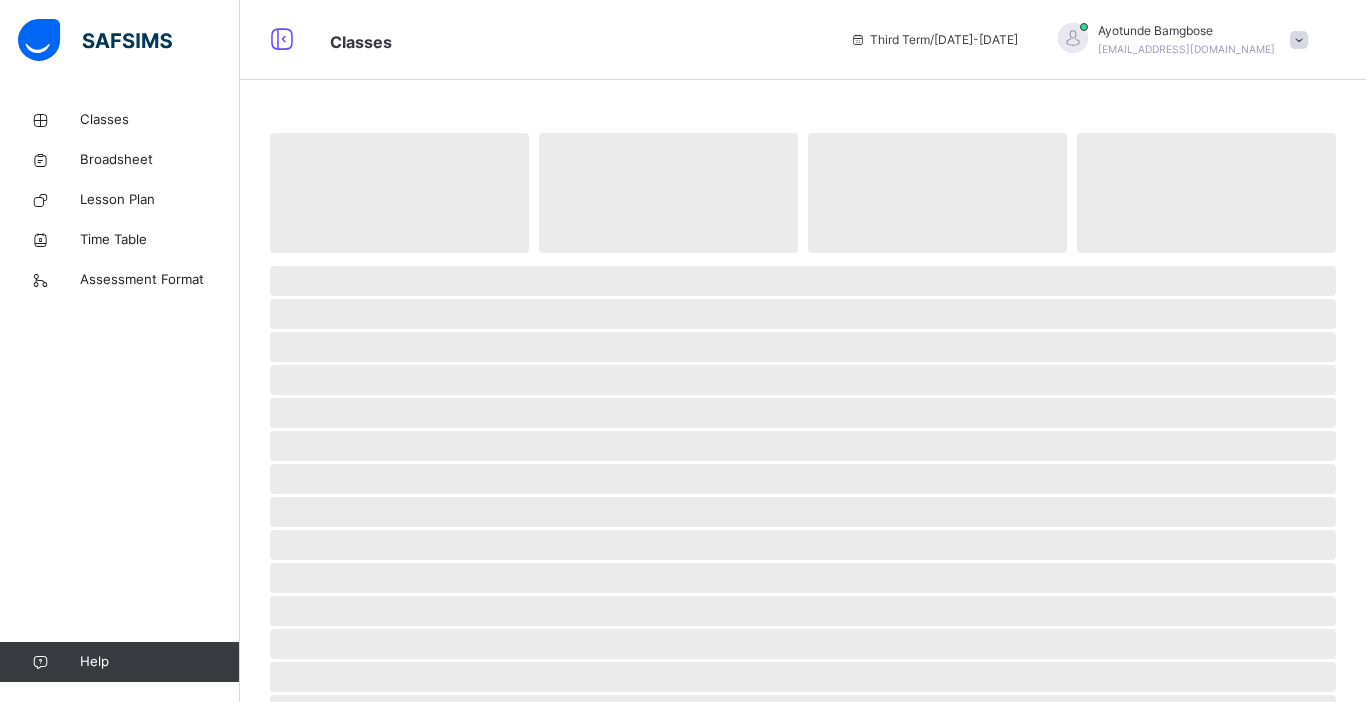 click at bounding box center (803, 258) 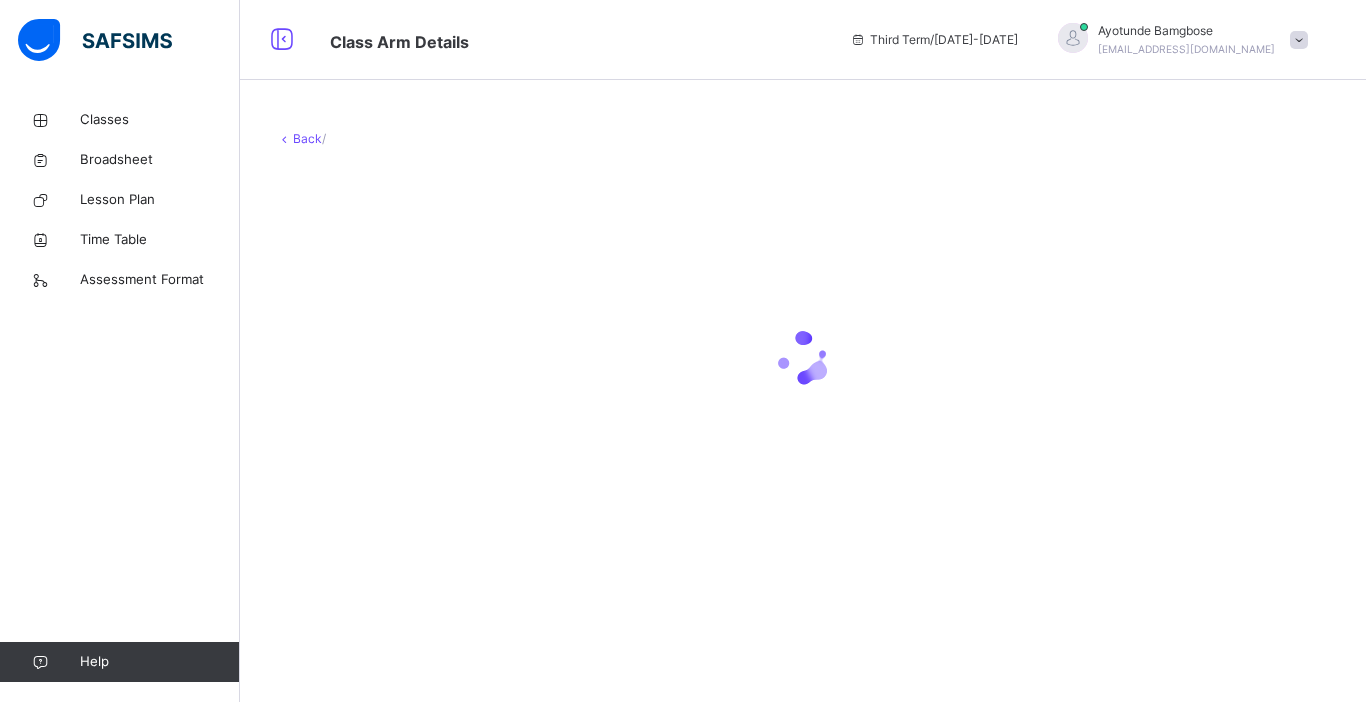 click at bounding box center [1299, 40] 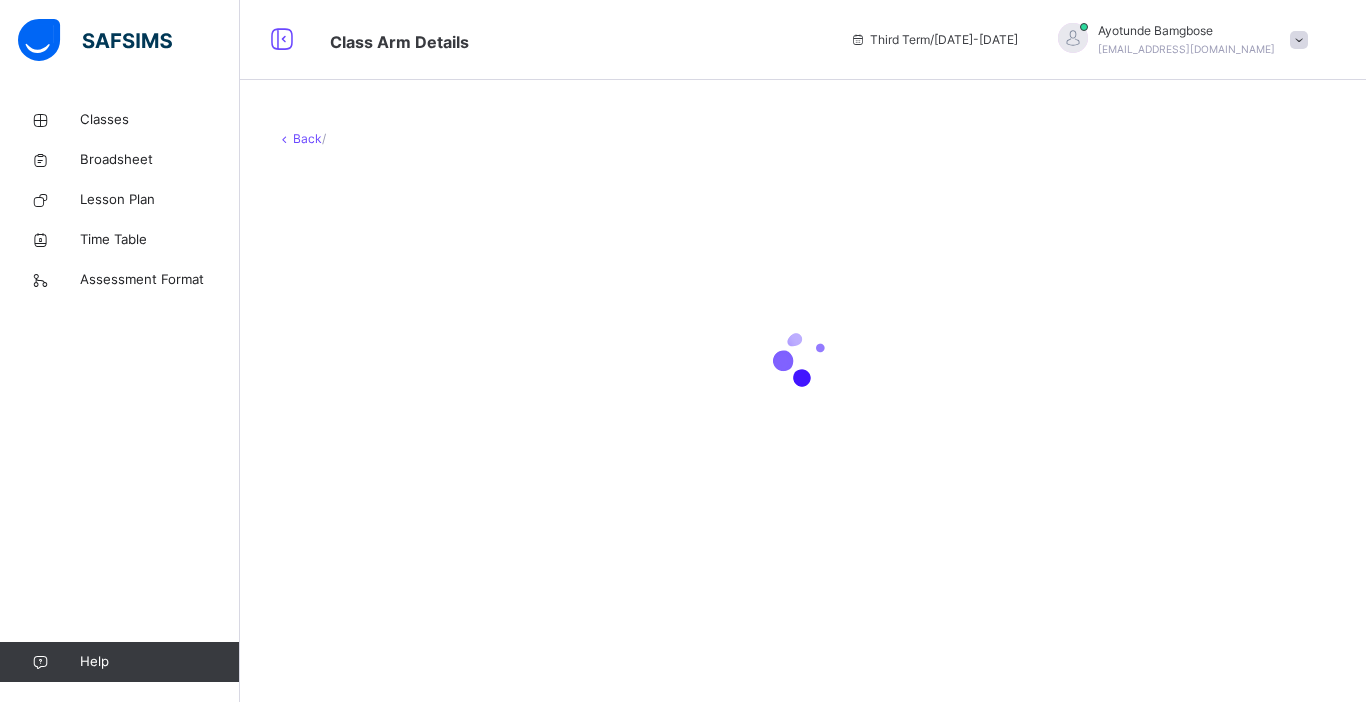 click at bounding box center [803, 358] 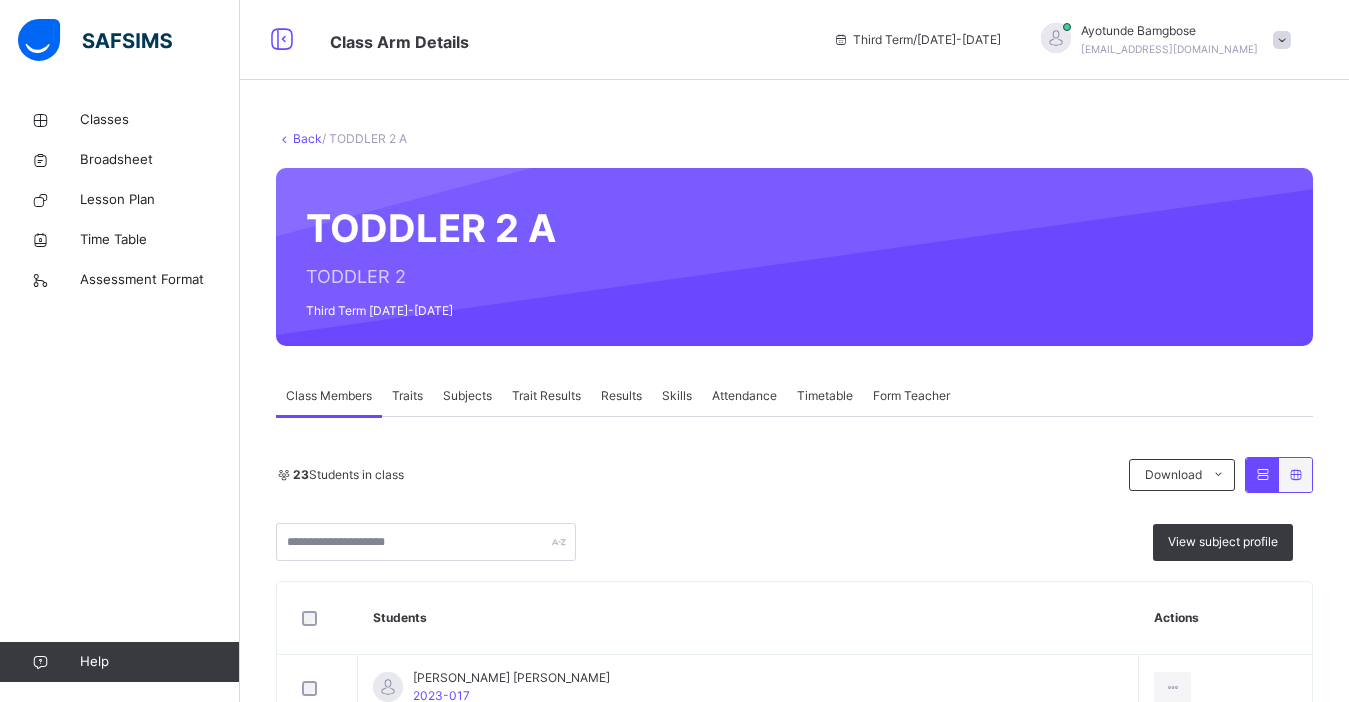 click on "Subjects" at bounding box center [467, 396] 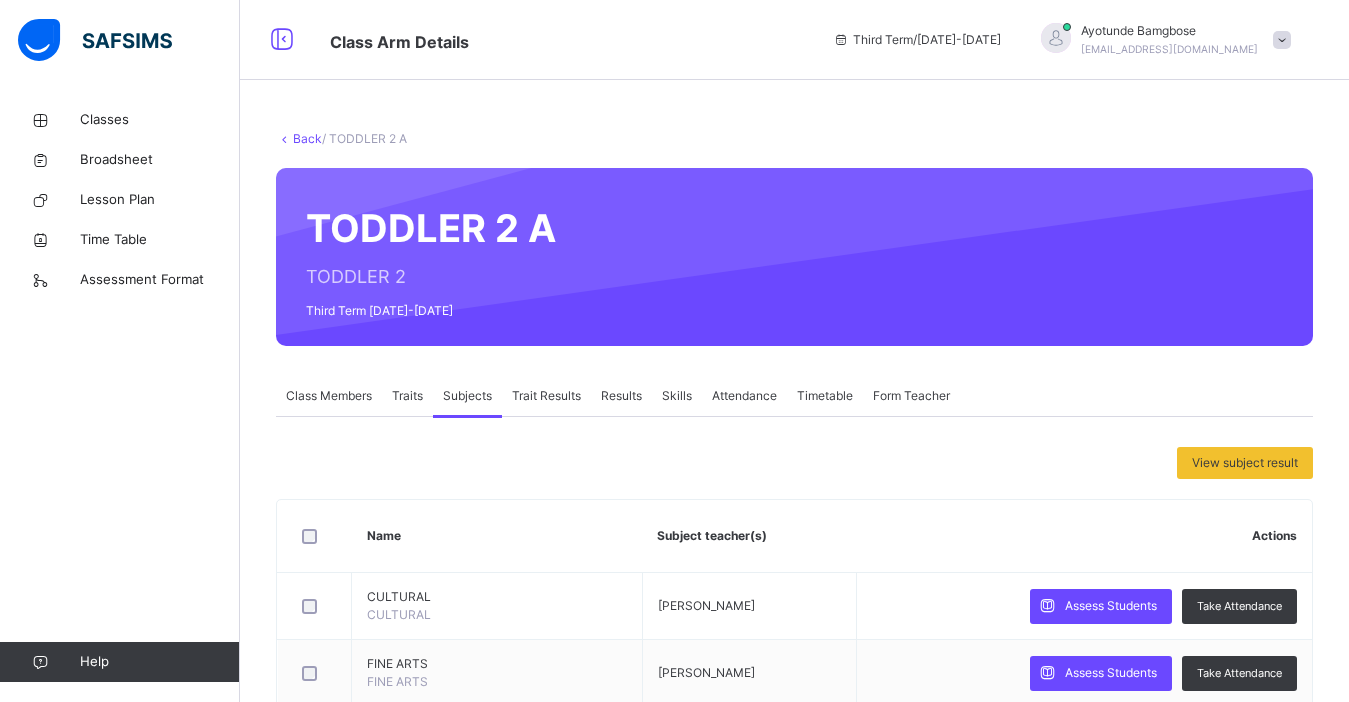 click on "Subjects" at bounding box center (467, 396) 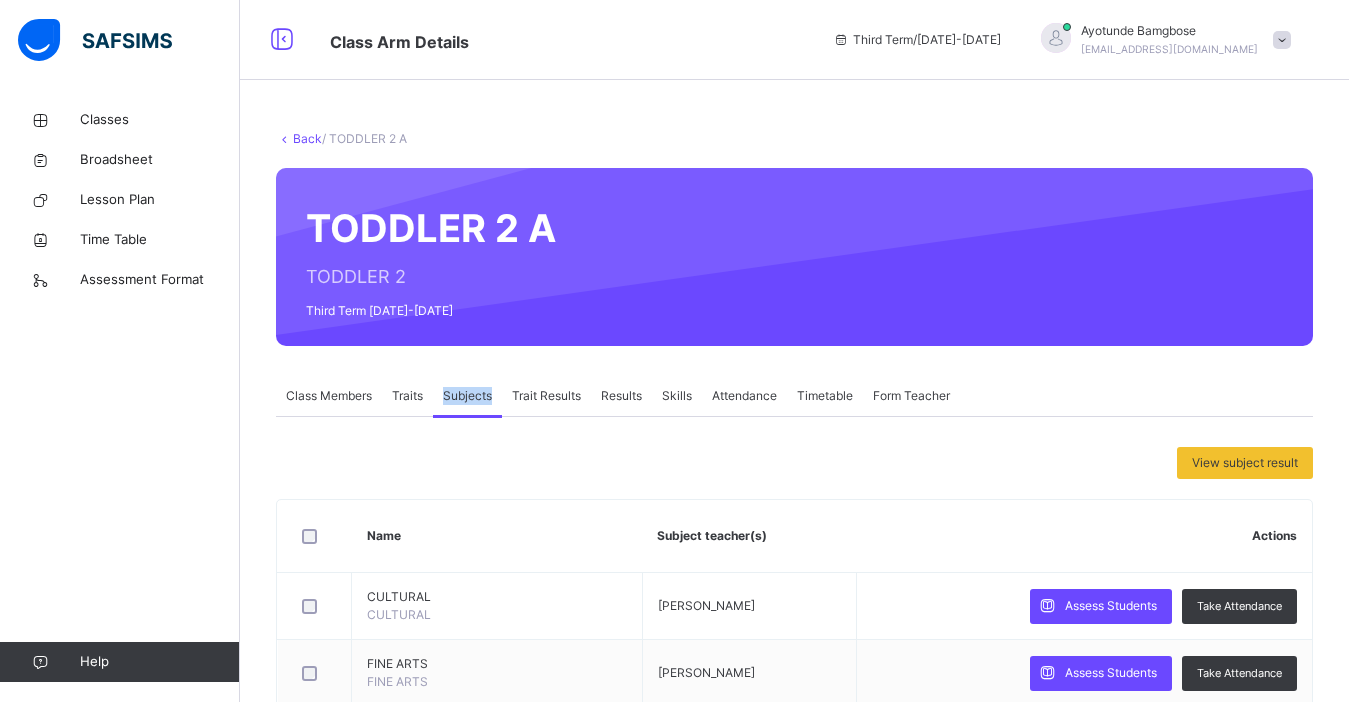 click on "Subjects" at bounding box center [467, 396] 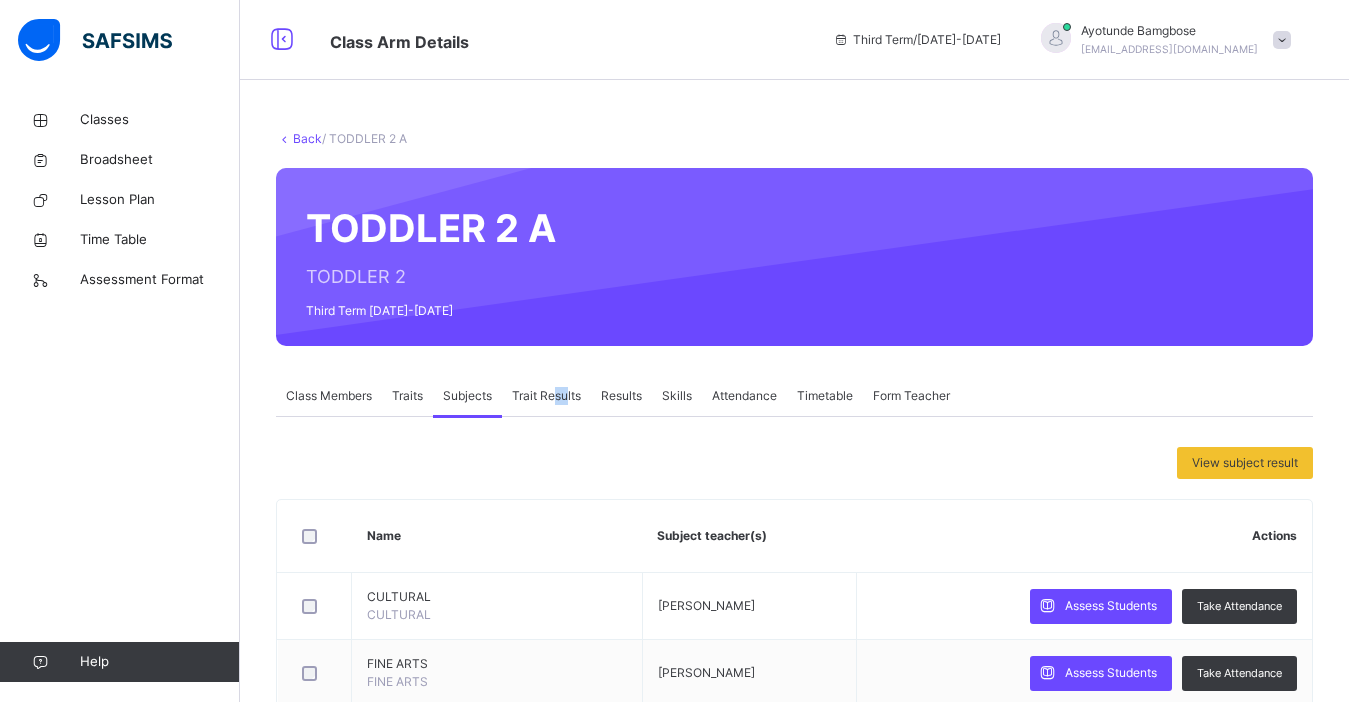 drag, startPoint x: 569, startPoint y: 374, endPoint x: 556, endPoint y: 397, distance: 26.41969 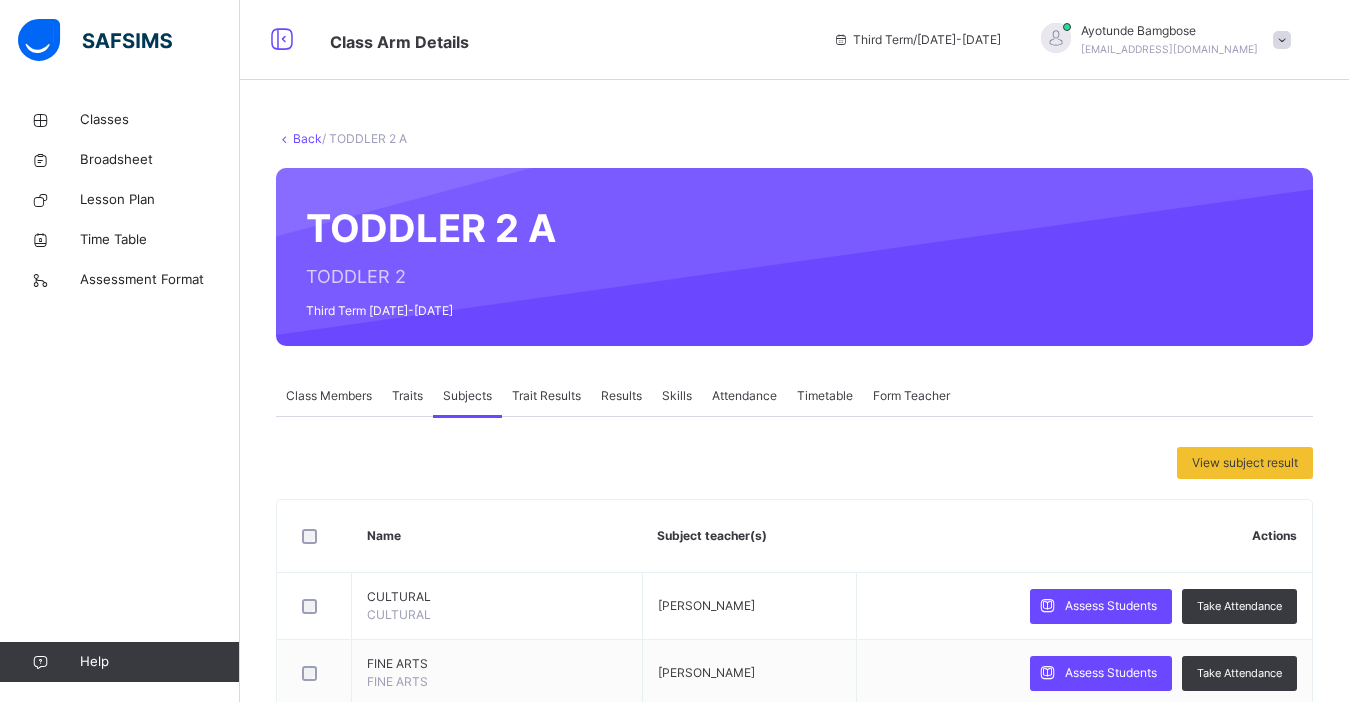 click on "TODDLER 2 A TODDLER 2 Third Term 2024-2025" at bounding box center (794, 257) 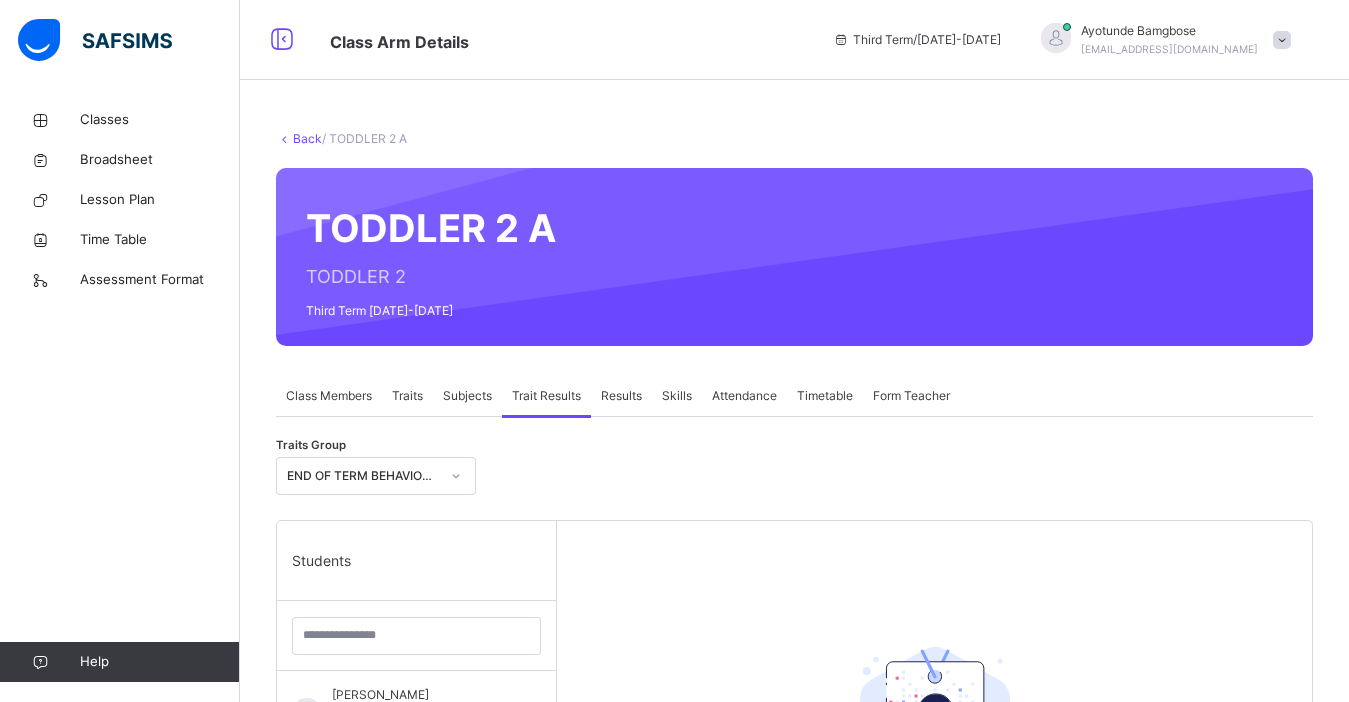 click on "Results" at bounding box center [621, 396] 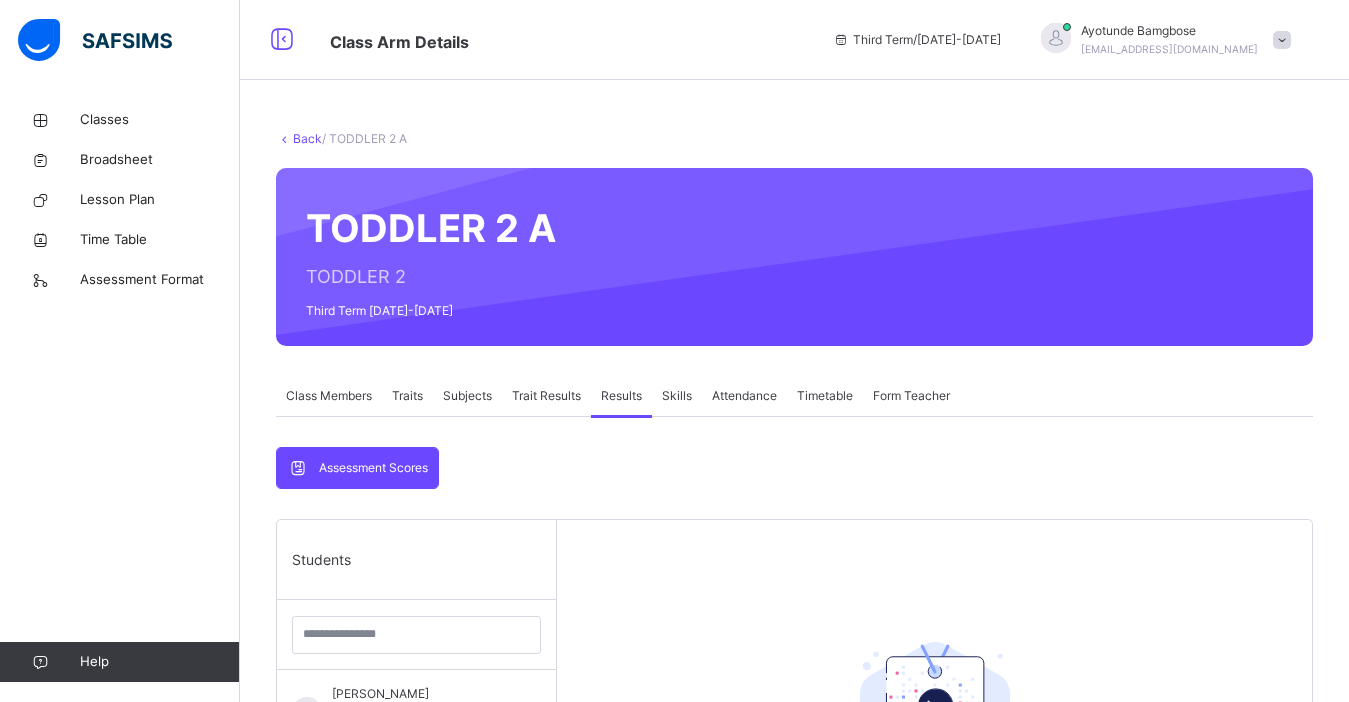click on "Skills" at bounding box center (677, 396) 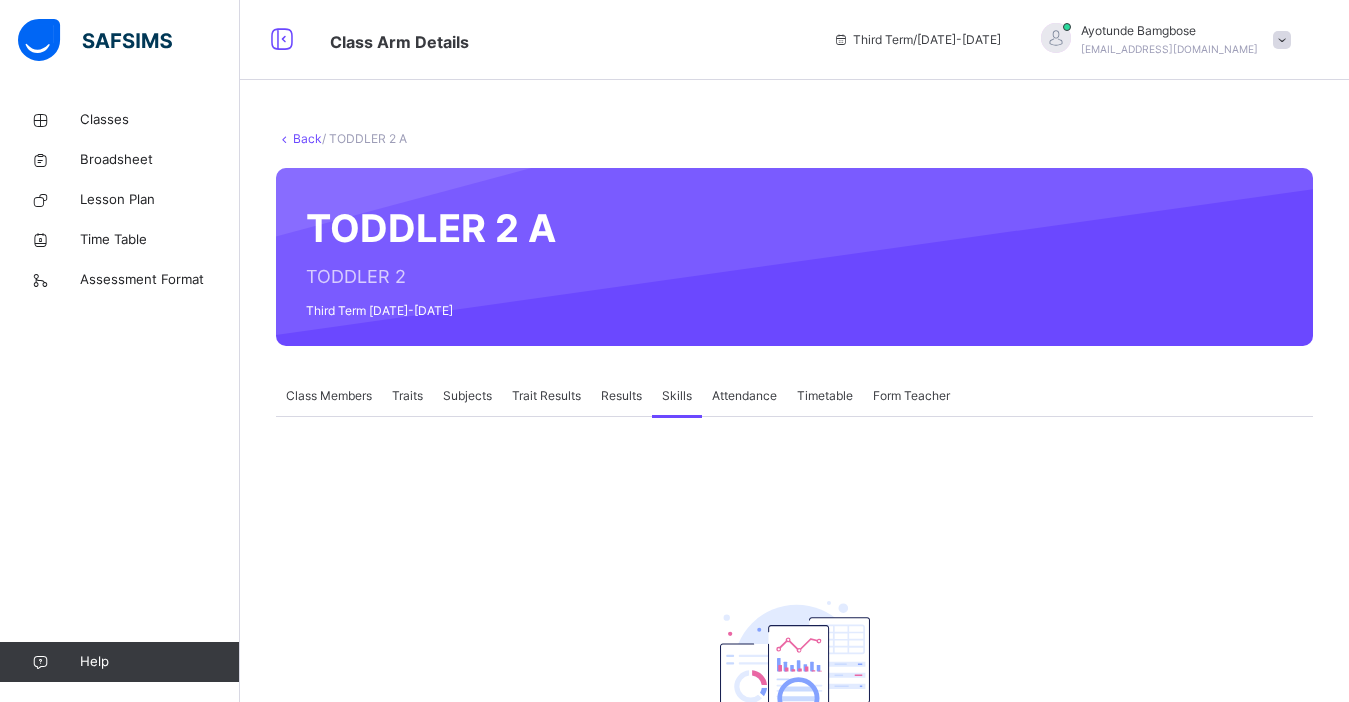 click on "Attendance" at bounding box center [744, 396] 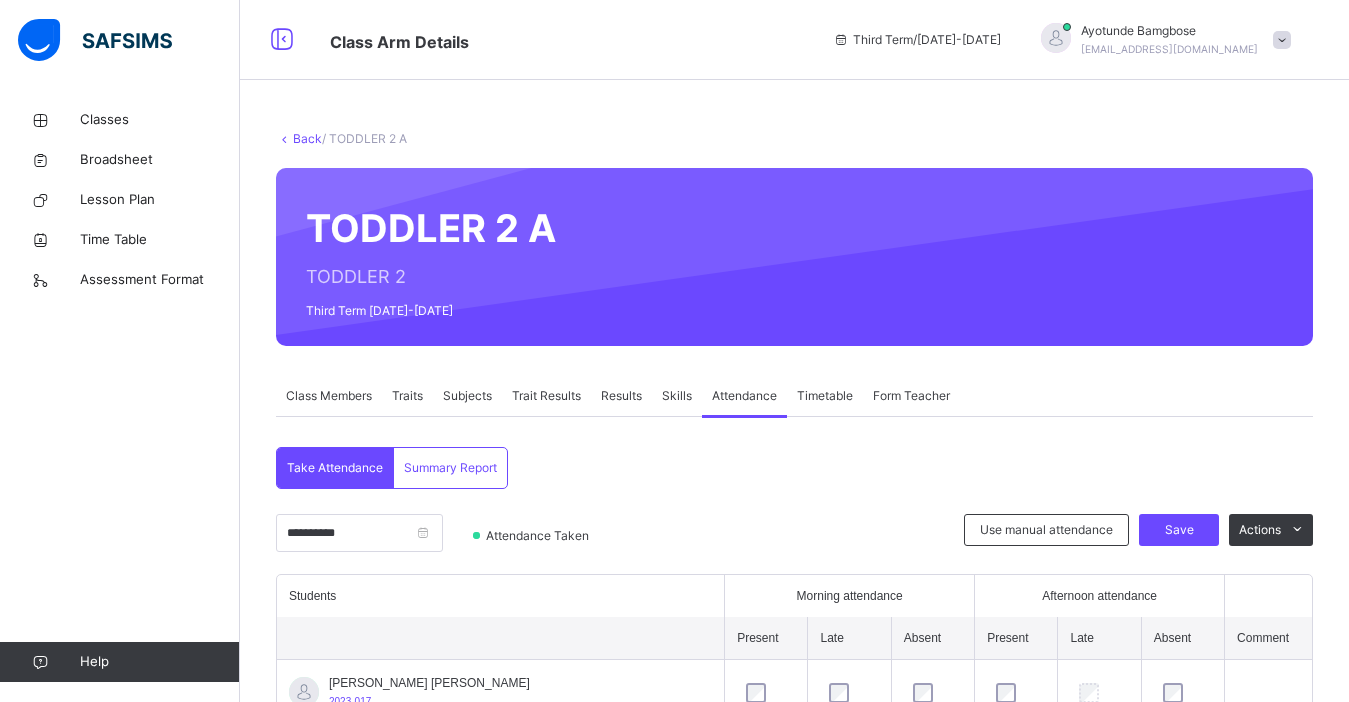 click on "Timetable" at bounding box center (825, 396) 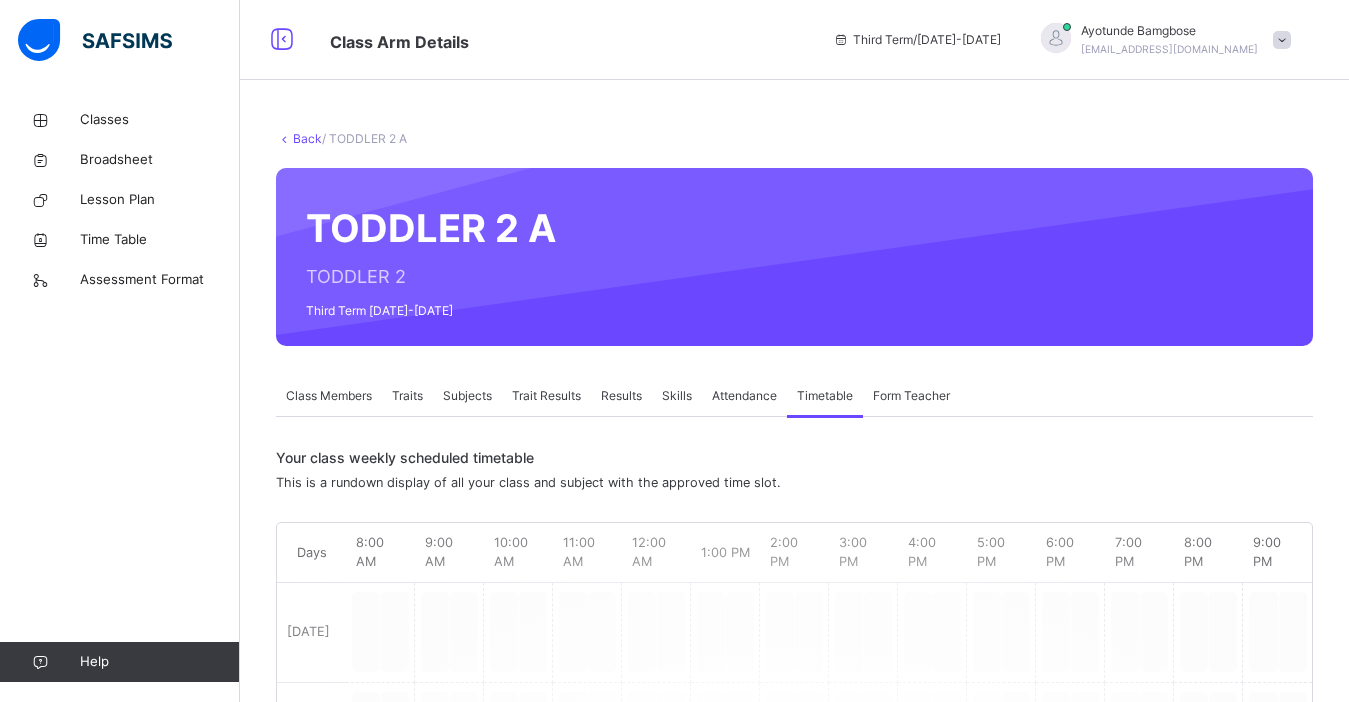 click on "Form Teacher" at bounding box center [911, 396] 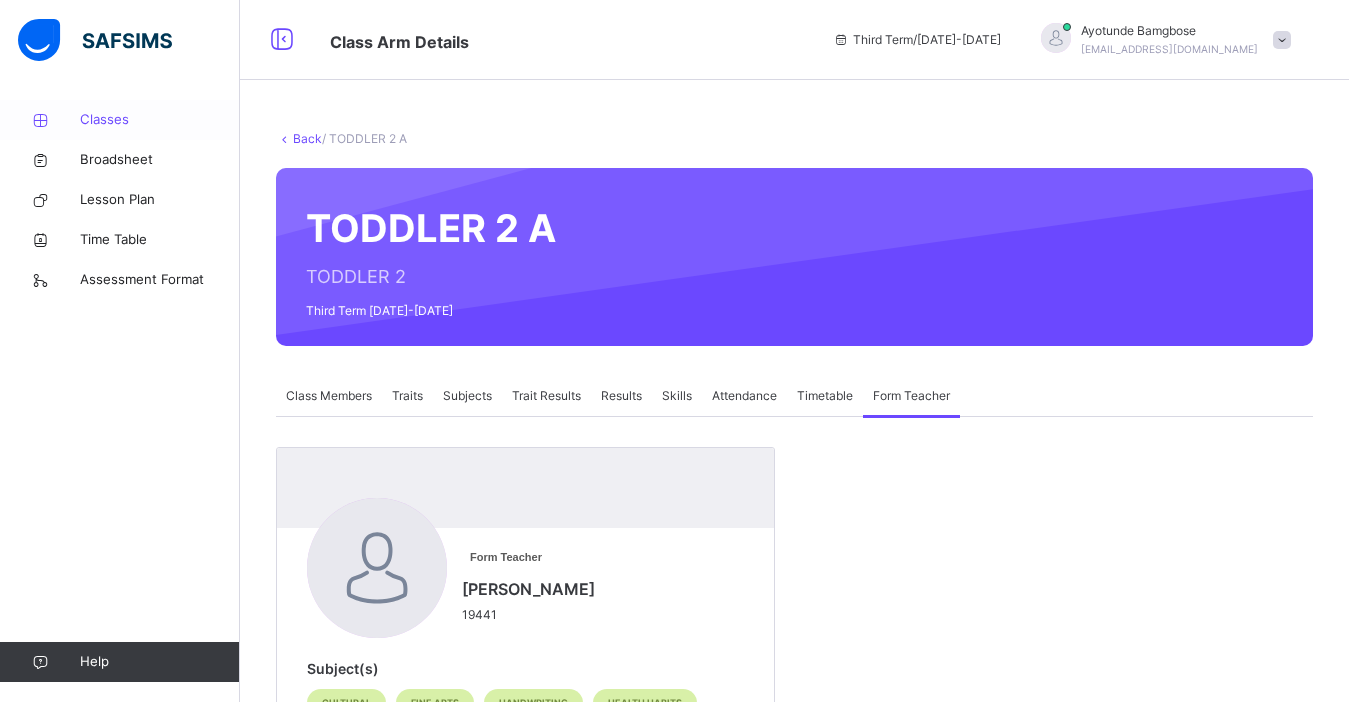 click on "Classes" at bounding box center [160, 120] 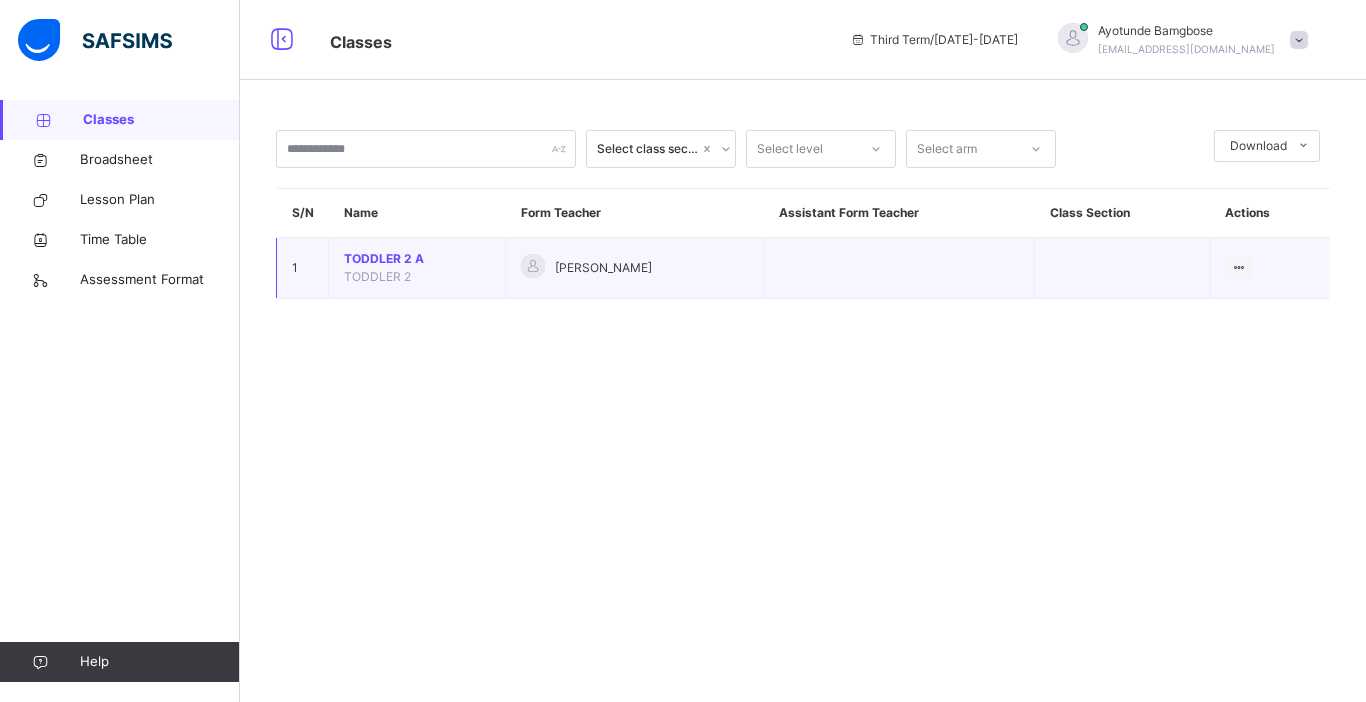 click on "TODDLER 2   A   TODDLER 2" at bounding box center (417, 268) 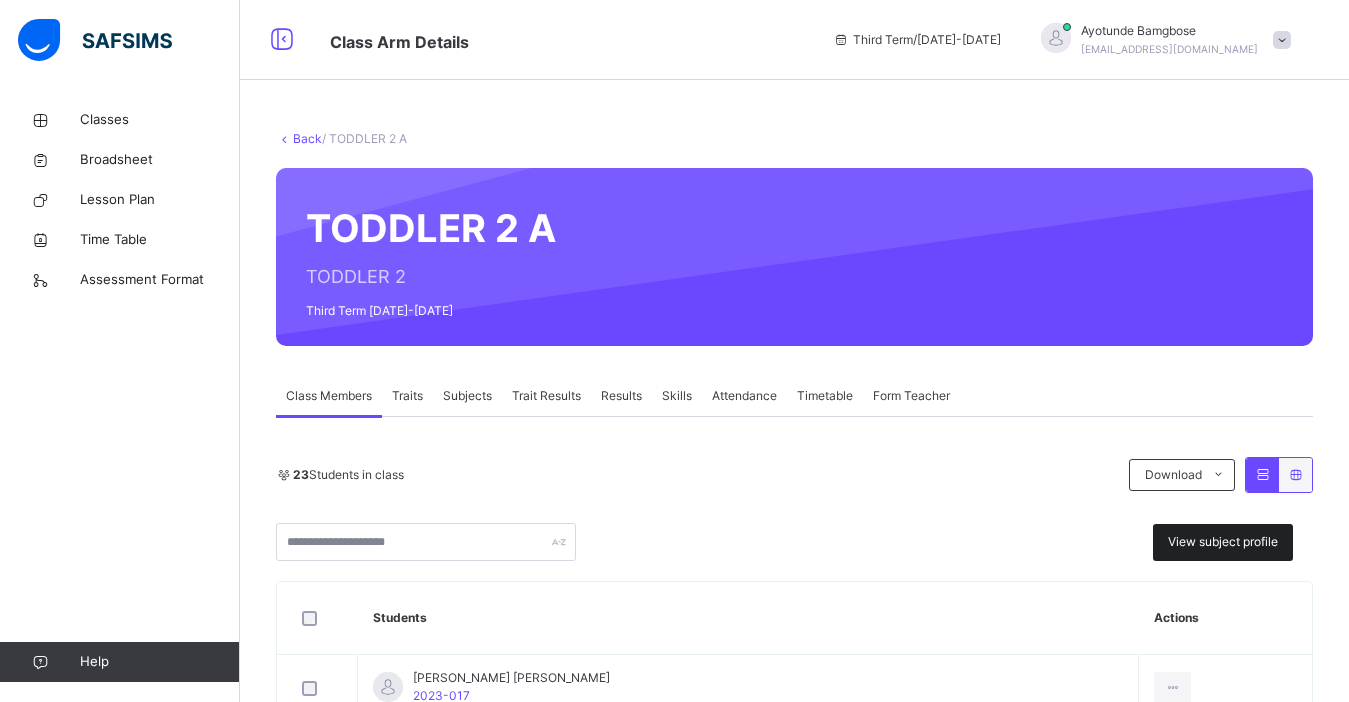 click on "View subject profile" at bounding box center [1223, 542] 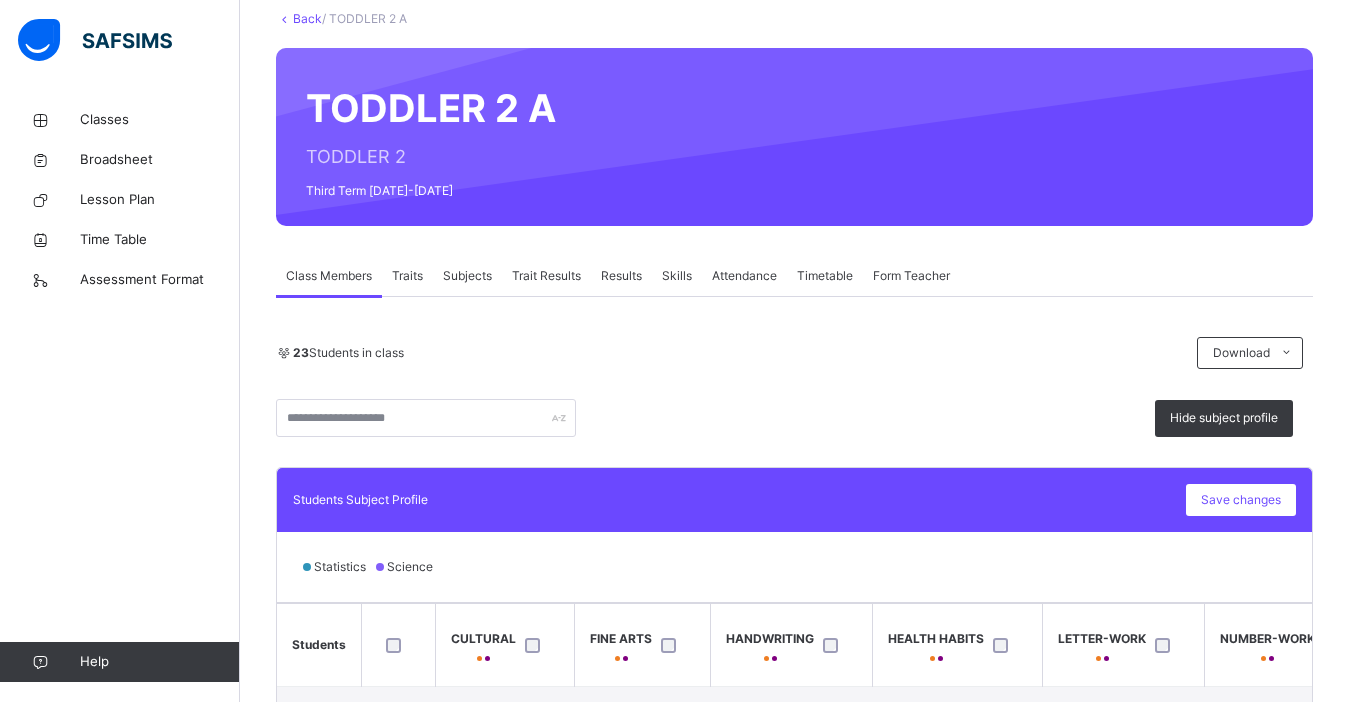scroll, scrollTop: 80, scrollLeft: 0, axis: vertical 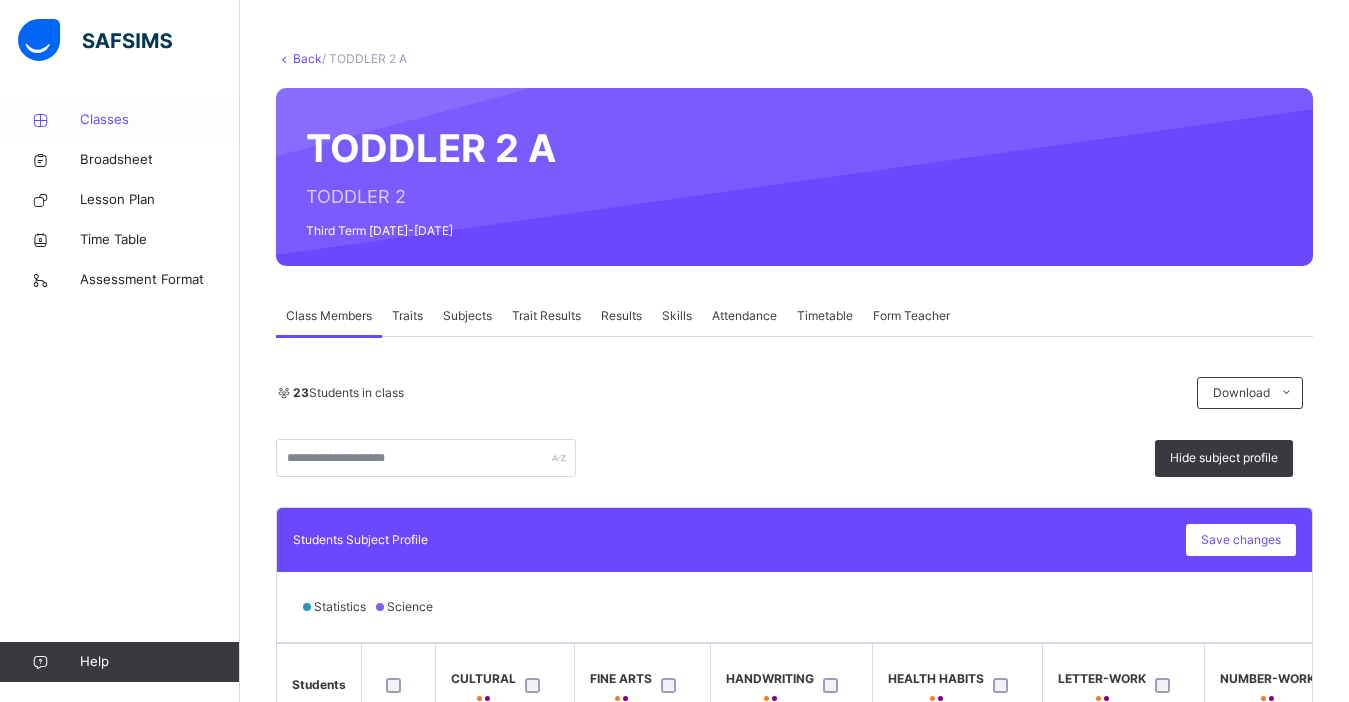 click on "Classes" at bounding box center (160, 120) 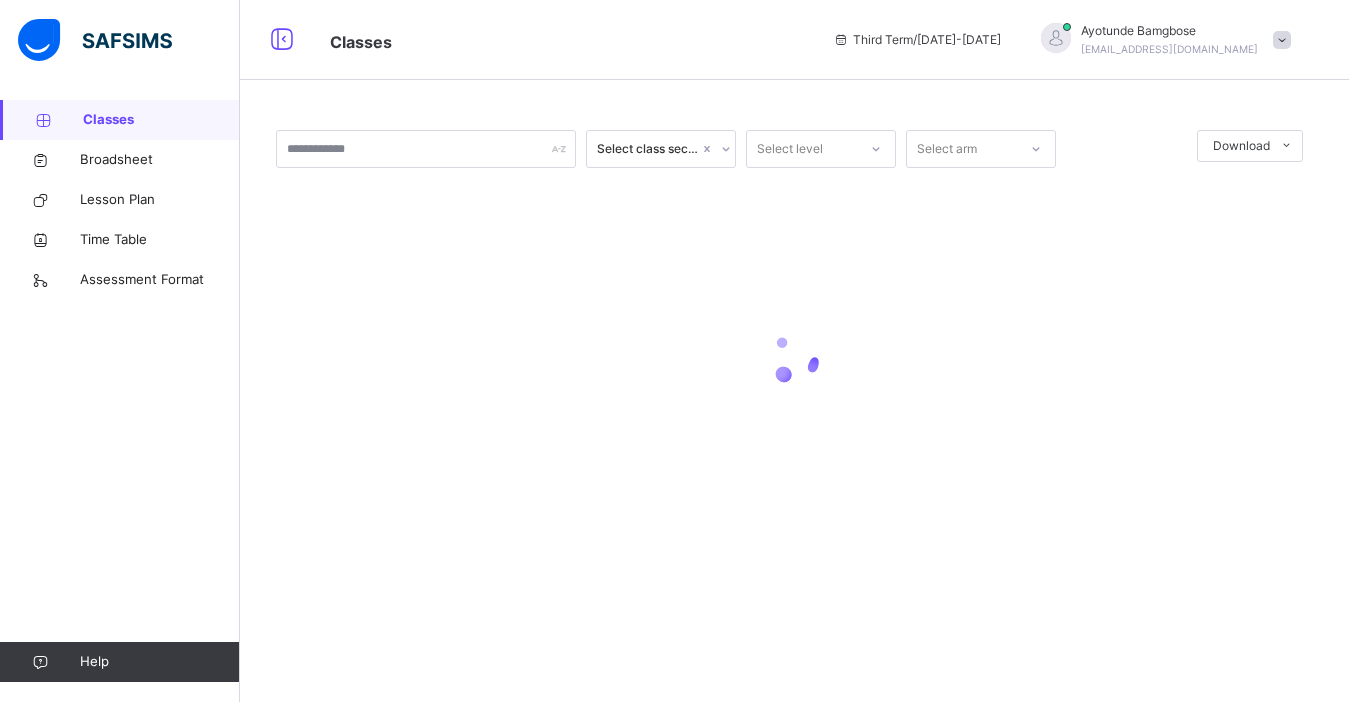 scroll, scrollTop: 0, scrollLeft: 0, axis: both 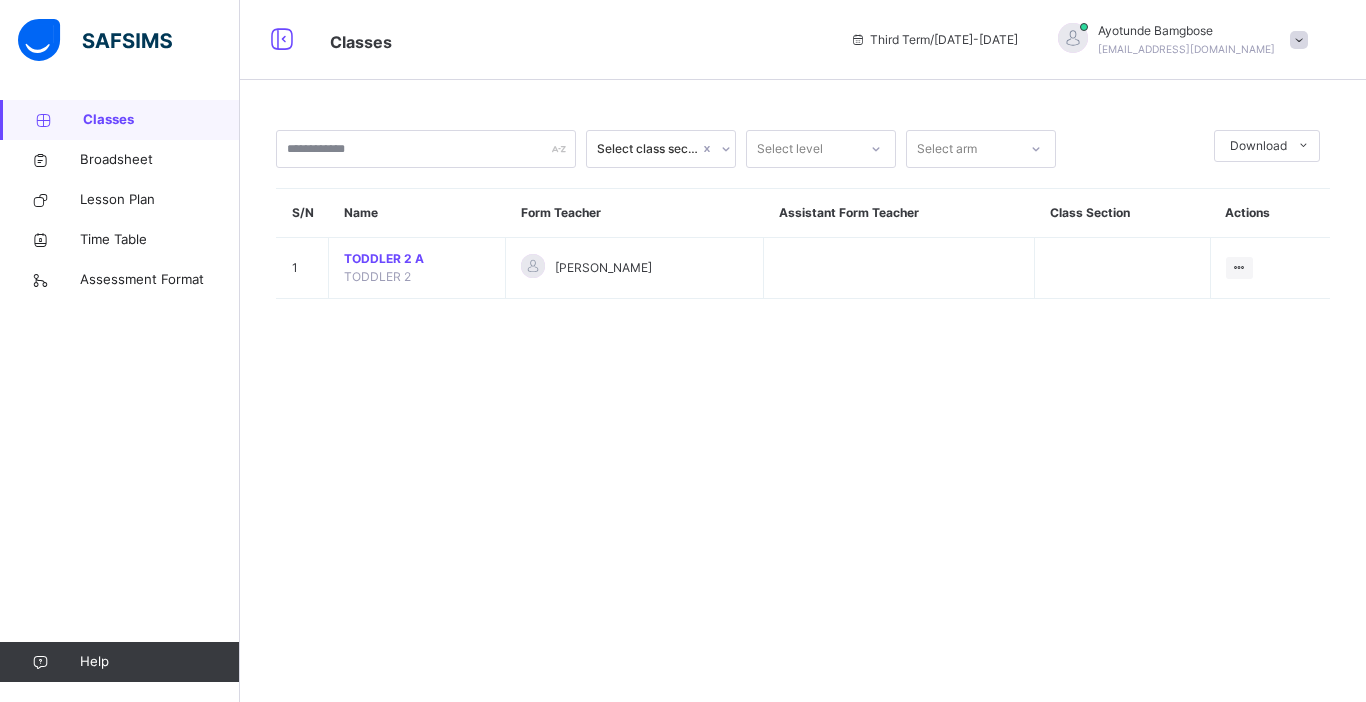 click on "TODDLER 2   A" at bounding box center [417, 259] 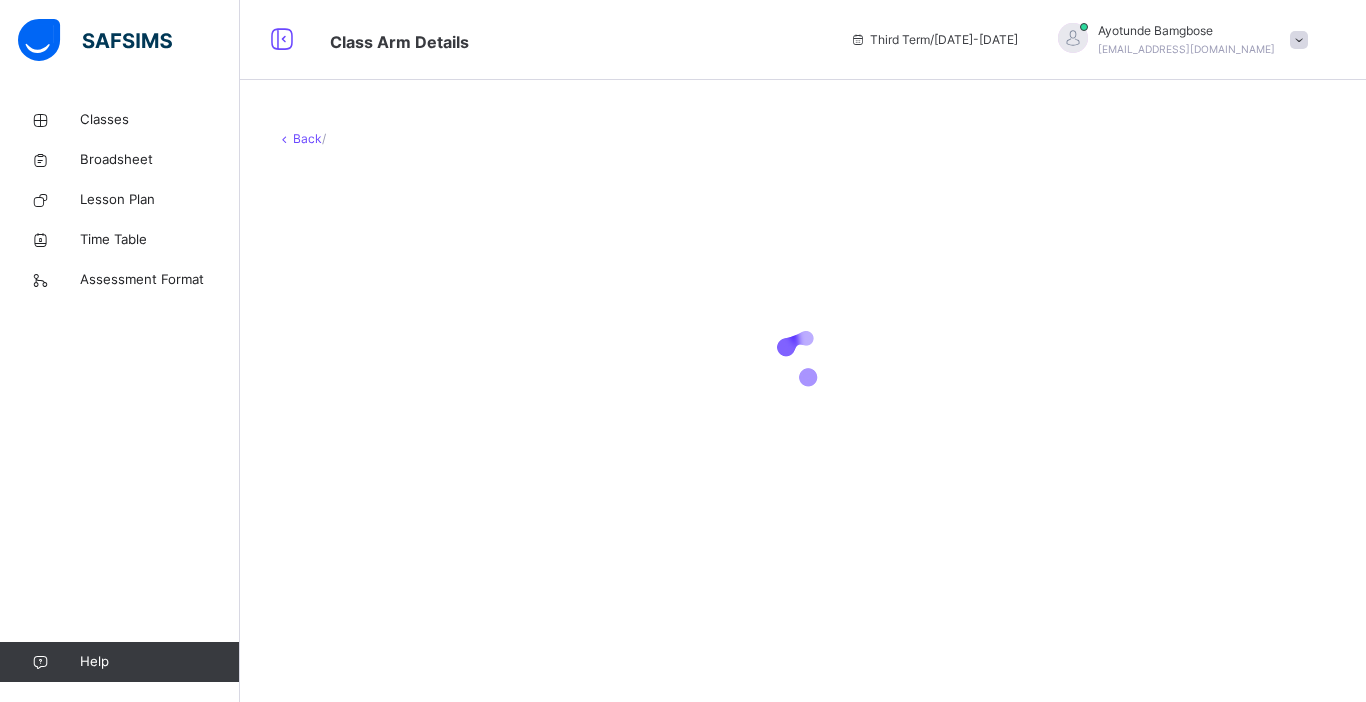 click at bounding box center [803, 358] 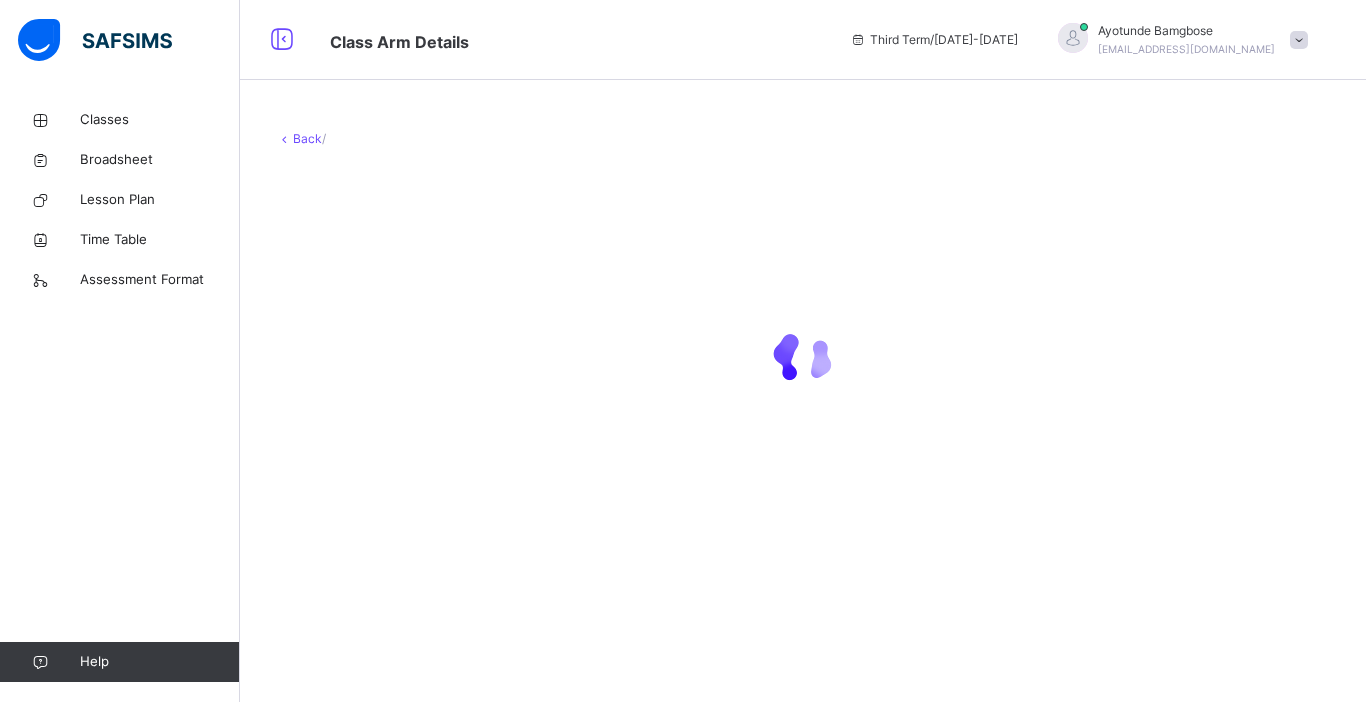 click at bounding box center [803, 358] 